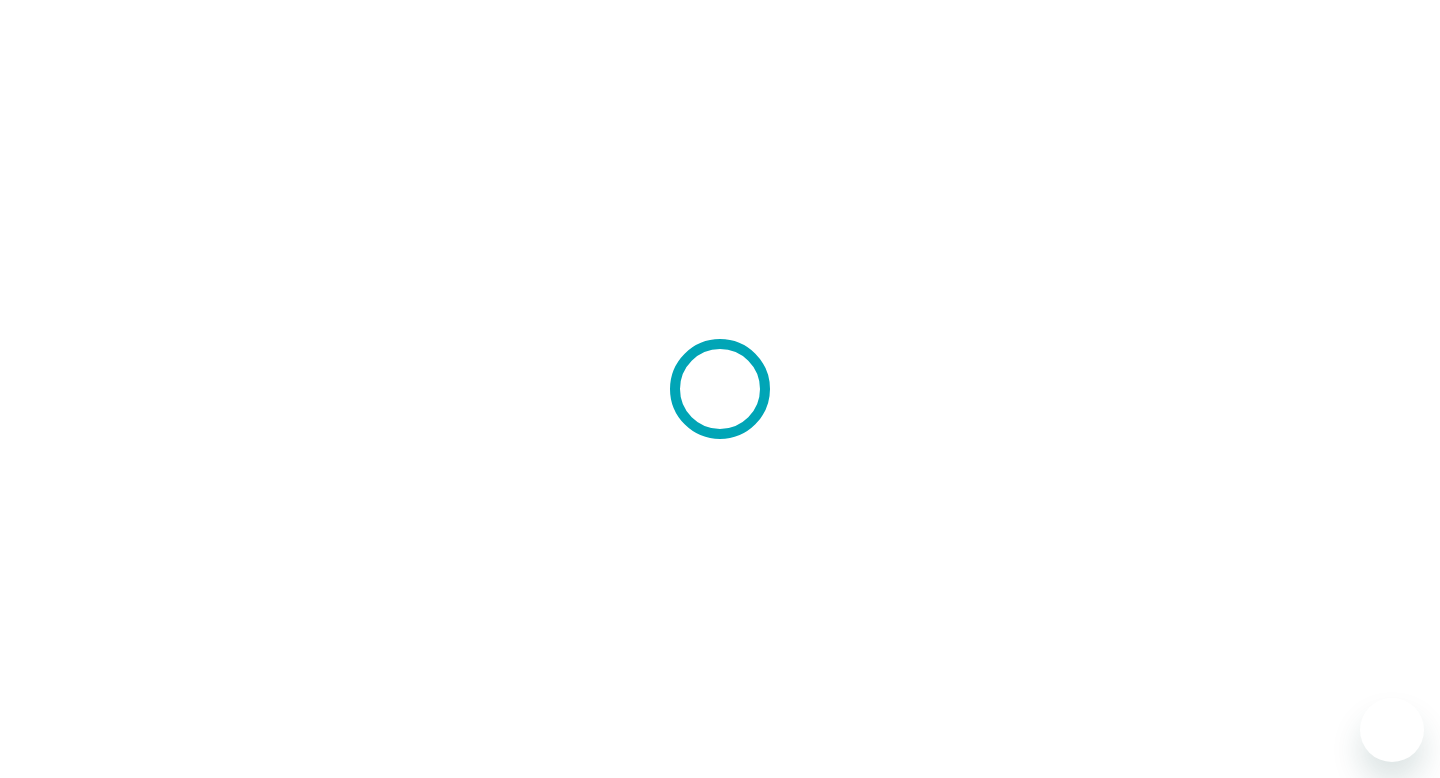 scroll, scrollTop: 0, scrollLeft: 0, axis: both 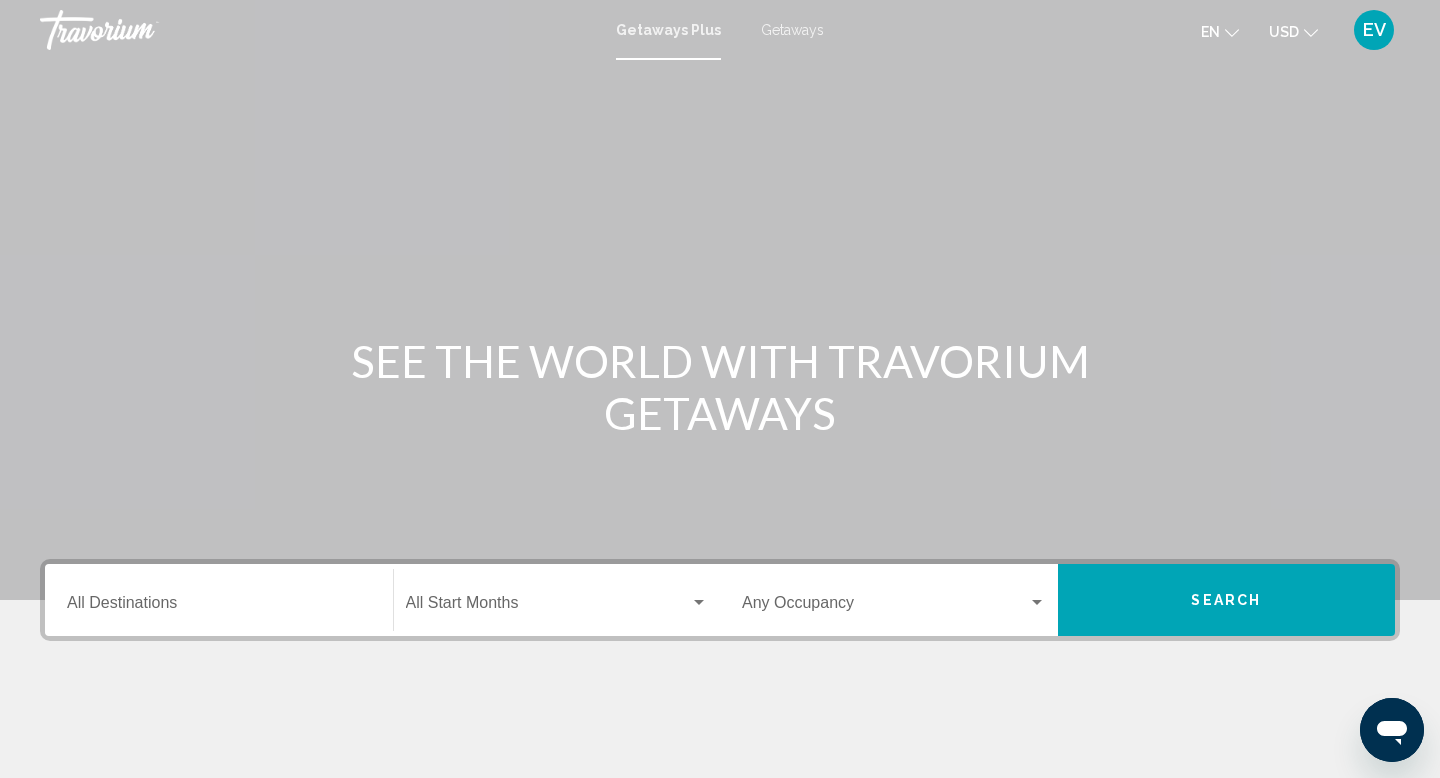 click on "Destination All Destinations" at bounding box center (219, 600) 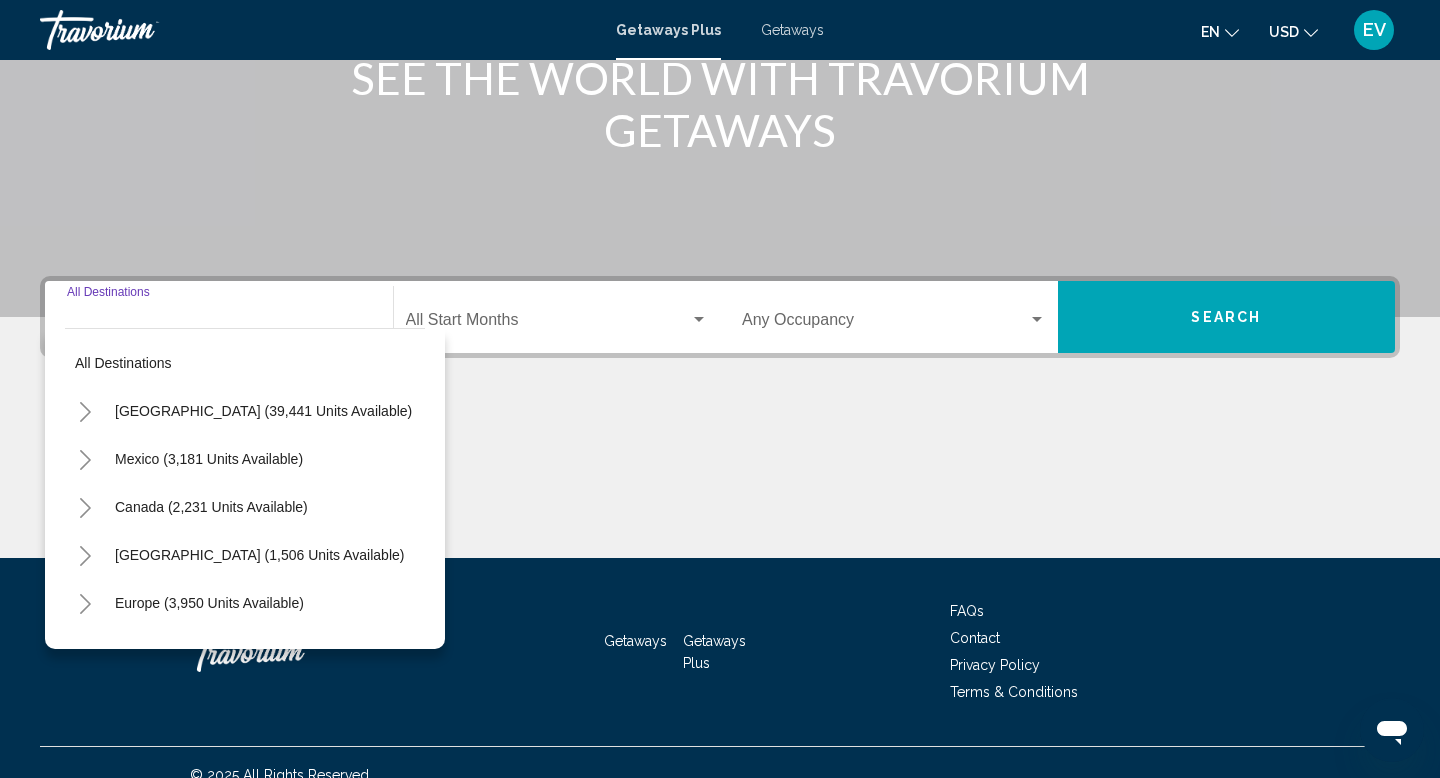 scroll, scrollTop: 308, scrollLeft: 0, axis: vertical 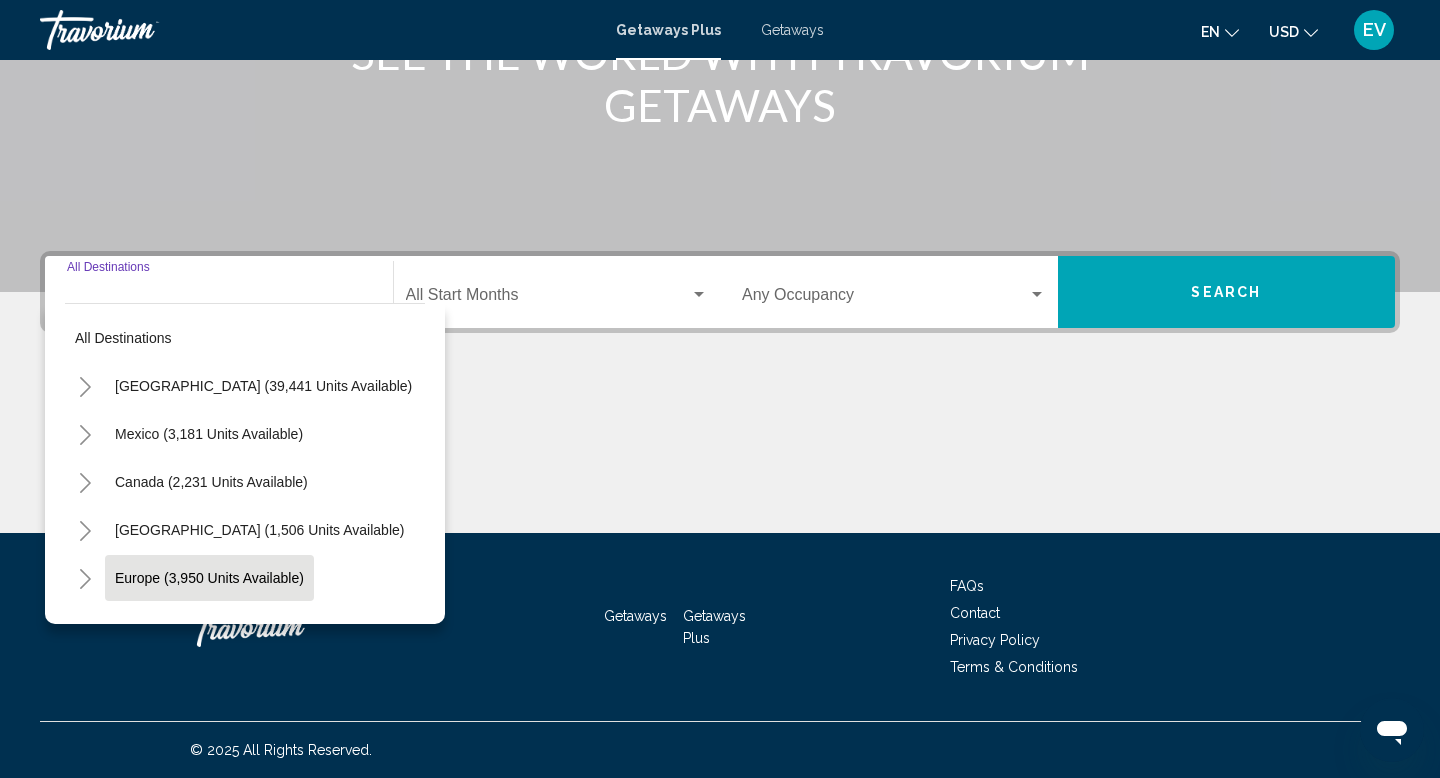 click on "Europe (3,950 units available)" at bounding box center (254, 626) 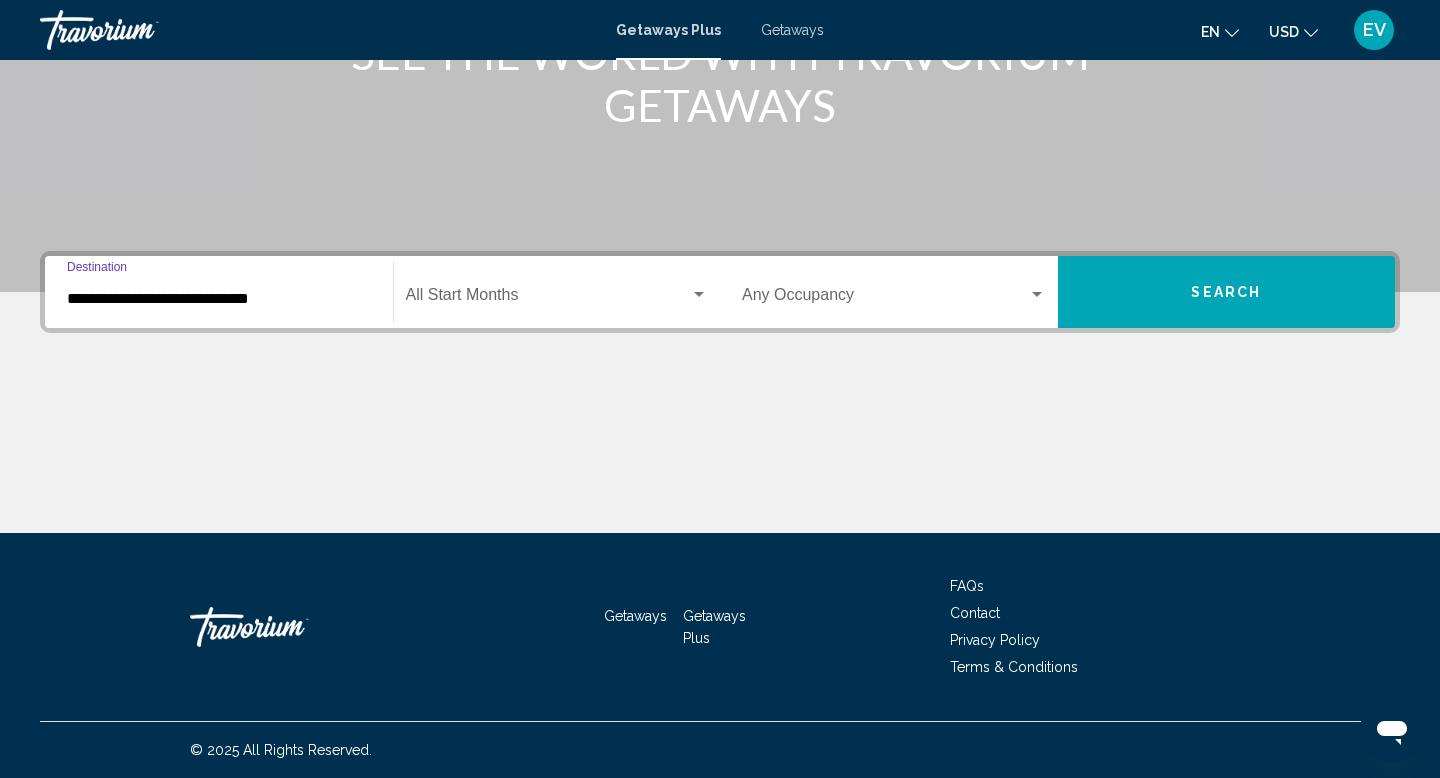 click on "Start Month All Start Months" 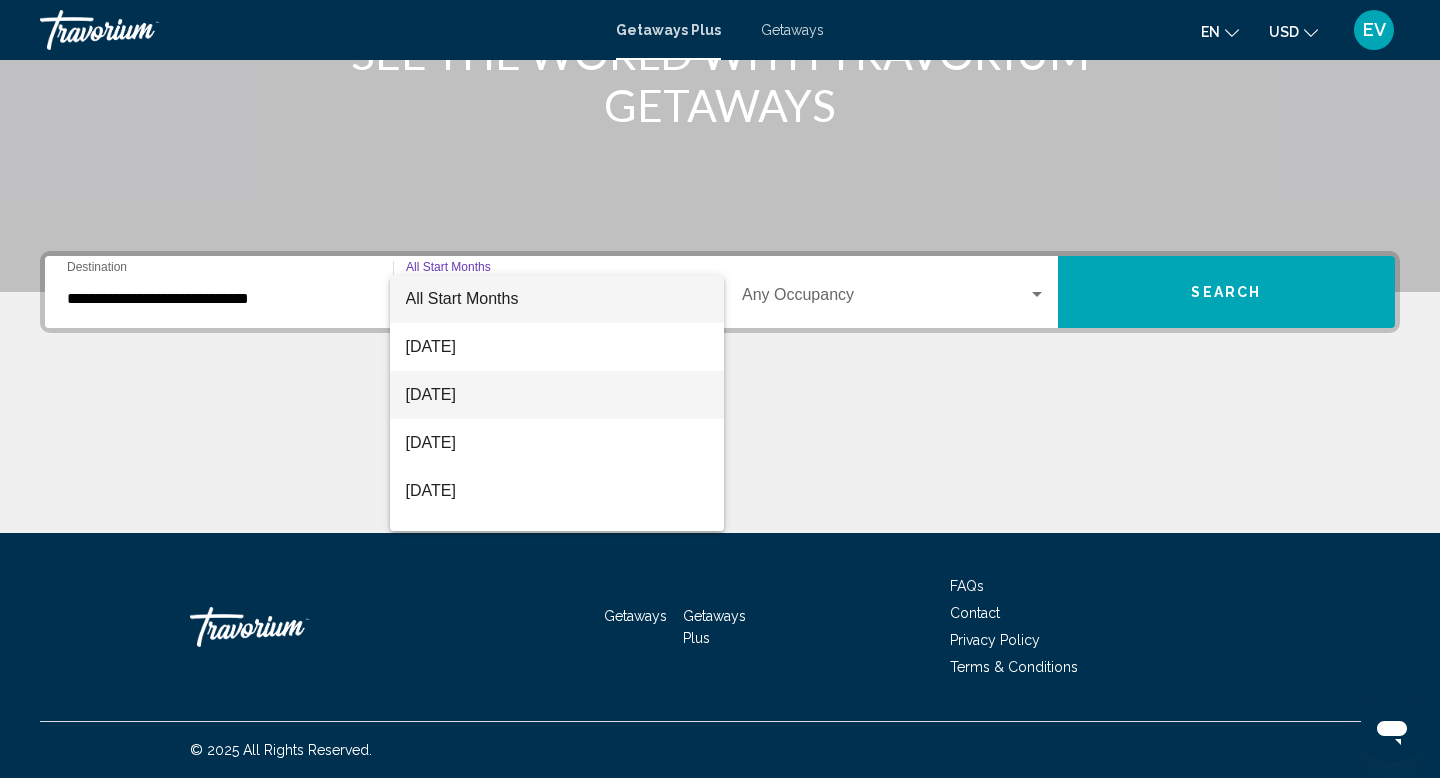 click on "[DATE]" at bounding box center (557, 395) 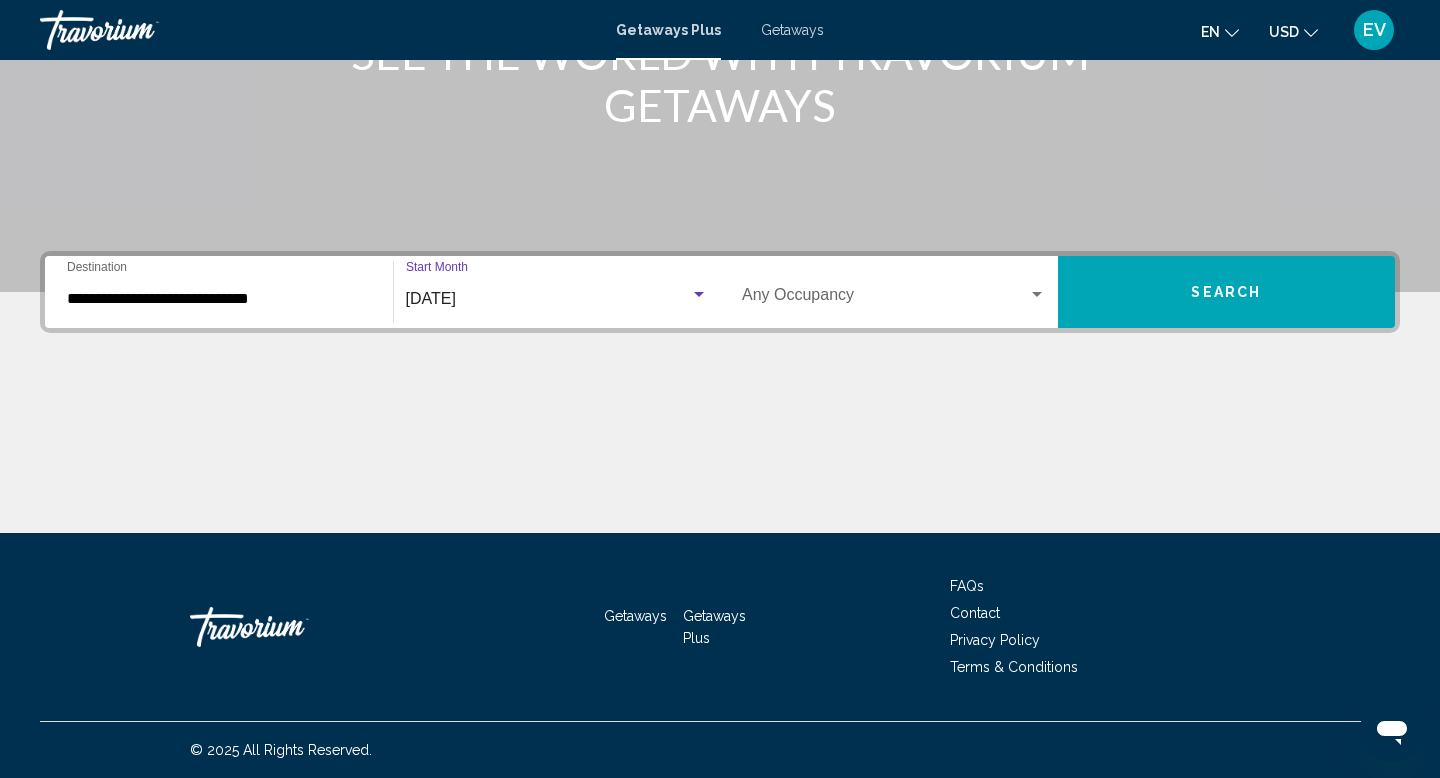 click on "Search" at bounding box center (1227, 292) 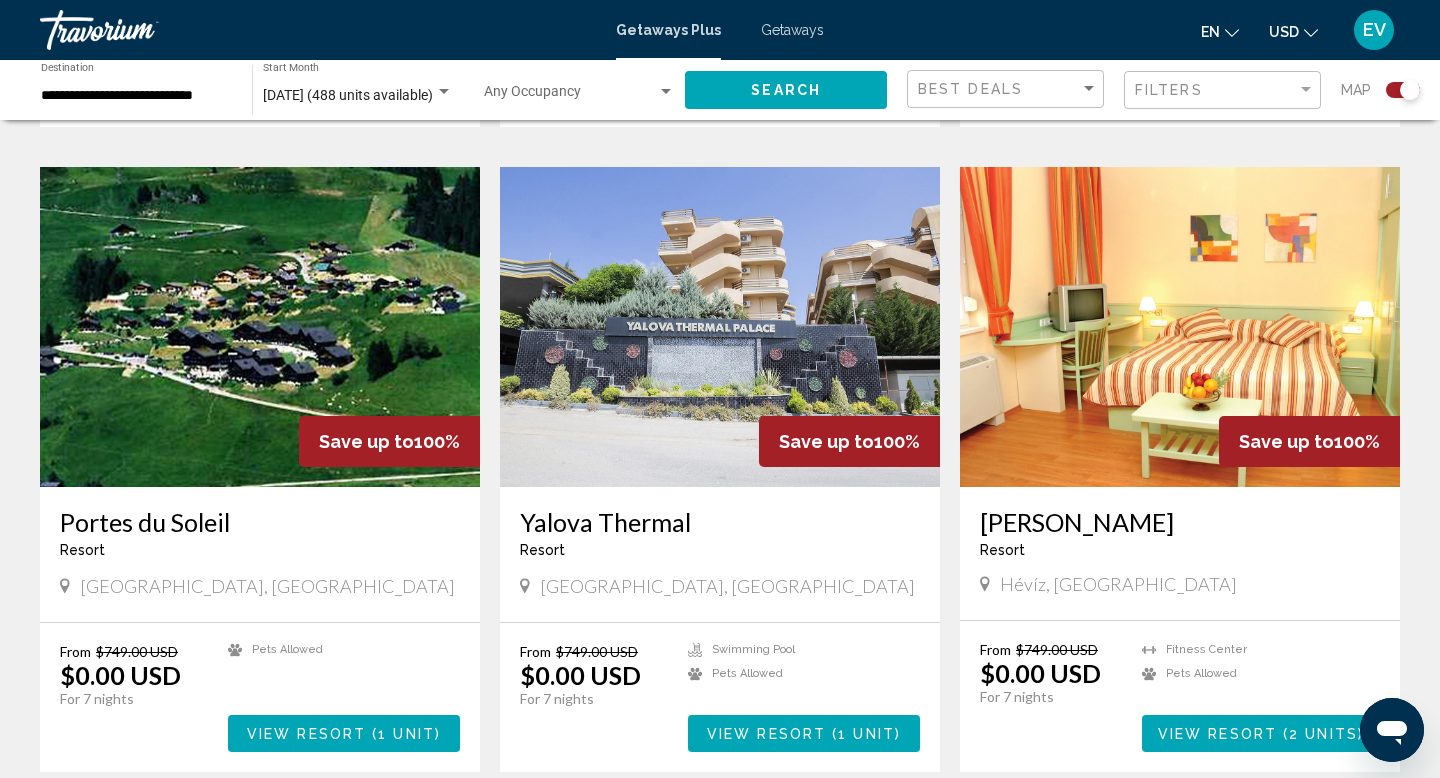 scroll, scrollTop: 2674, scrollLeft: 0, axis: vertical 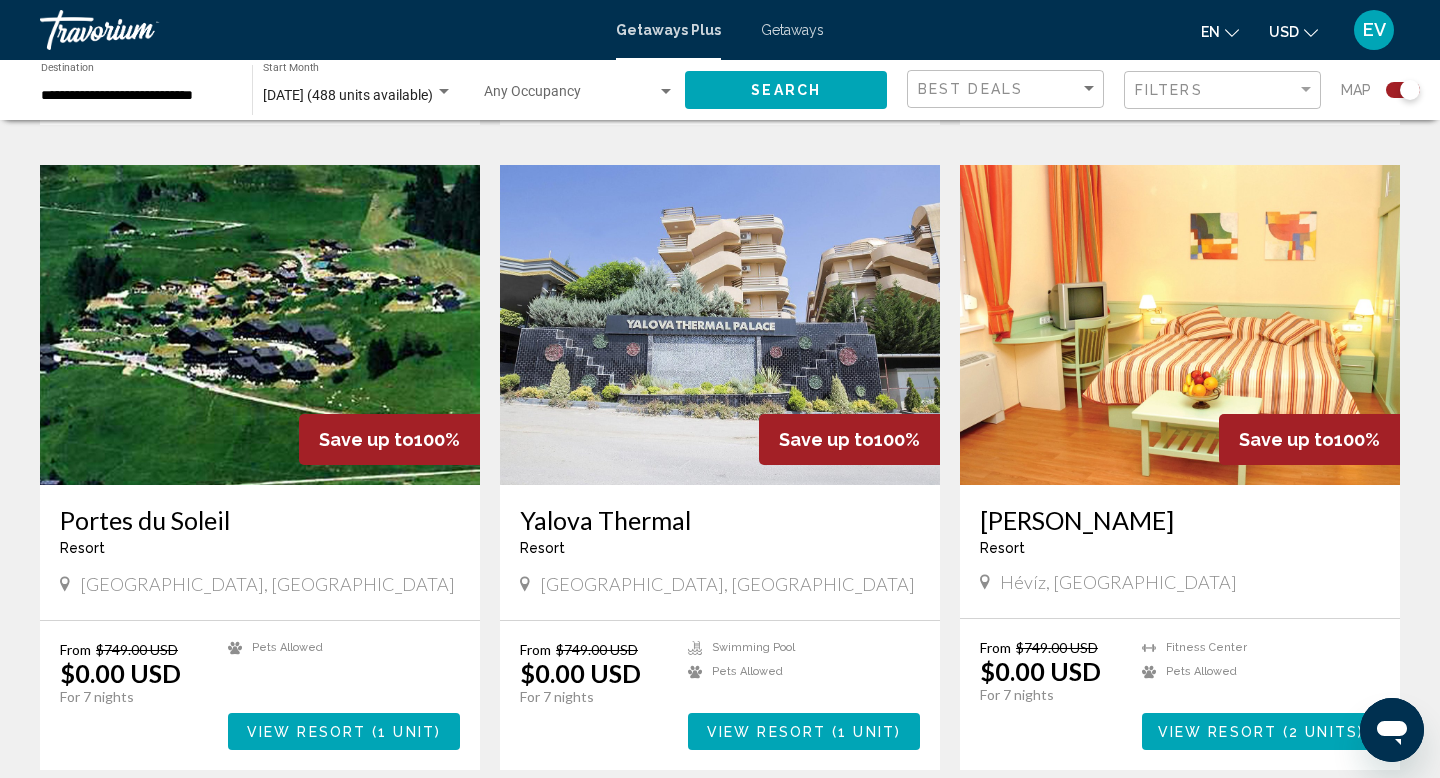 click on "View Resort    ( 1 unit )" at bounding box center (344, 731) 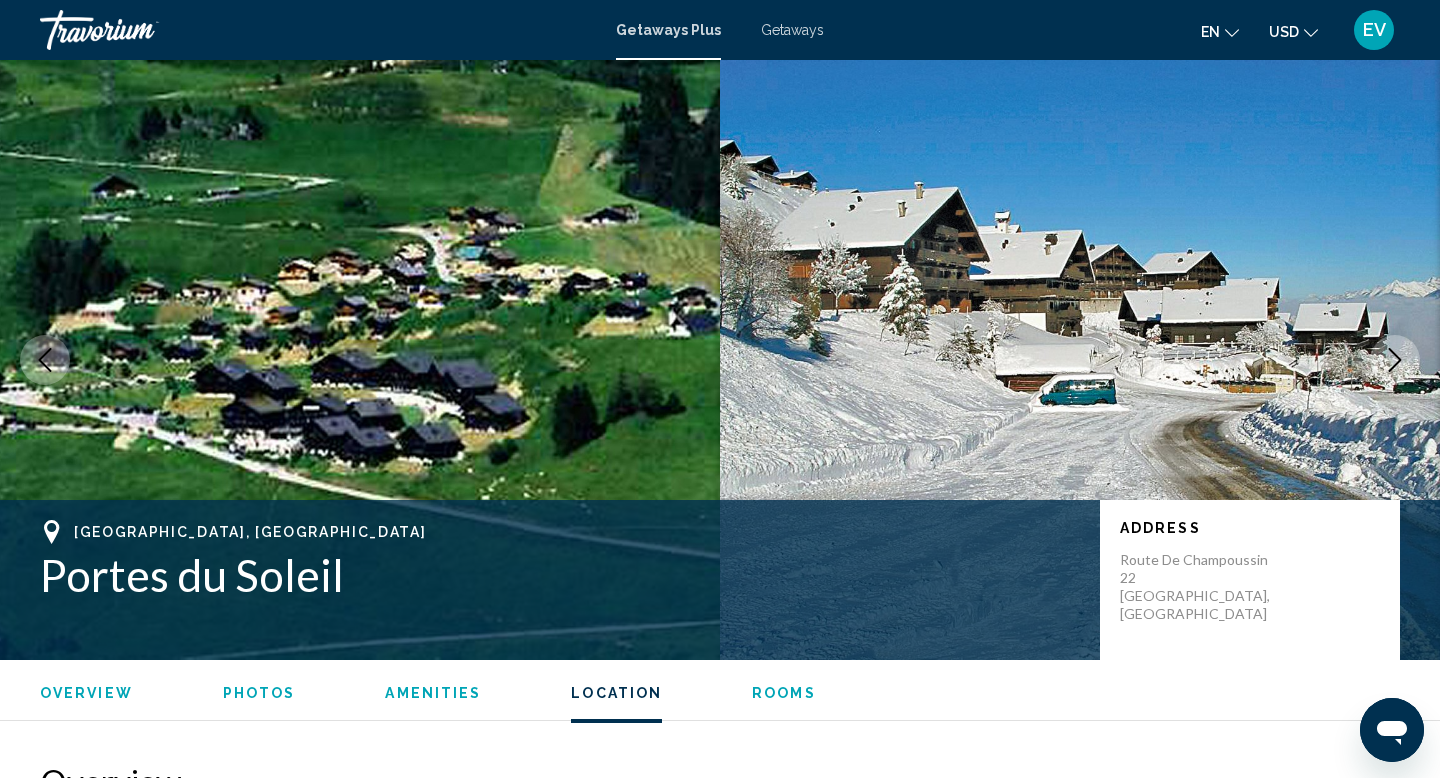scroll, scrollTop: 2664, scrollLeft: 0, axis: vertical 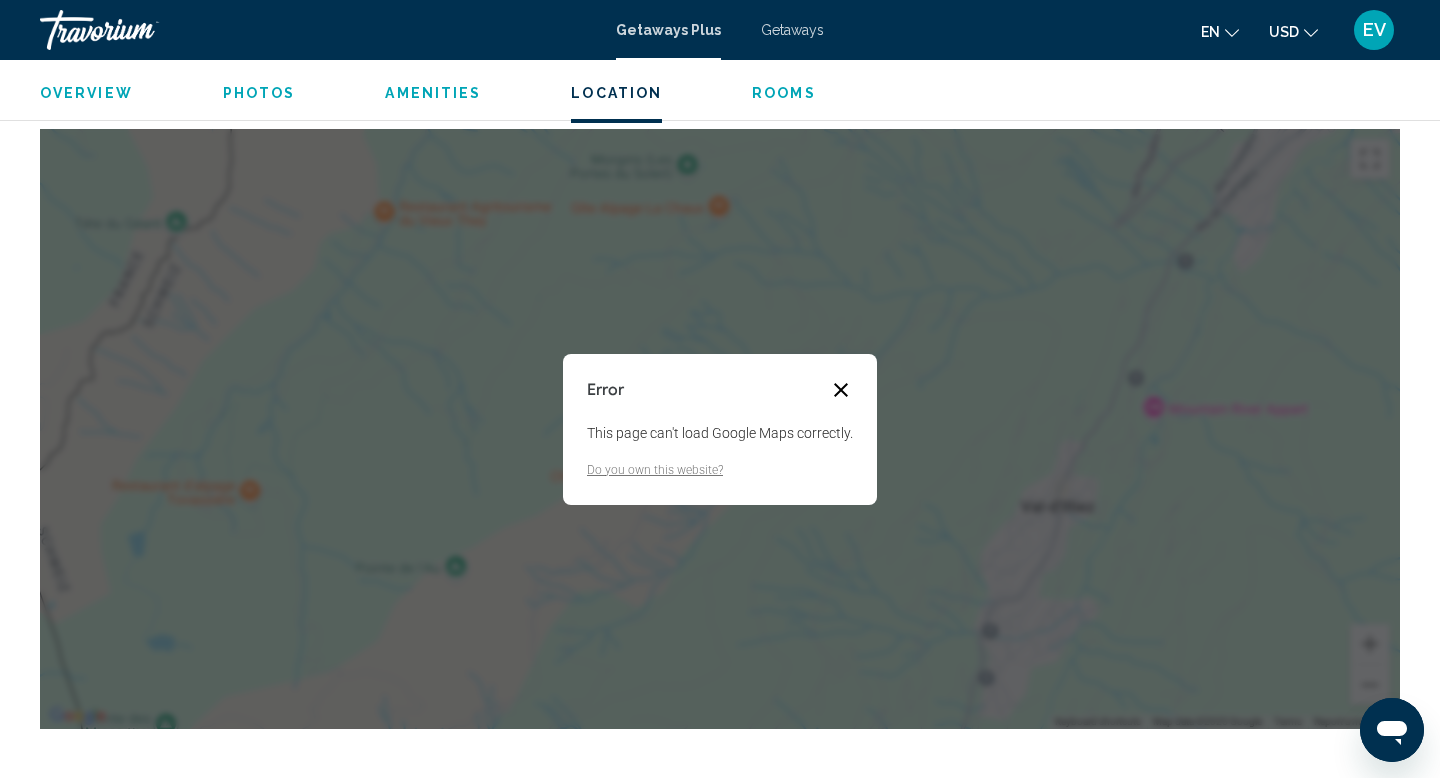 click at bounding box center [841, 390] 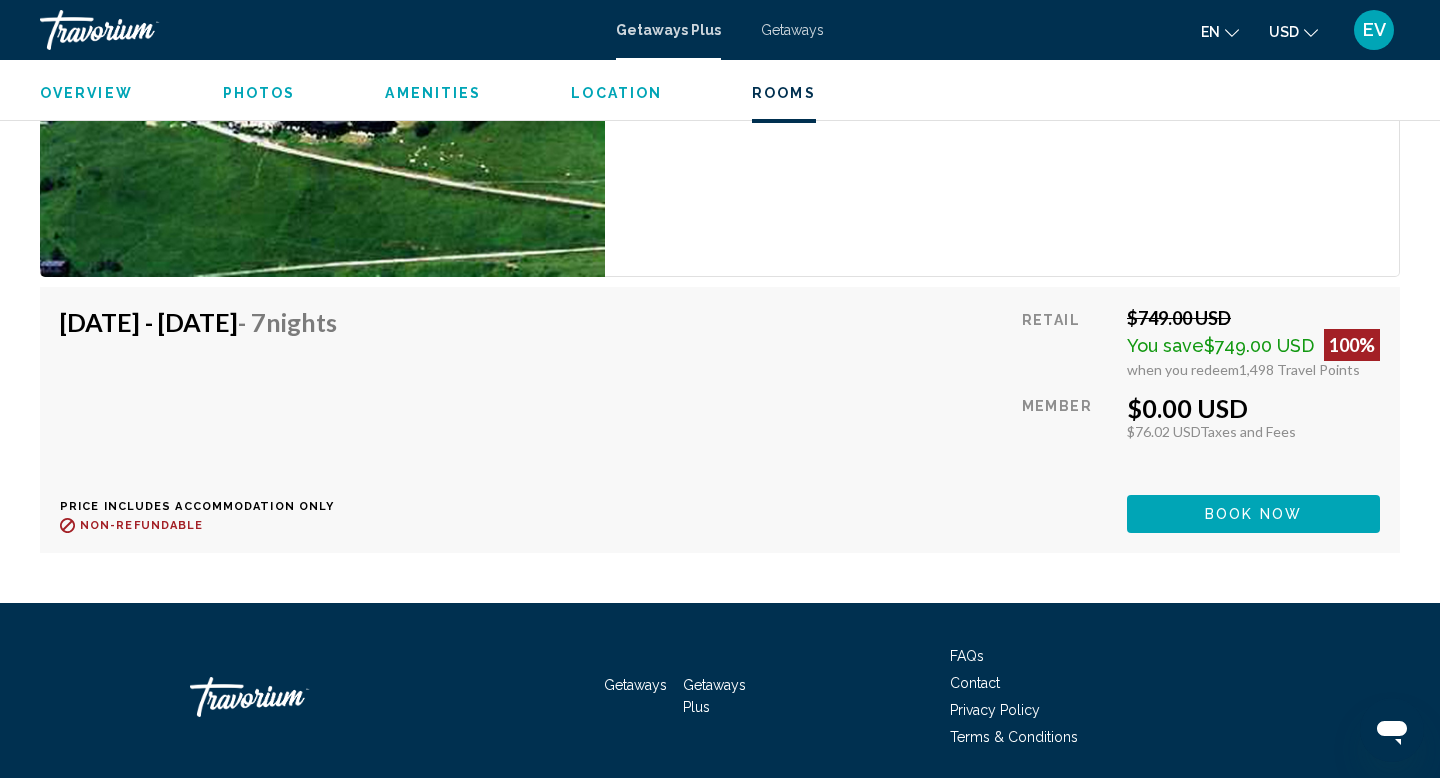 scroll, scrollTop: 3618, scrollLeft: 0, axis: vertical 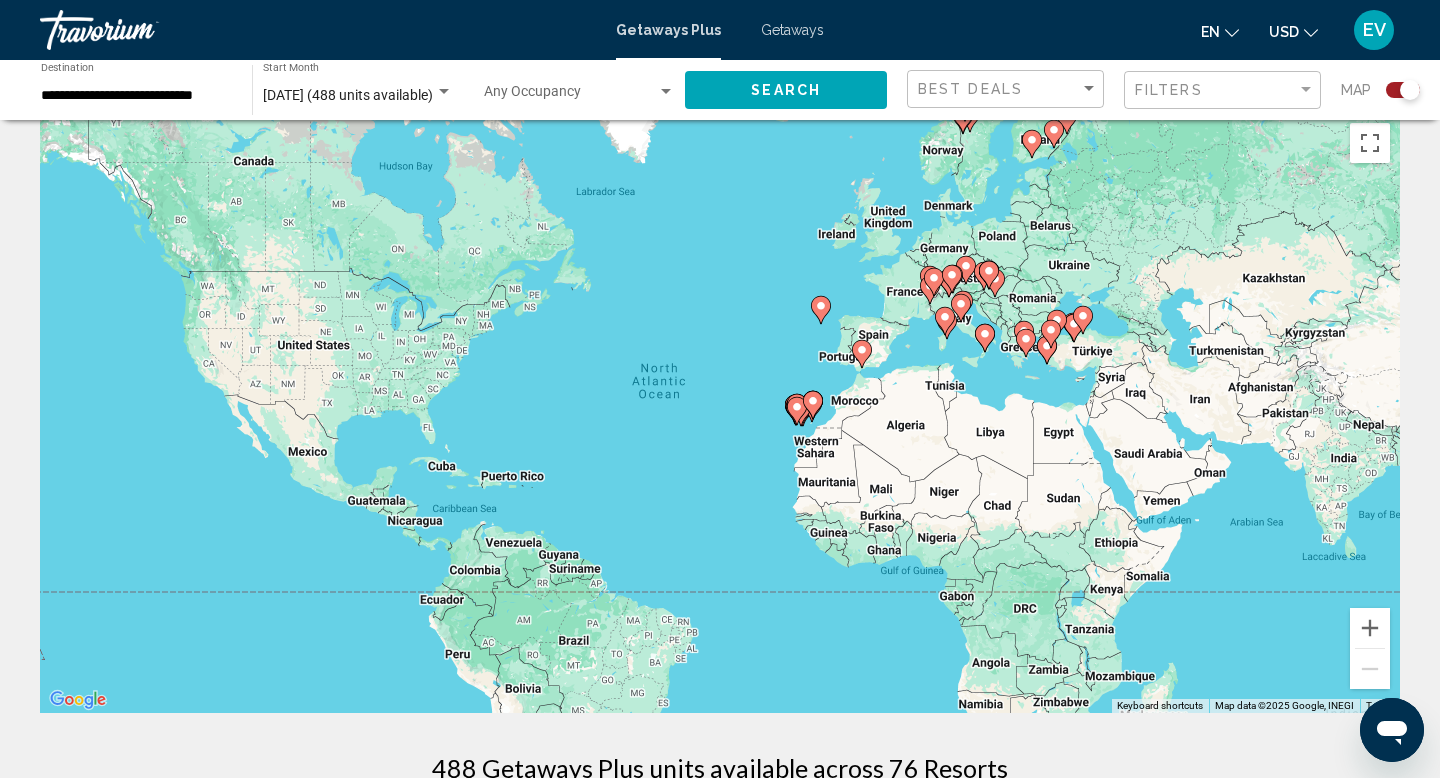 click on "Getaways" at bounding box center (792, 30) 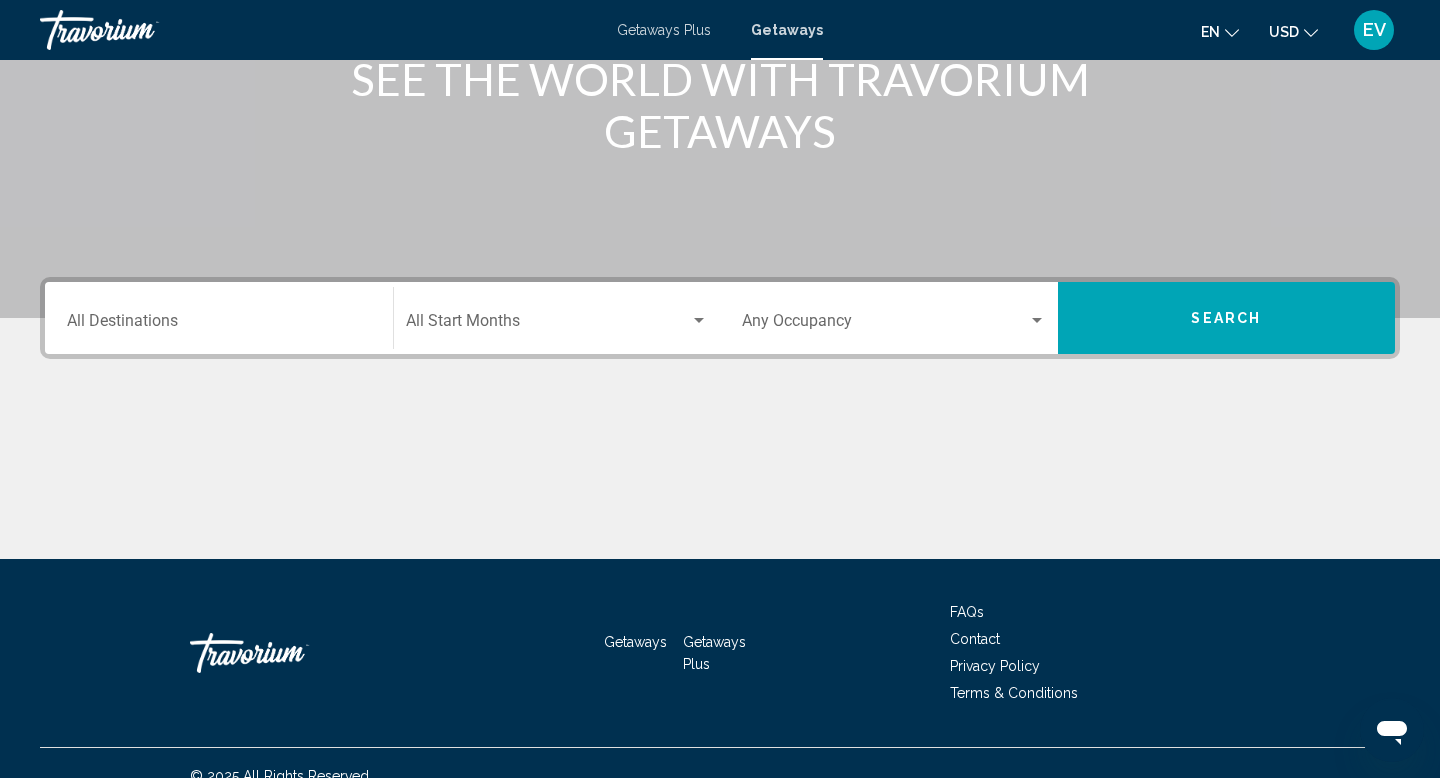 scroll, scrollTop: 301, scrollLeft: 0, axis: vertical 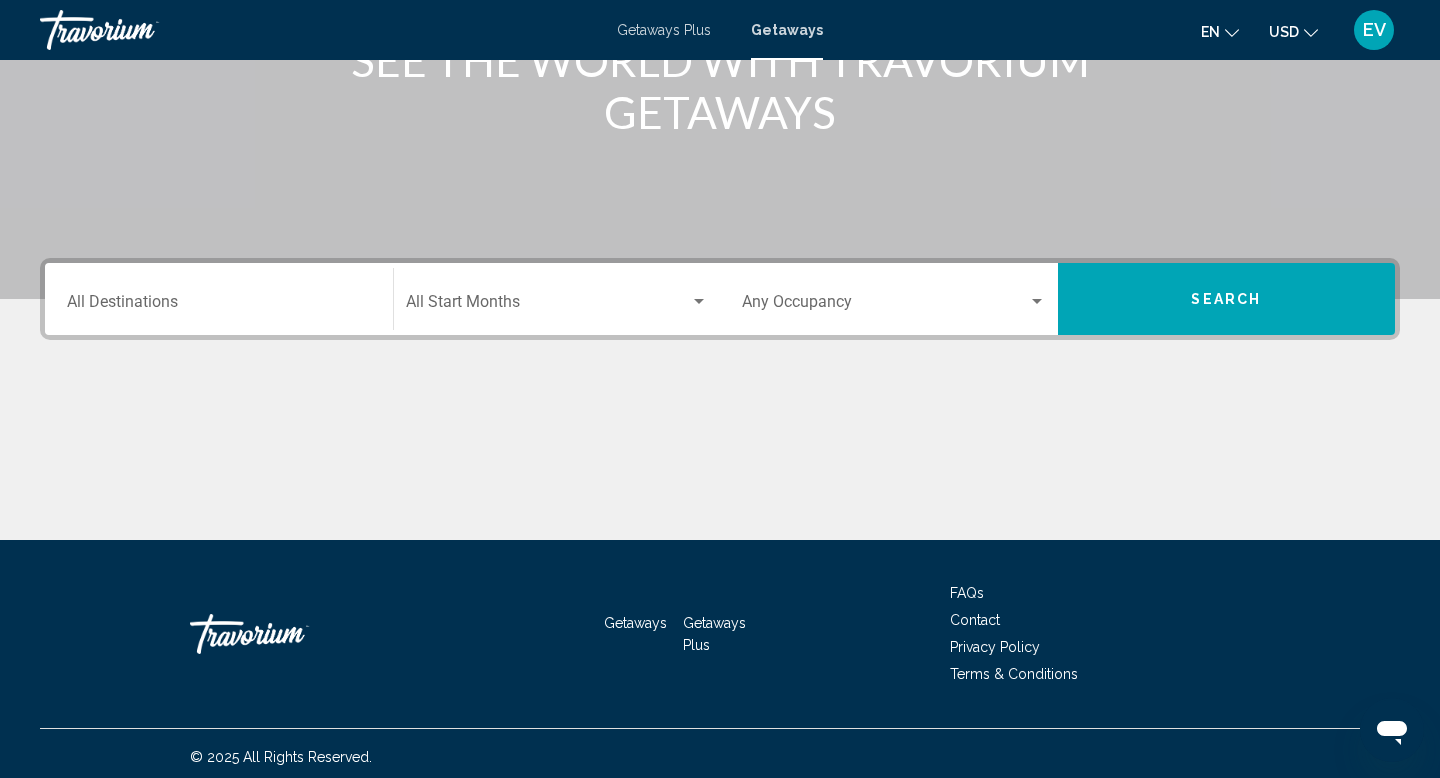 click on "Destination All Destinations" at bounding box center (219, 299) 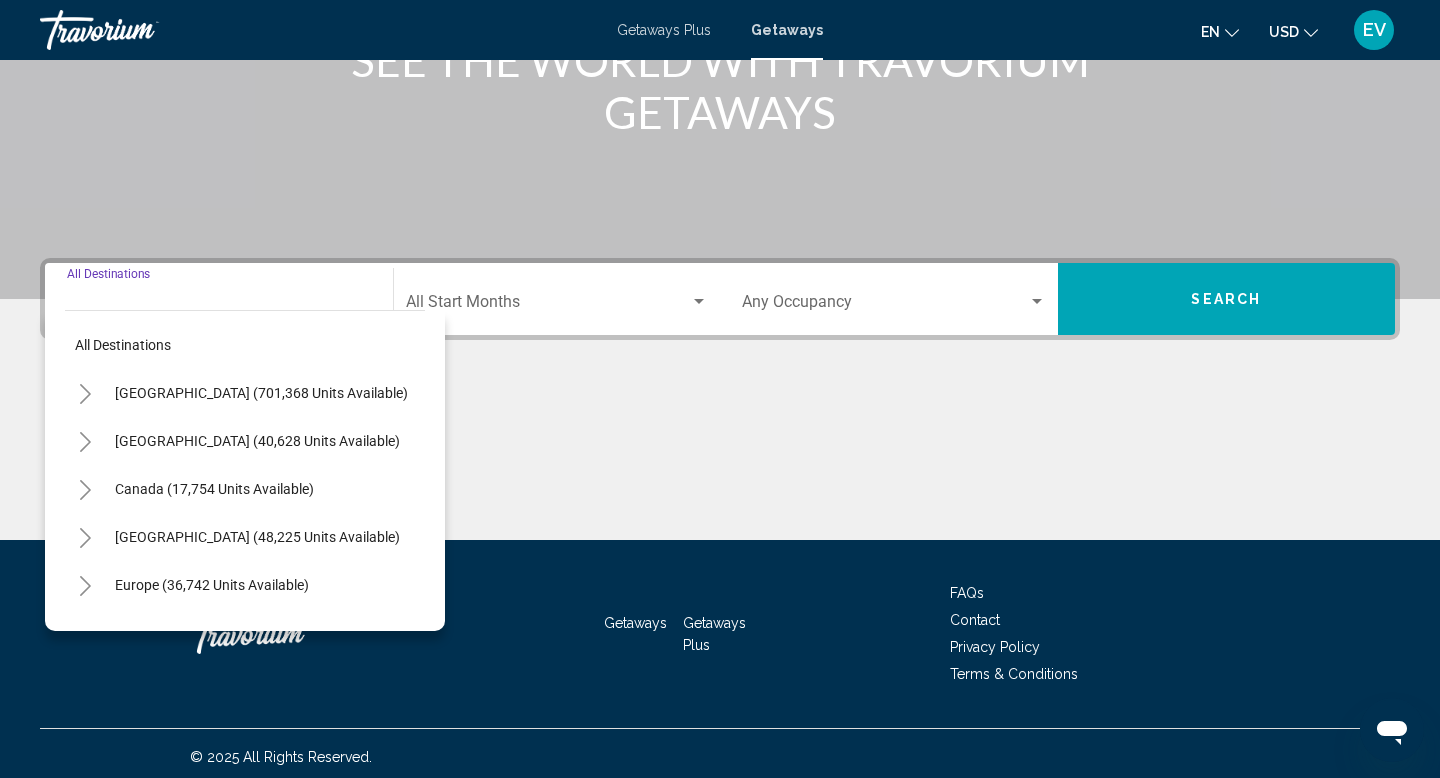 scroll, scrollTop: 308, scrollLeft: 0, axis: vertical 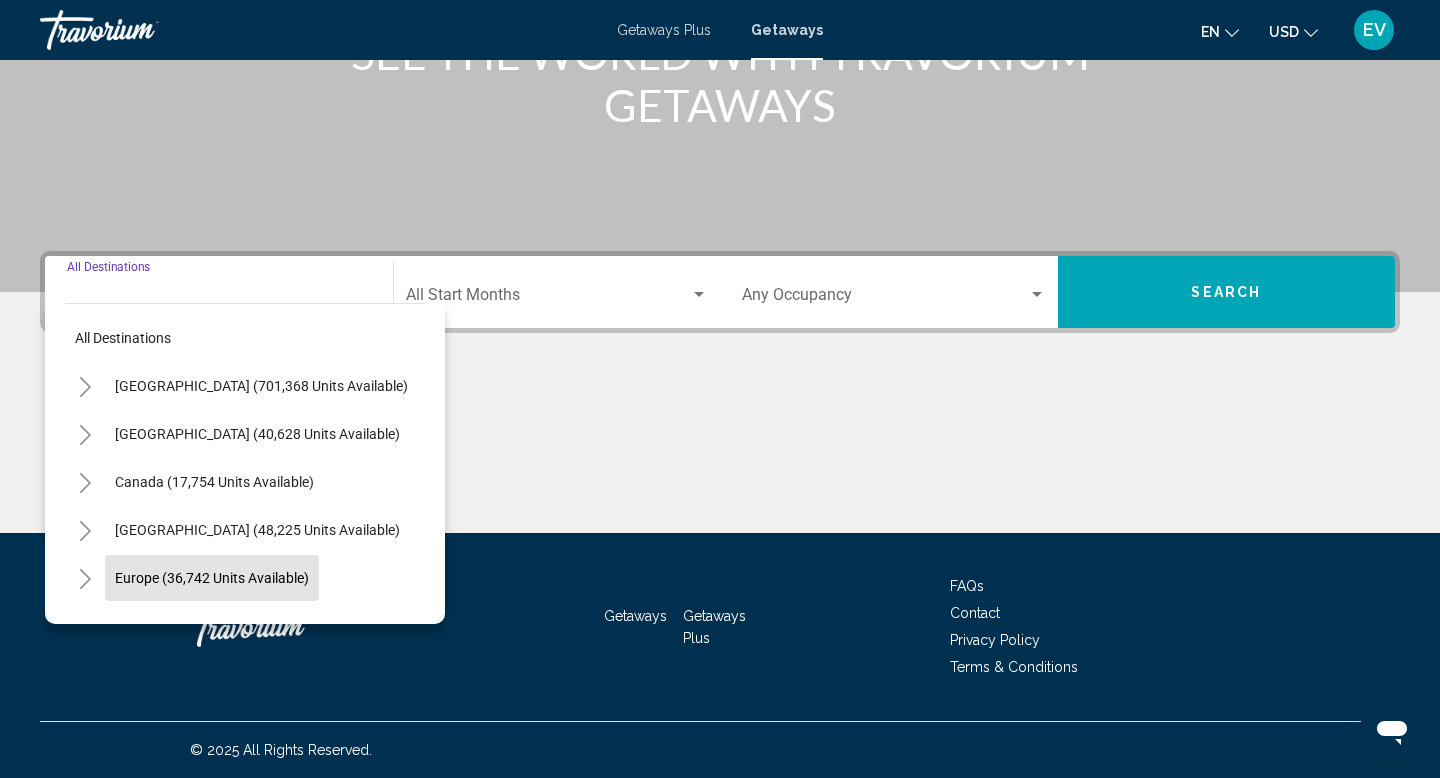 click on "Europe (36,742 units available)" at bounding box center (214, 626) 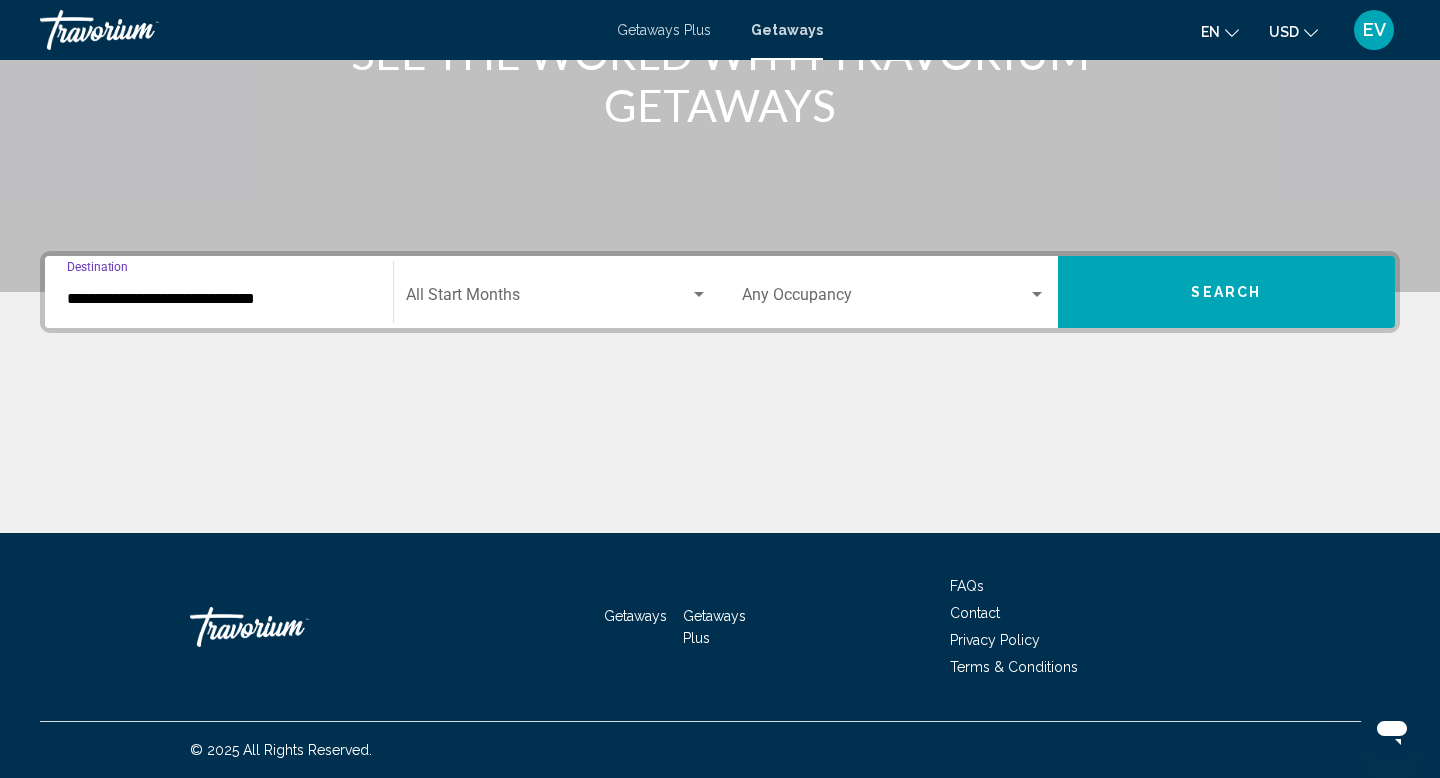 click at bounding box center (548, 299) 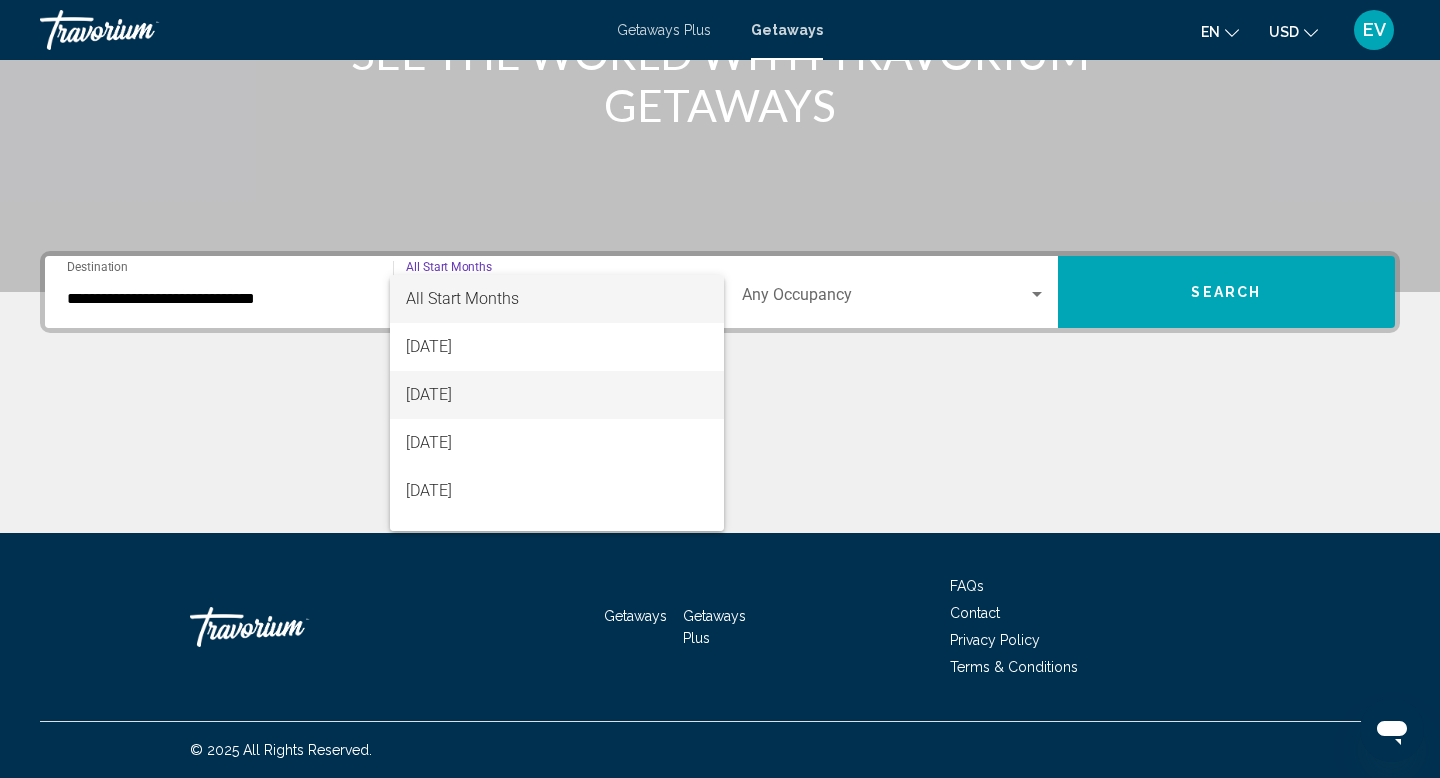 click on "[DATE]" at bounding box center [557, 395] 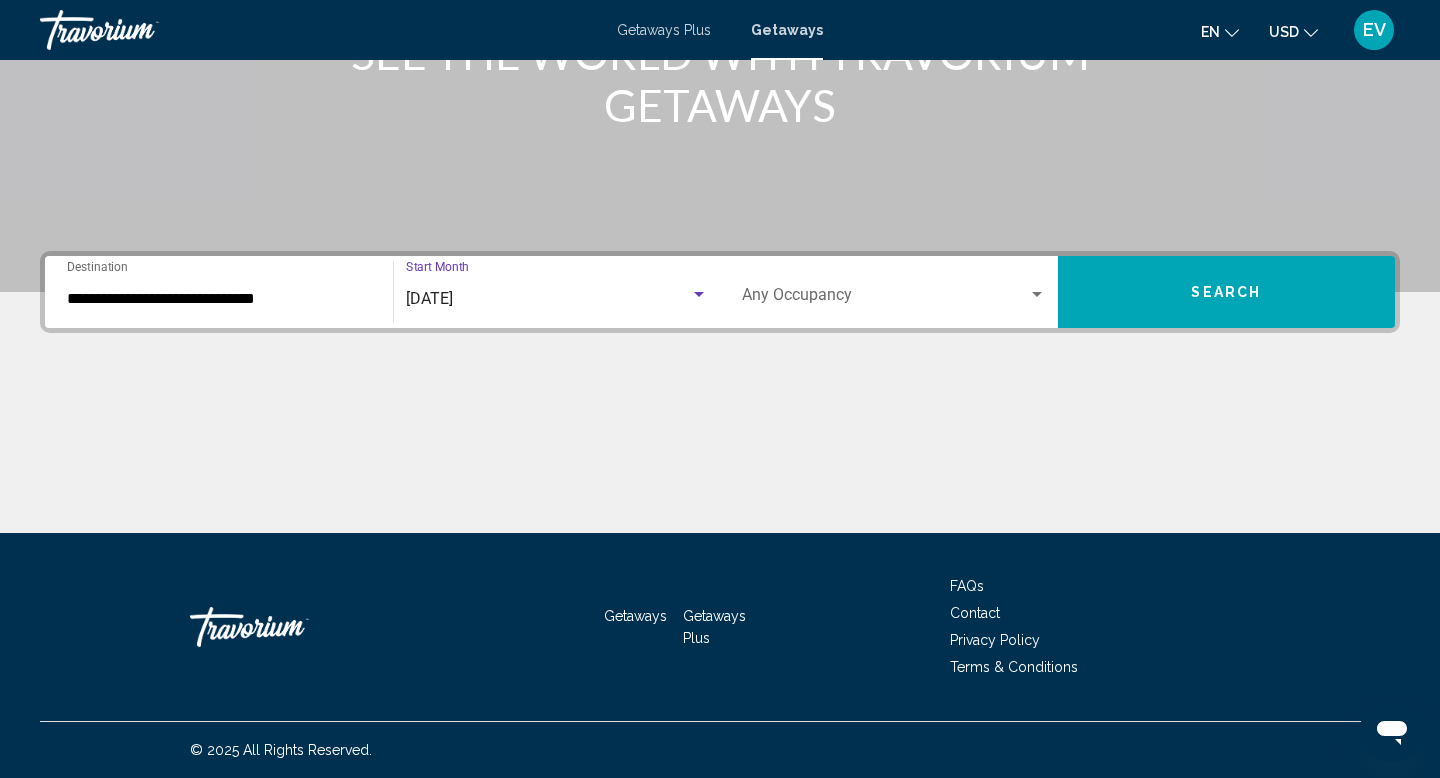 click on "Search" at bounding box center (1227, 292) 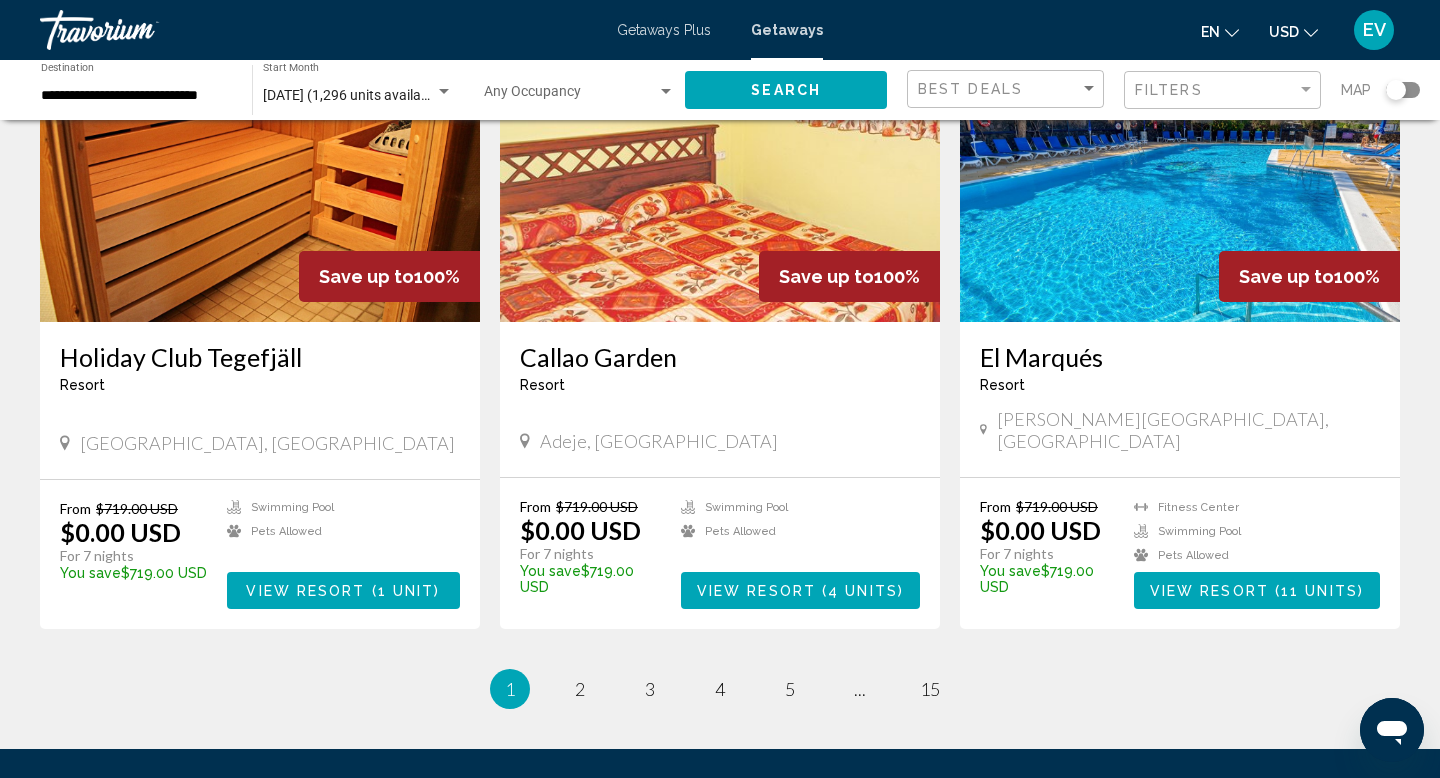 scroll, scrollTop: 2335, scrollLeft: 0, axis: vertical 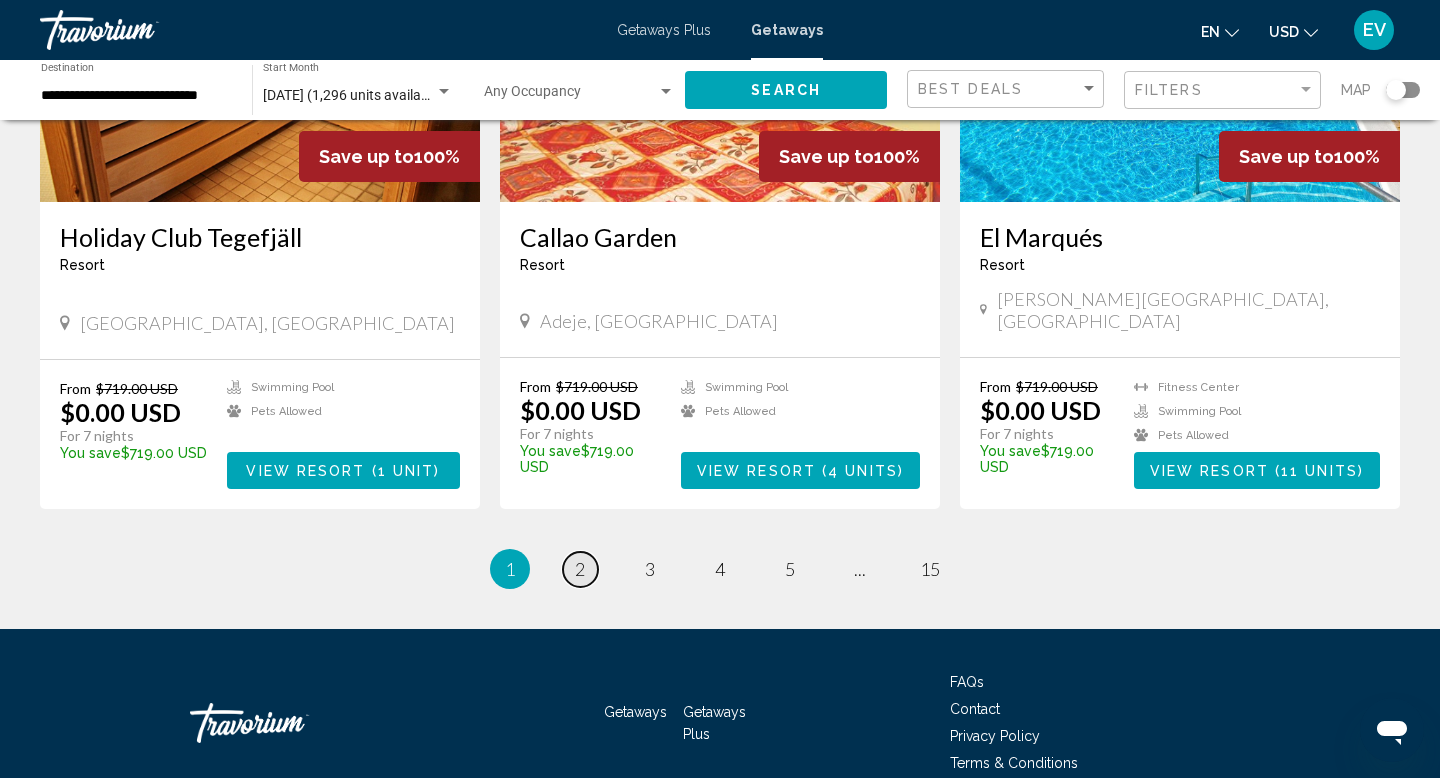 click on "page  2" at bounding box center [580, 569] 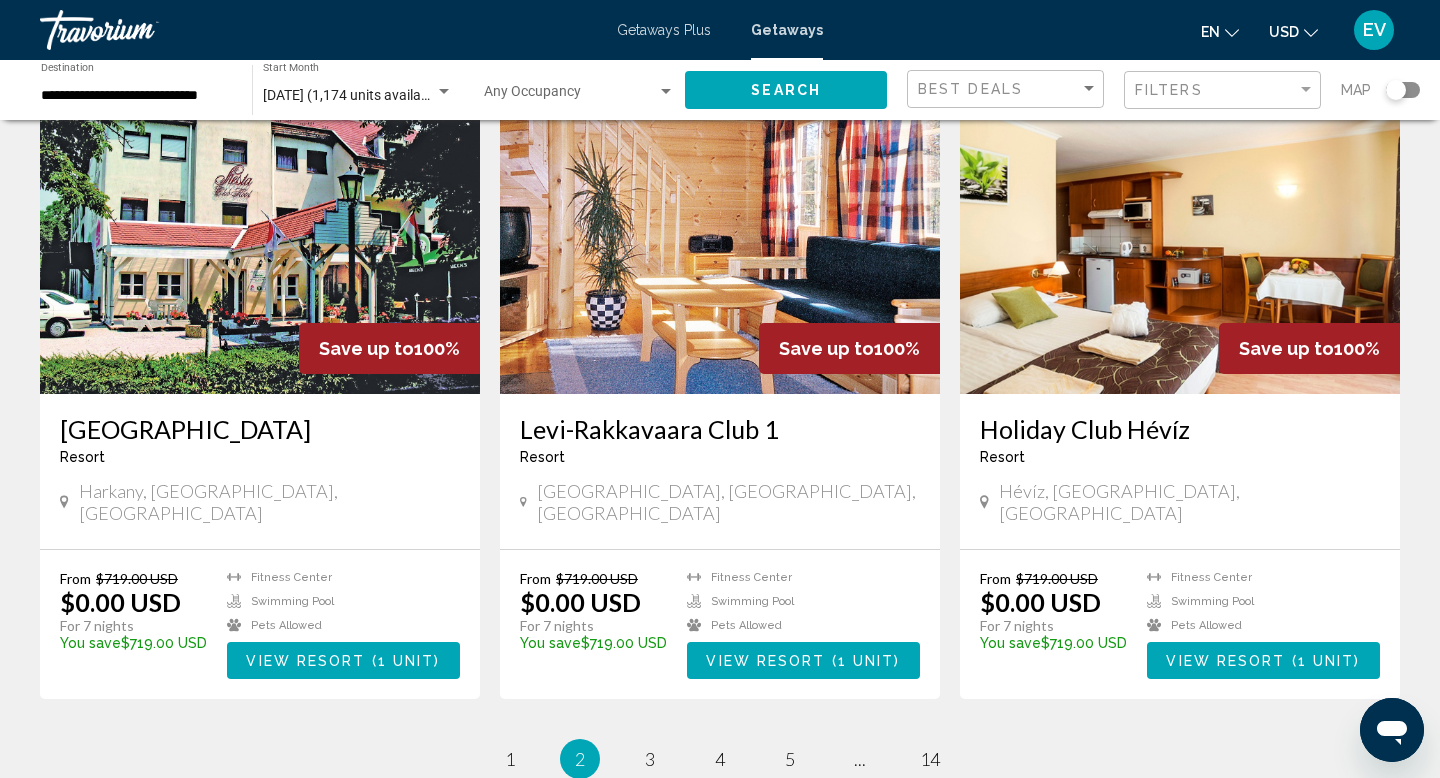 scroll, scrollTop: 2116, scrollLeft: 0, axis: vertical 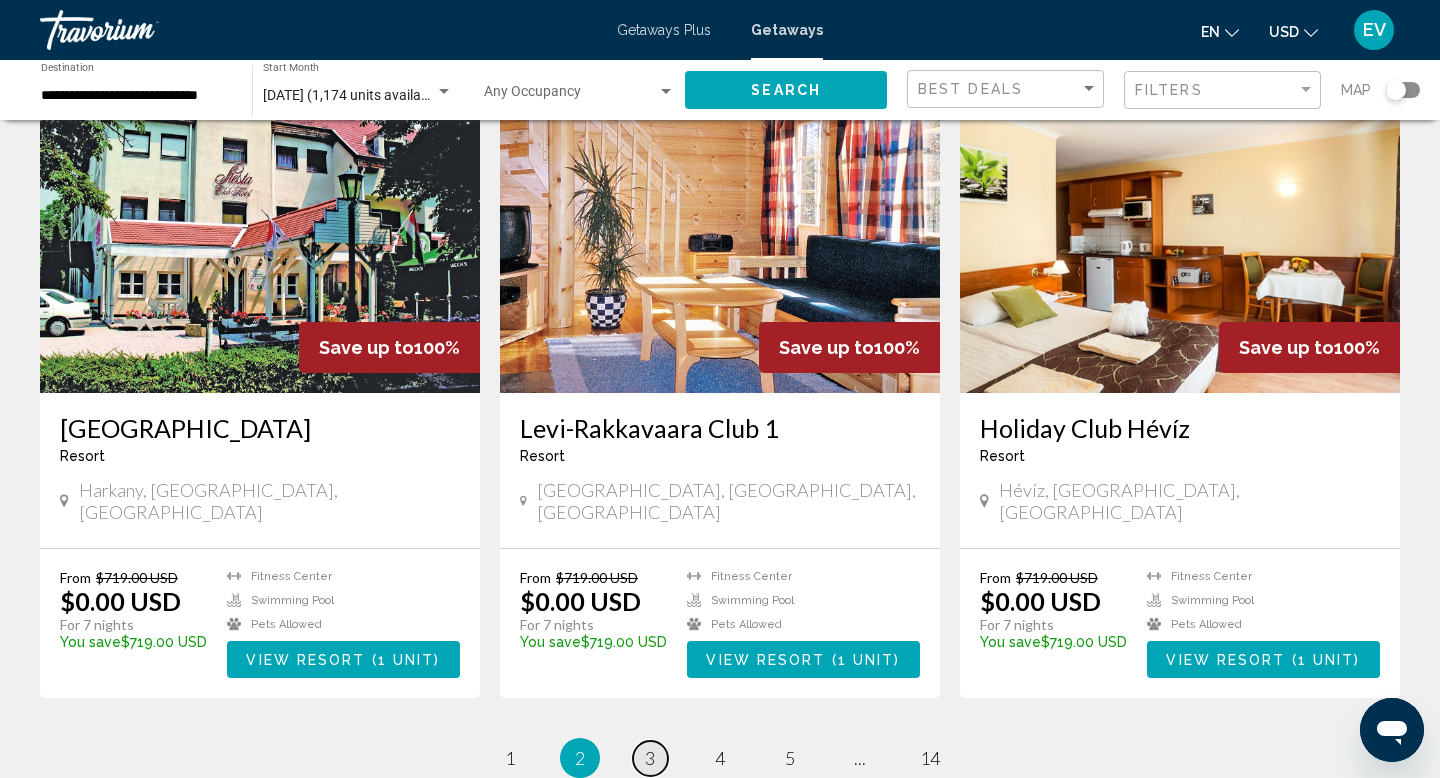 click on "3" at bounding box center (650, 758) 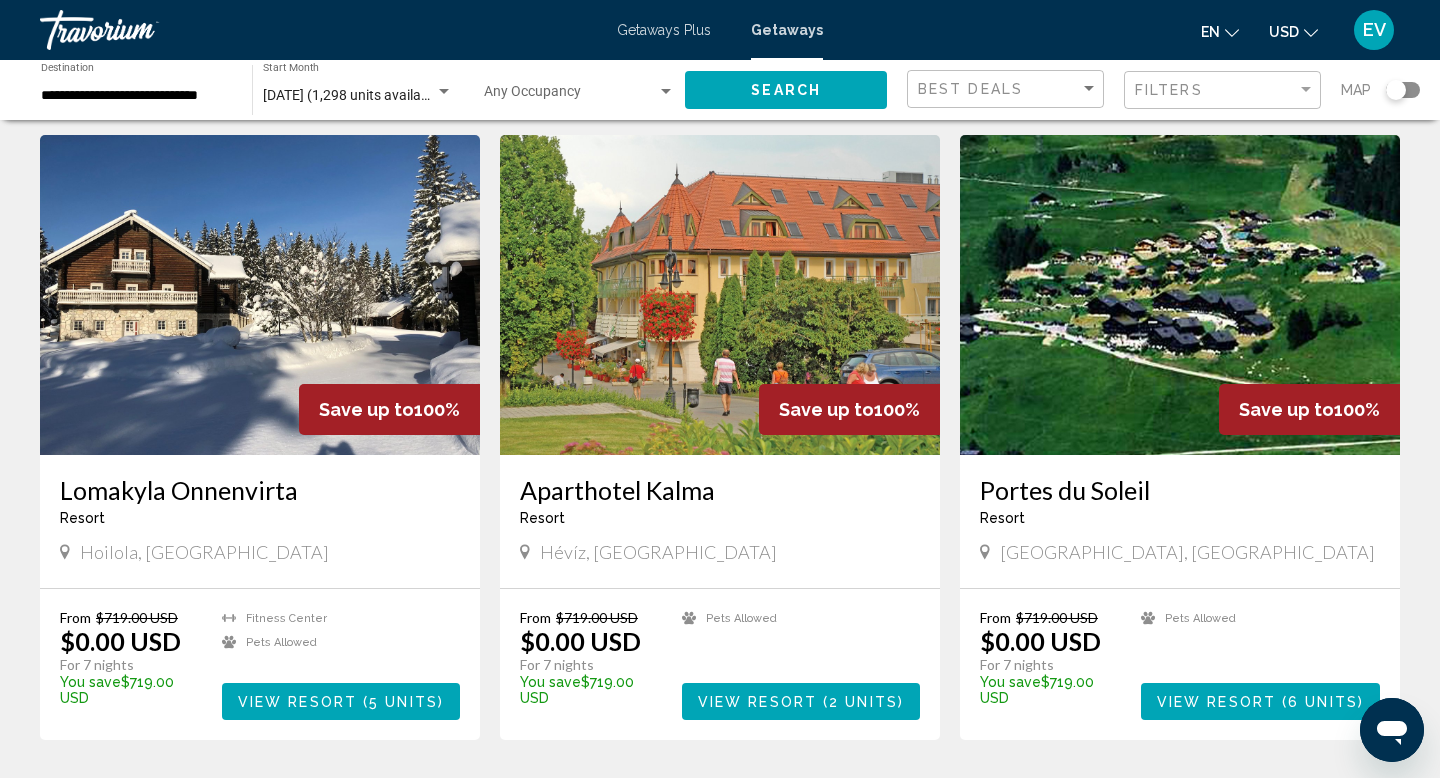 scroll, scrollTop: 2083, scrollLeft: 0, axis: vertical 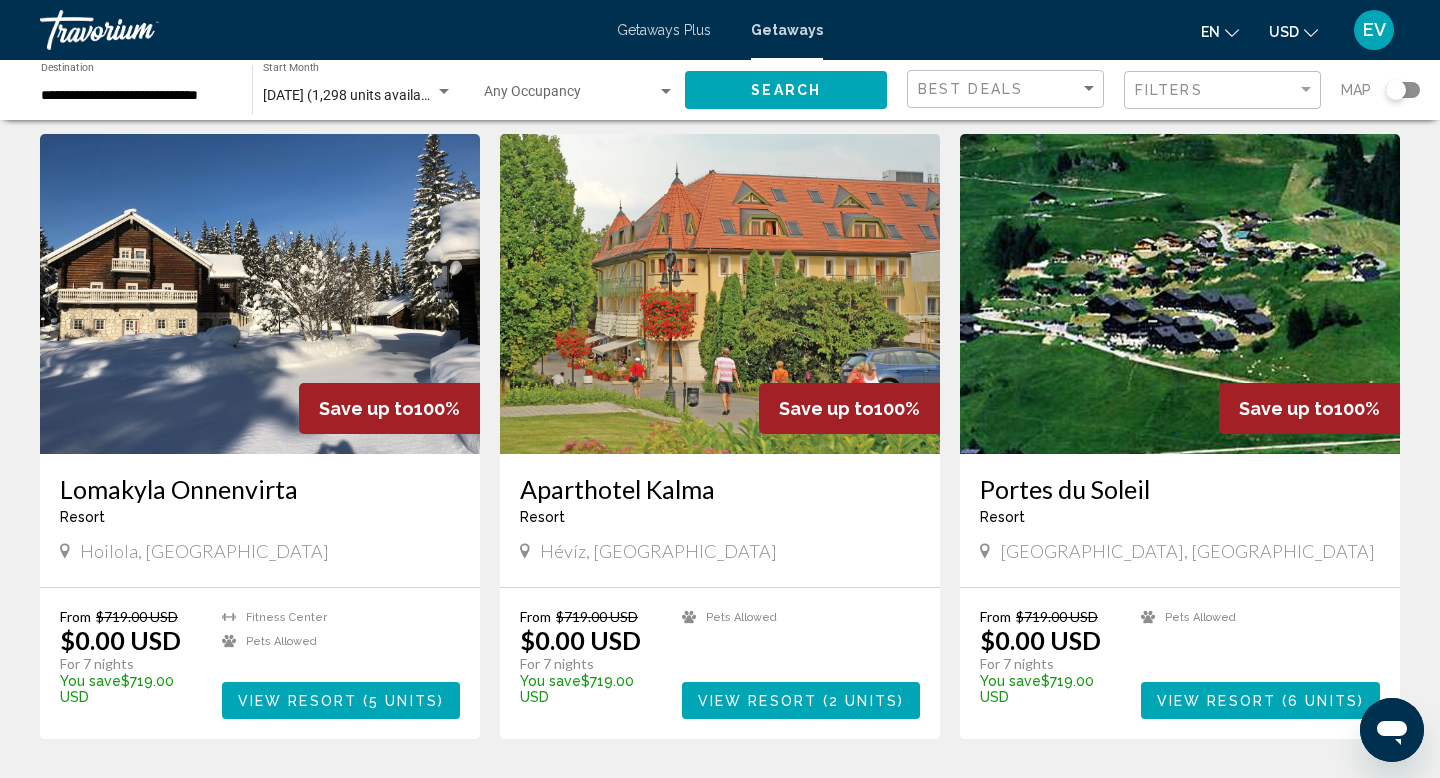 click on "View Resort" at bounding box center [1216, 701] 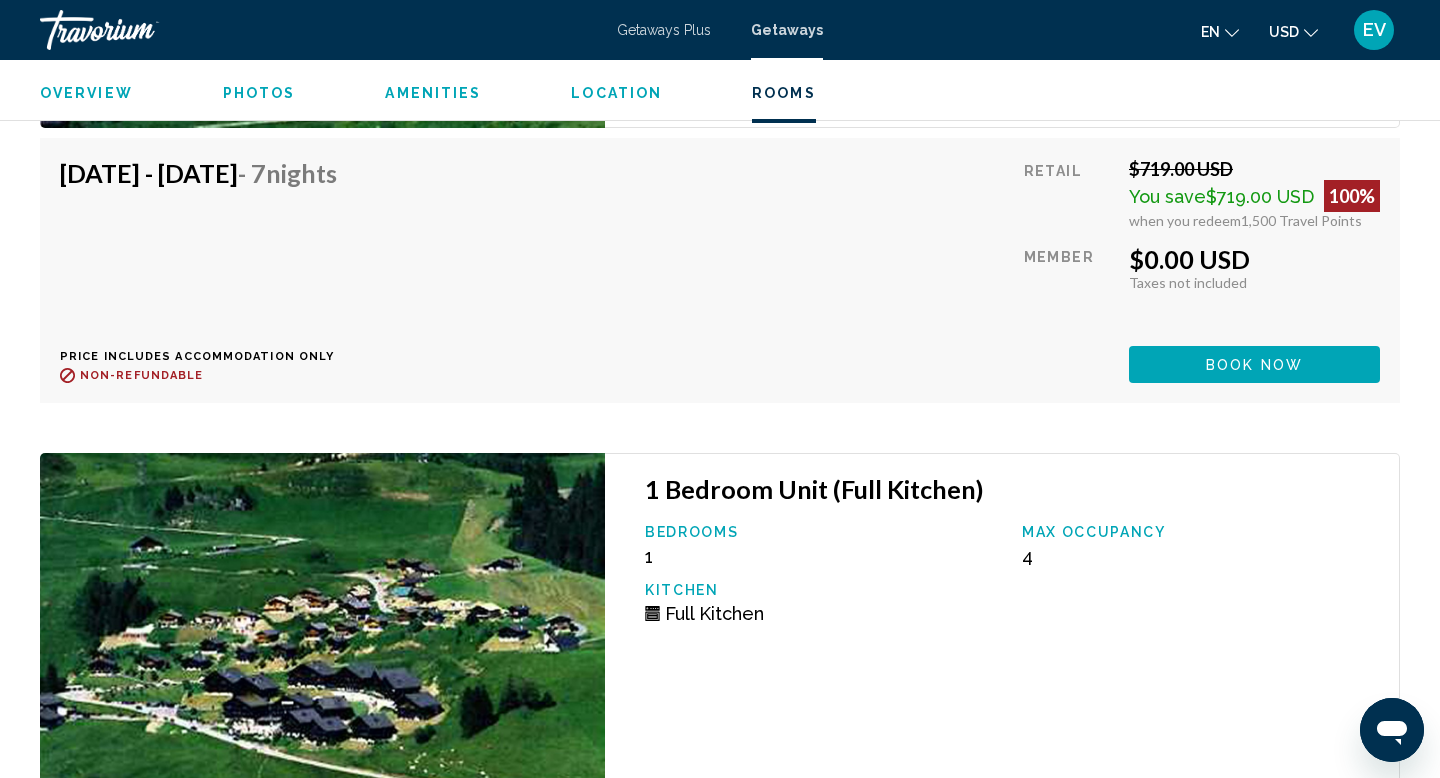 scroll, scrollTop: 3973, scrollLeft: 0, axis: vertical 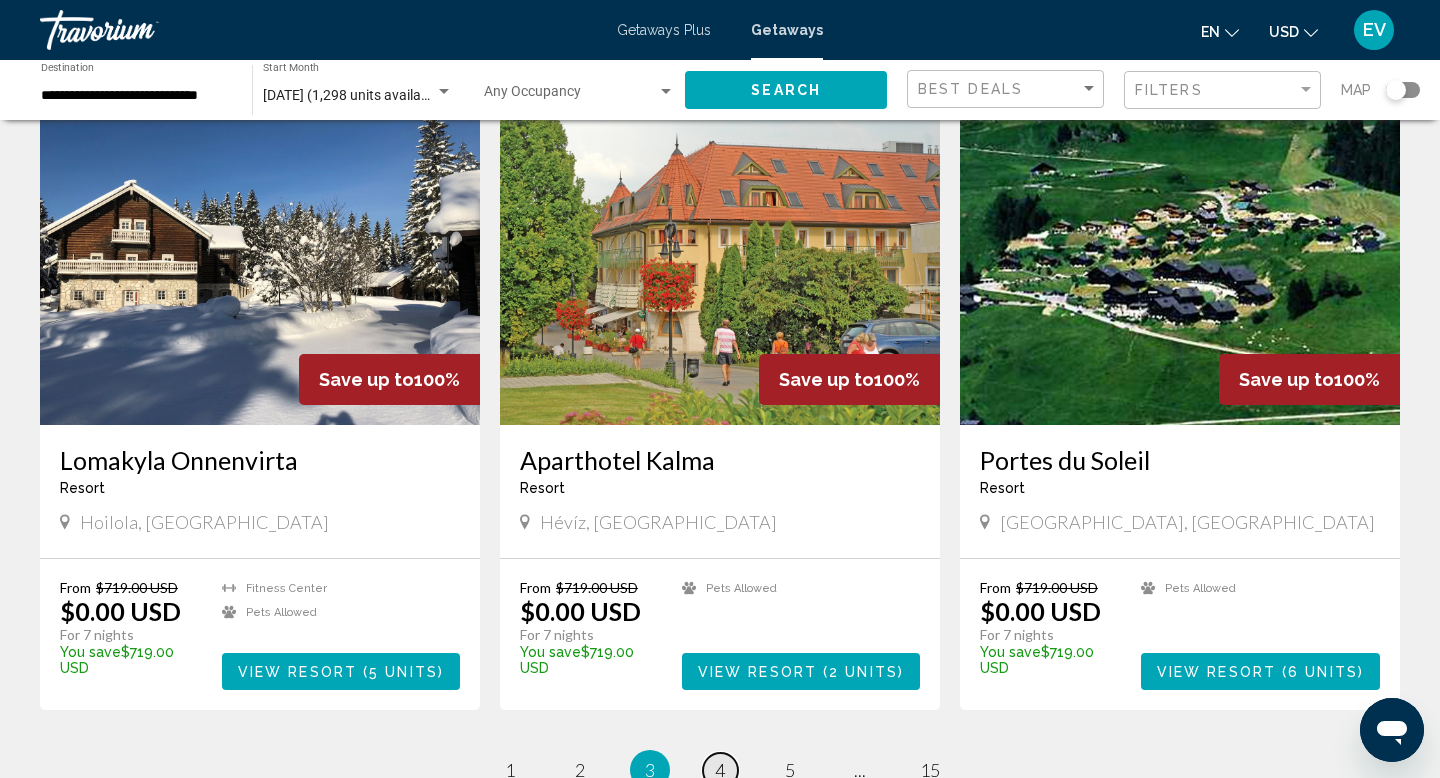 click on "4" at bounding box center [720, 770] 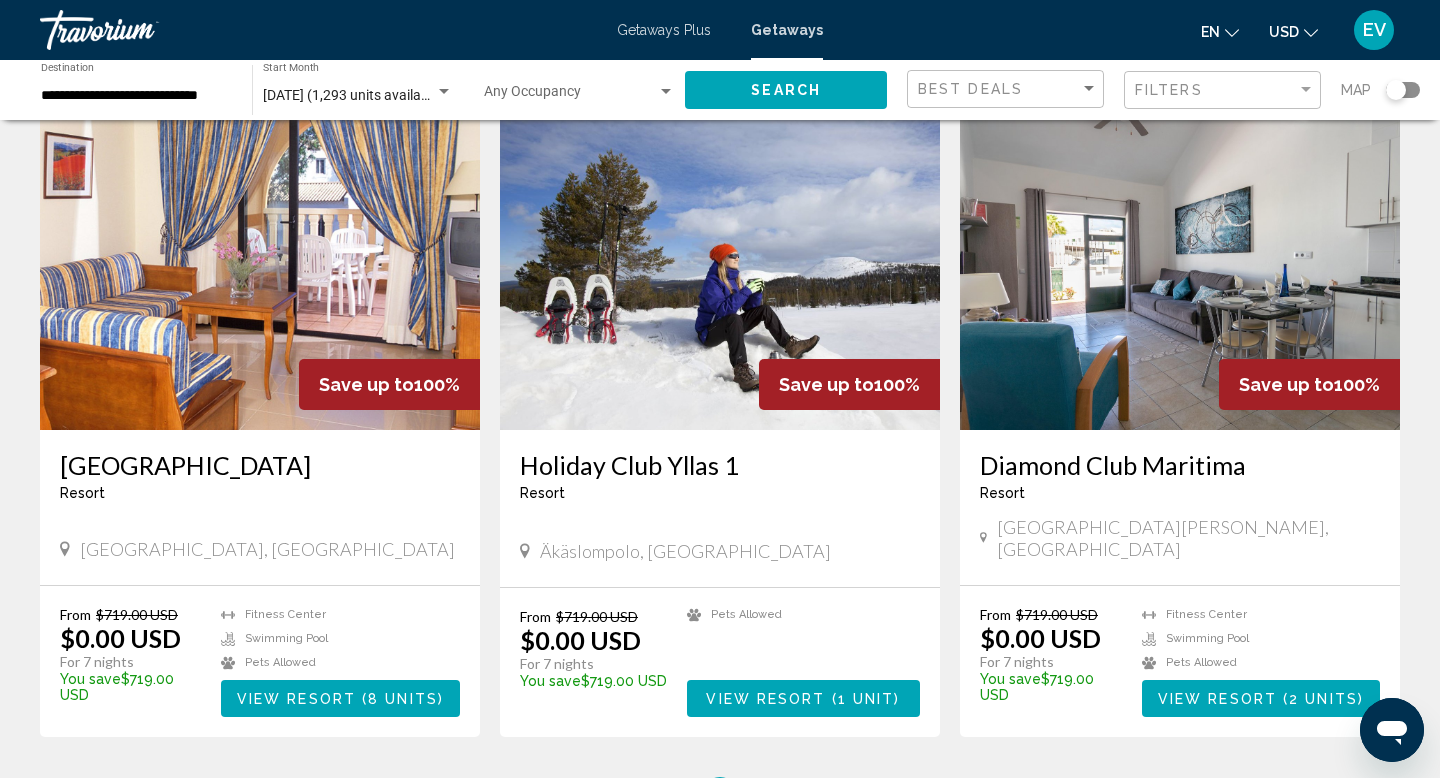 scroll, scrollTop: 2217, scrollLeft: 0, axis: vertical 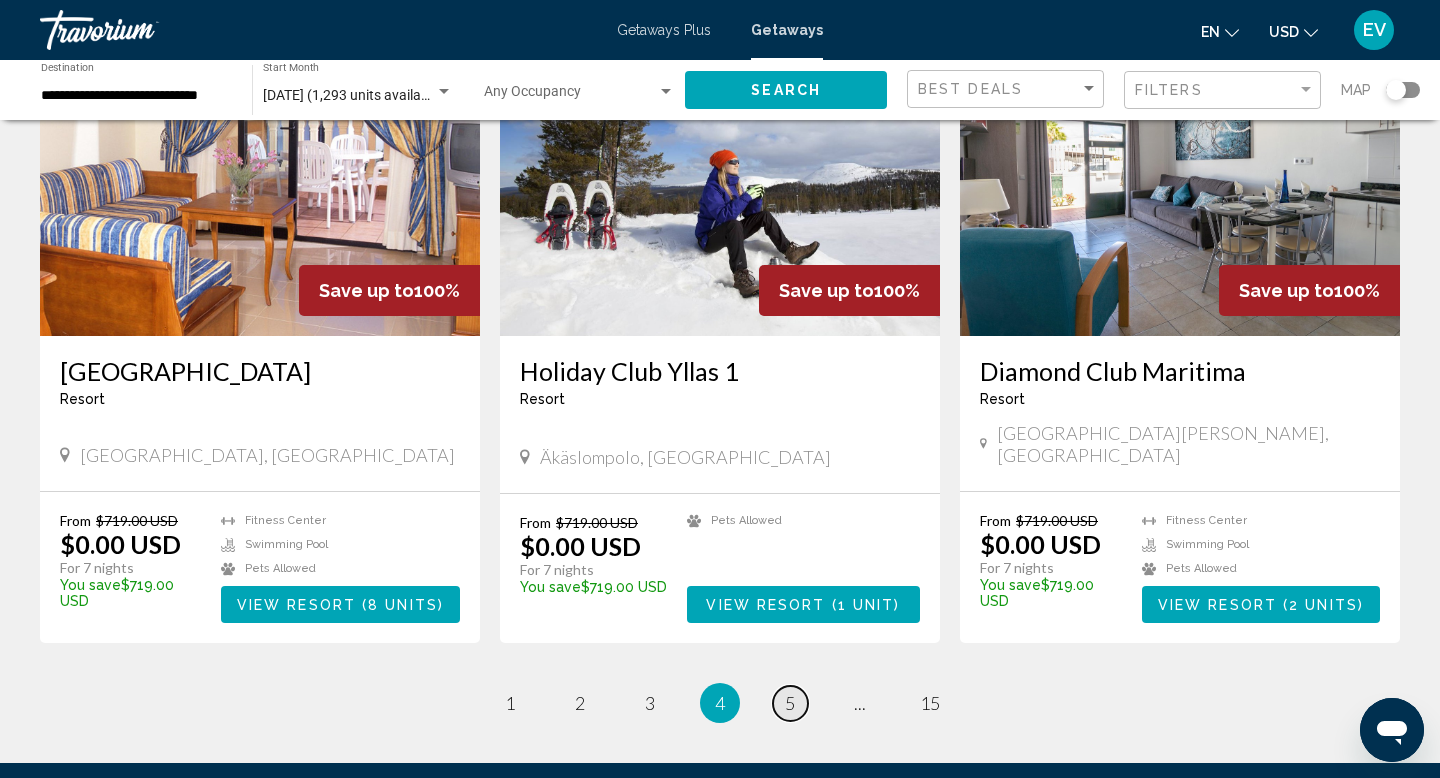 click on "page  5" at bounding box center [790, 703] 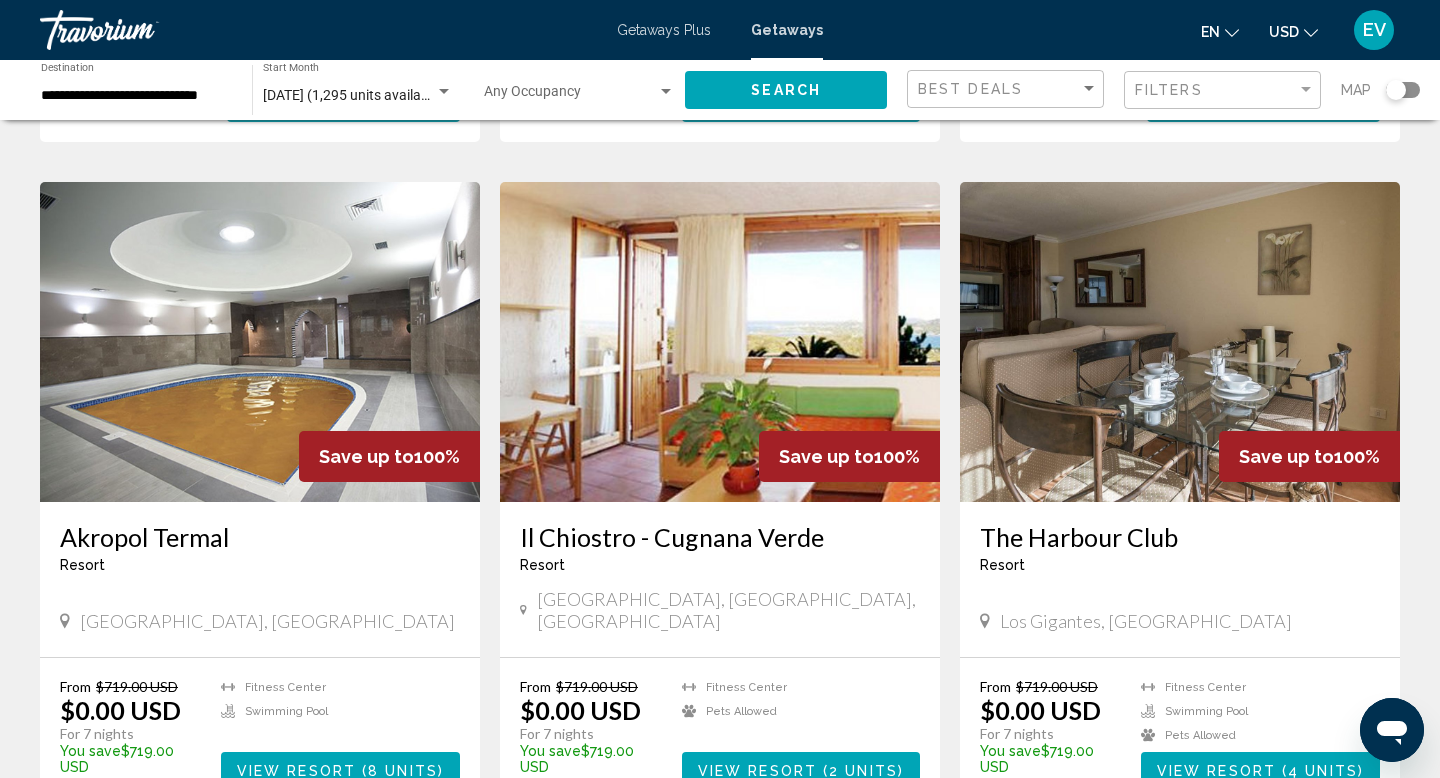scroll, scrollTop: 742, scrollLeft: 0, axis: vertical 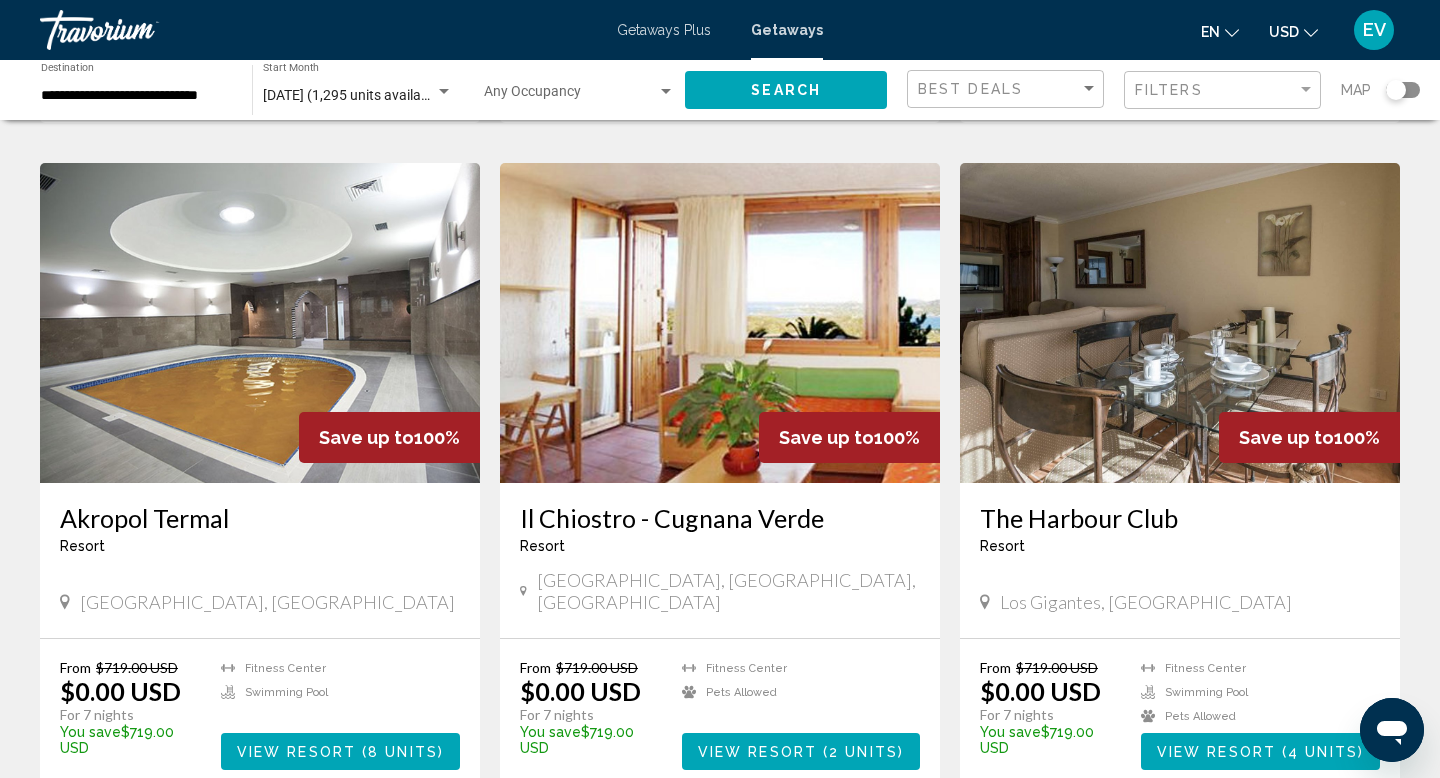 click on "Occupancy Any Occupancy" 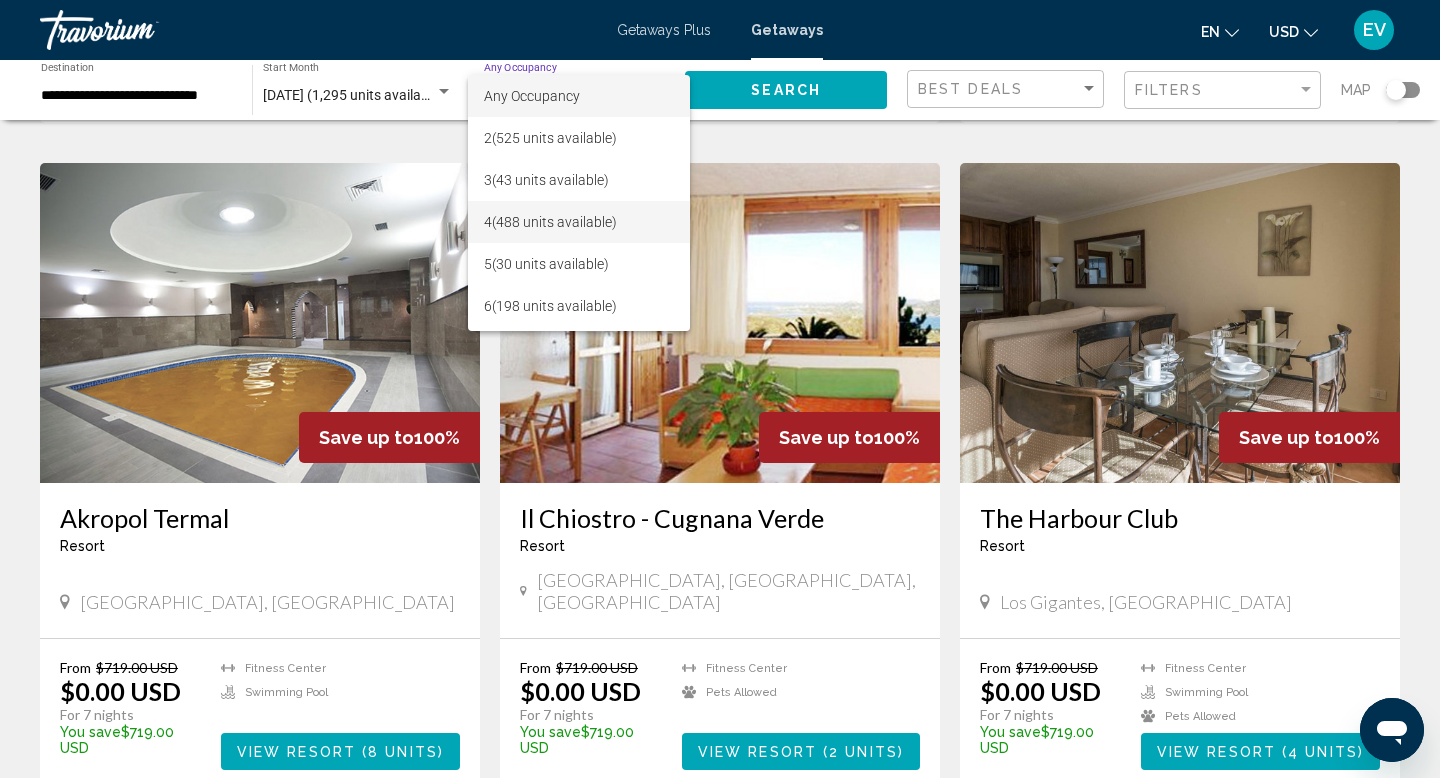 click on "4  (488 units available)" at bounding box center (579, 222) 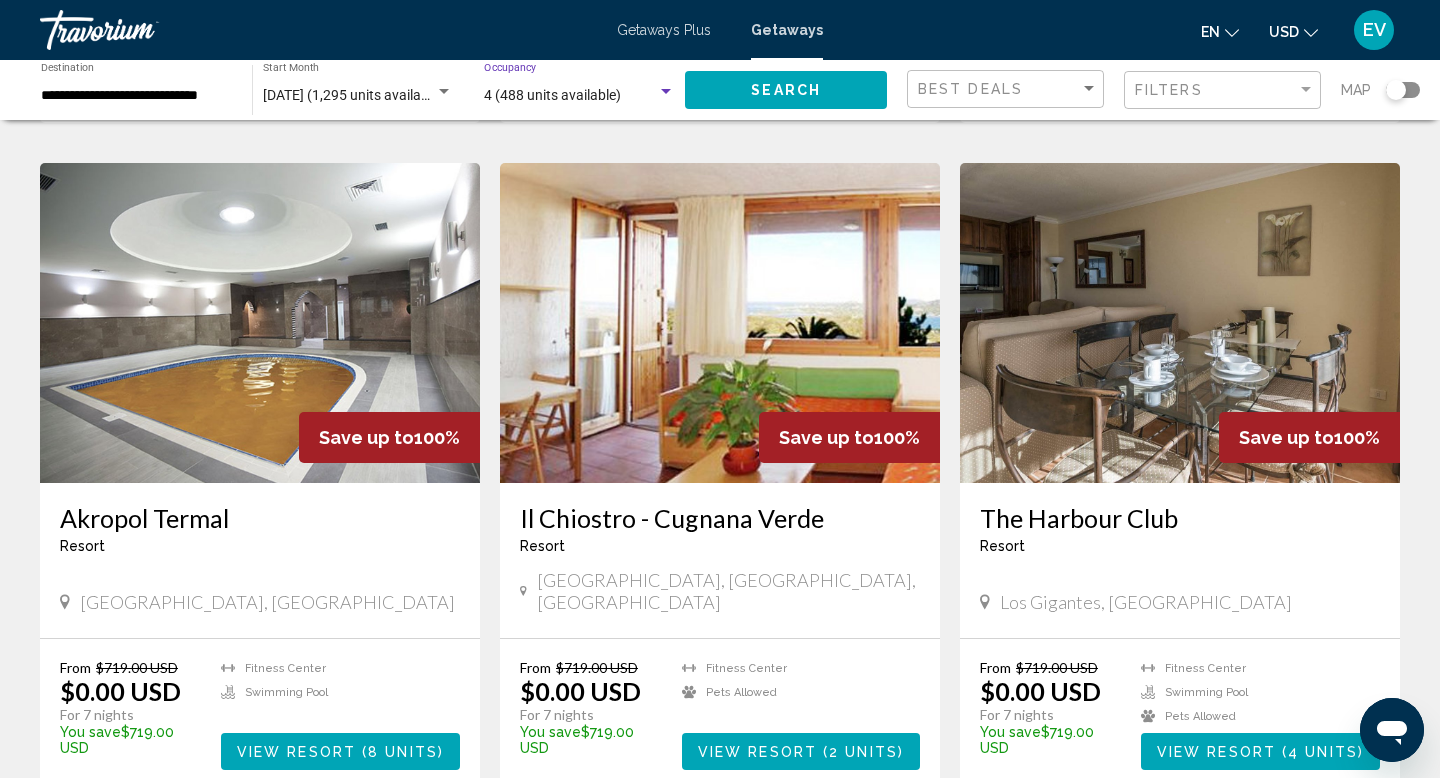 click on "Search" 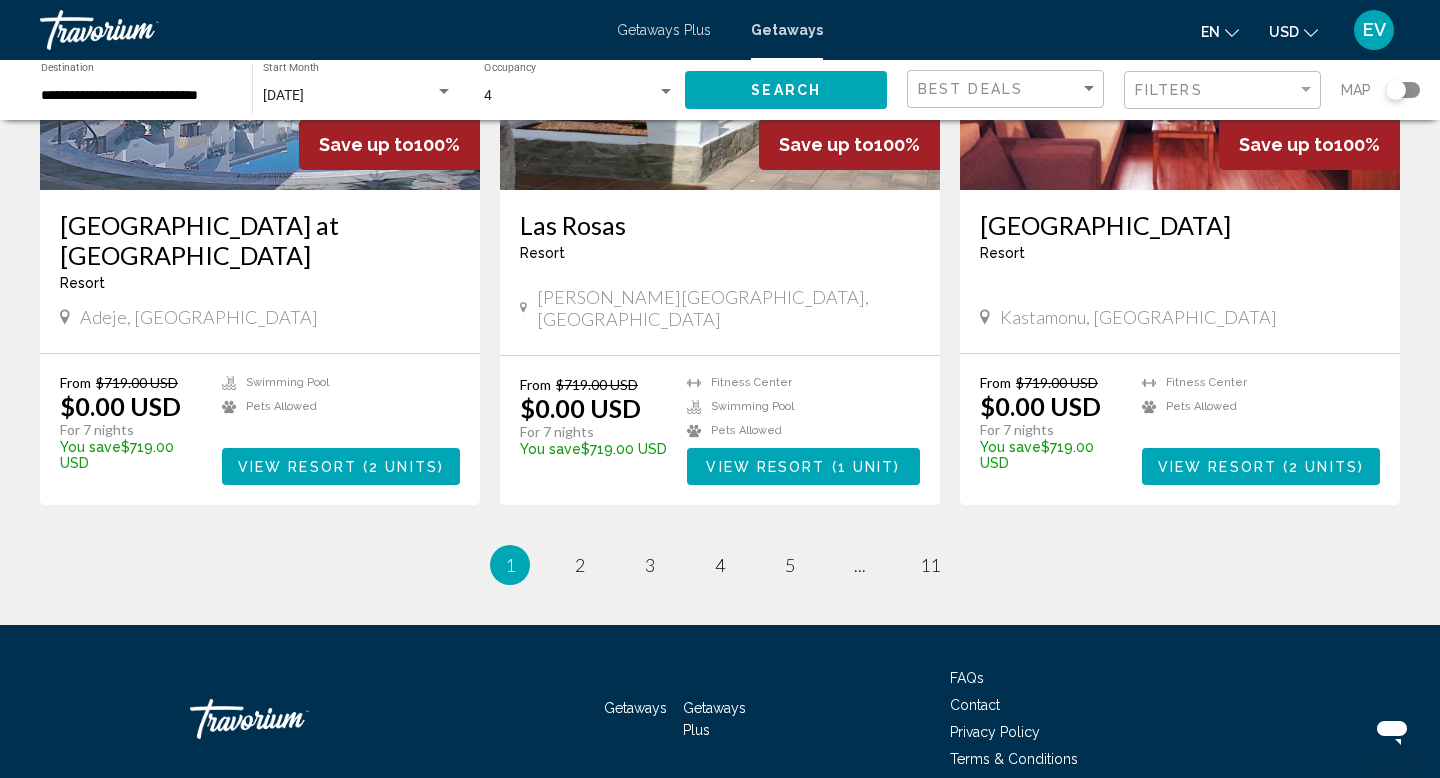 scroll, scrollTop: 2310, scrollLeft: 0, axis: vertical 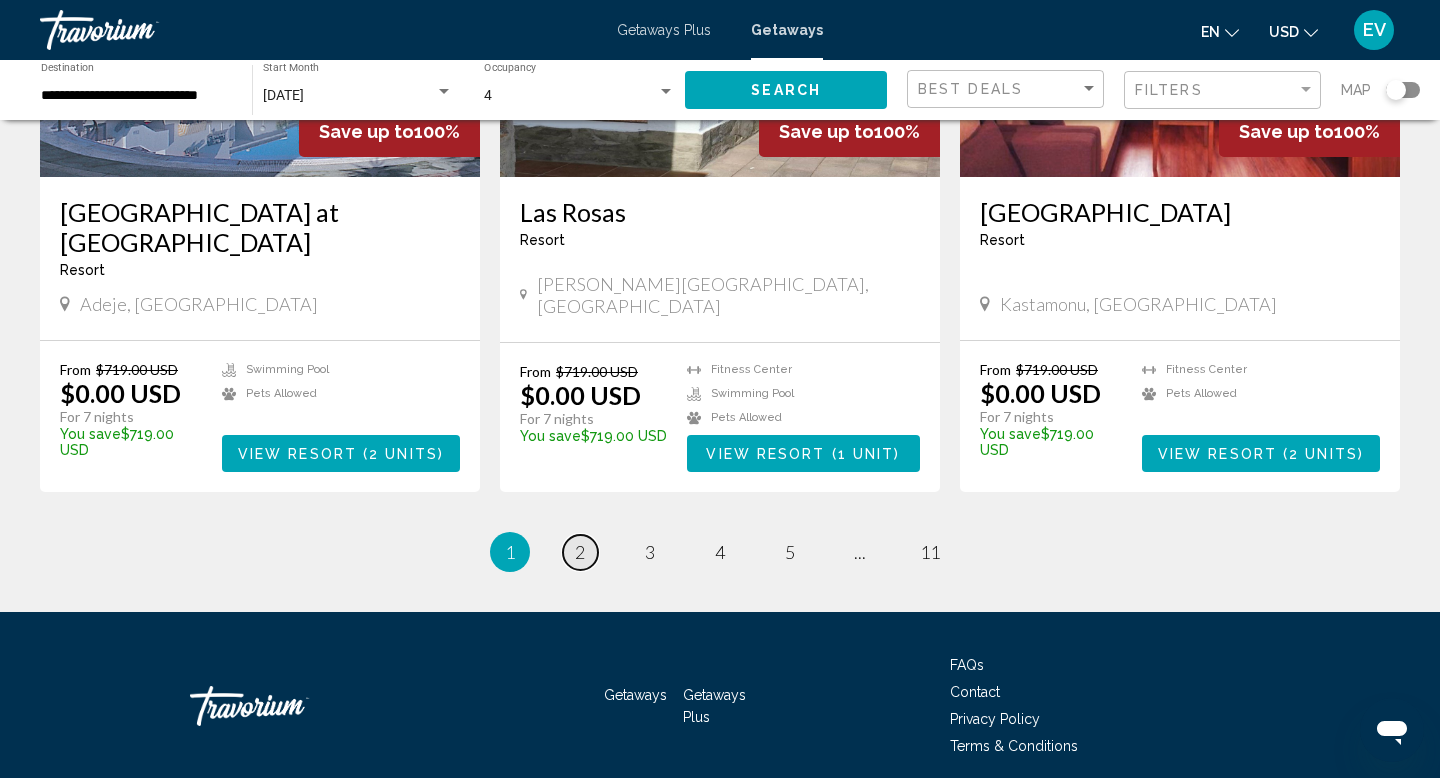 click on "page  2" at bounding box center [580, 552] 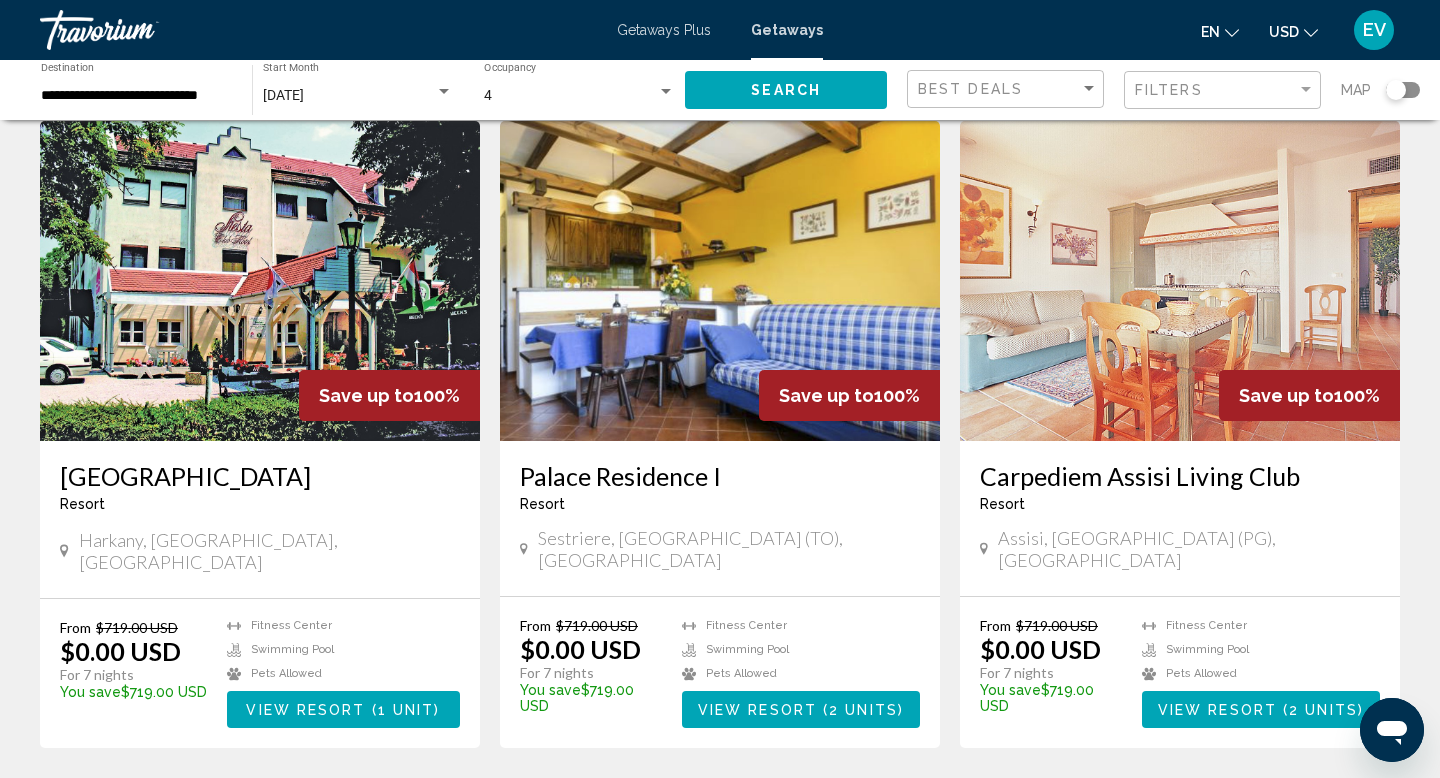 scroll, scrollTop: 1405, scrollLeft: 0, axis: vertical 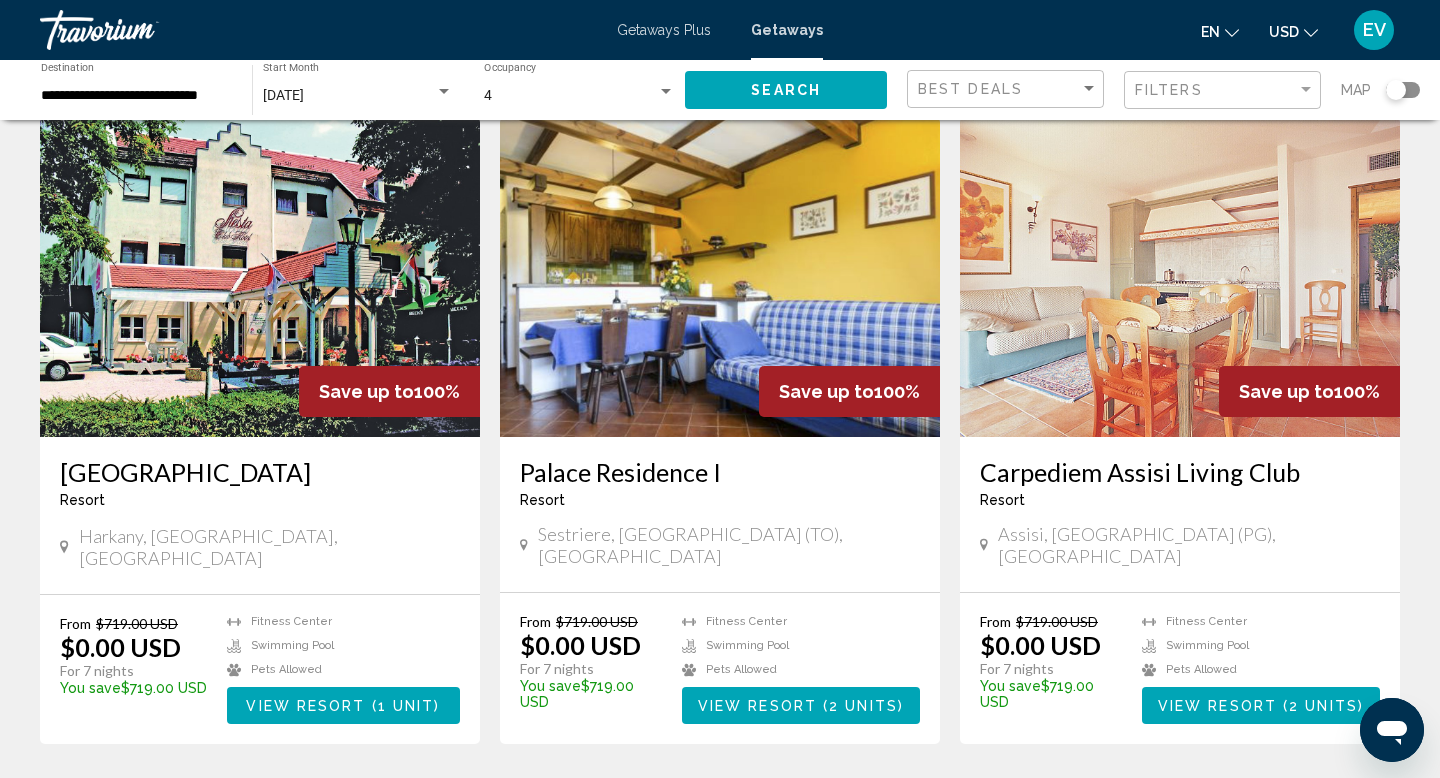 click on "View Resort    ( 2 units )" at bounding box center [801, 705] 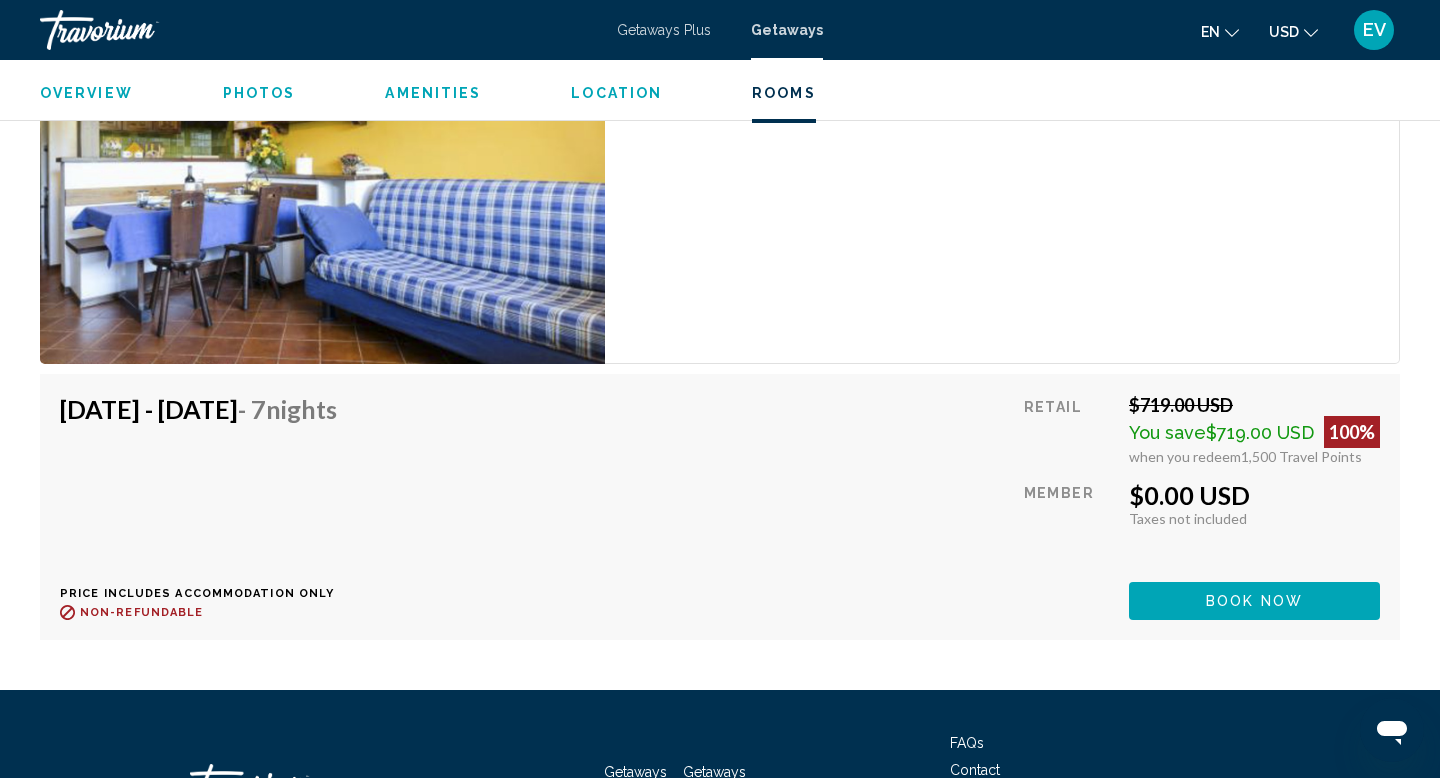 scroll, scrollTop: 3604, scrollLeft: 0, axis: vertical 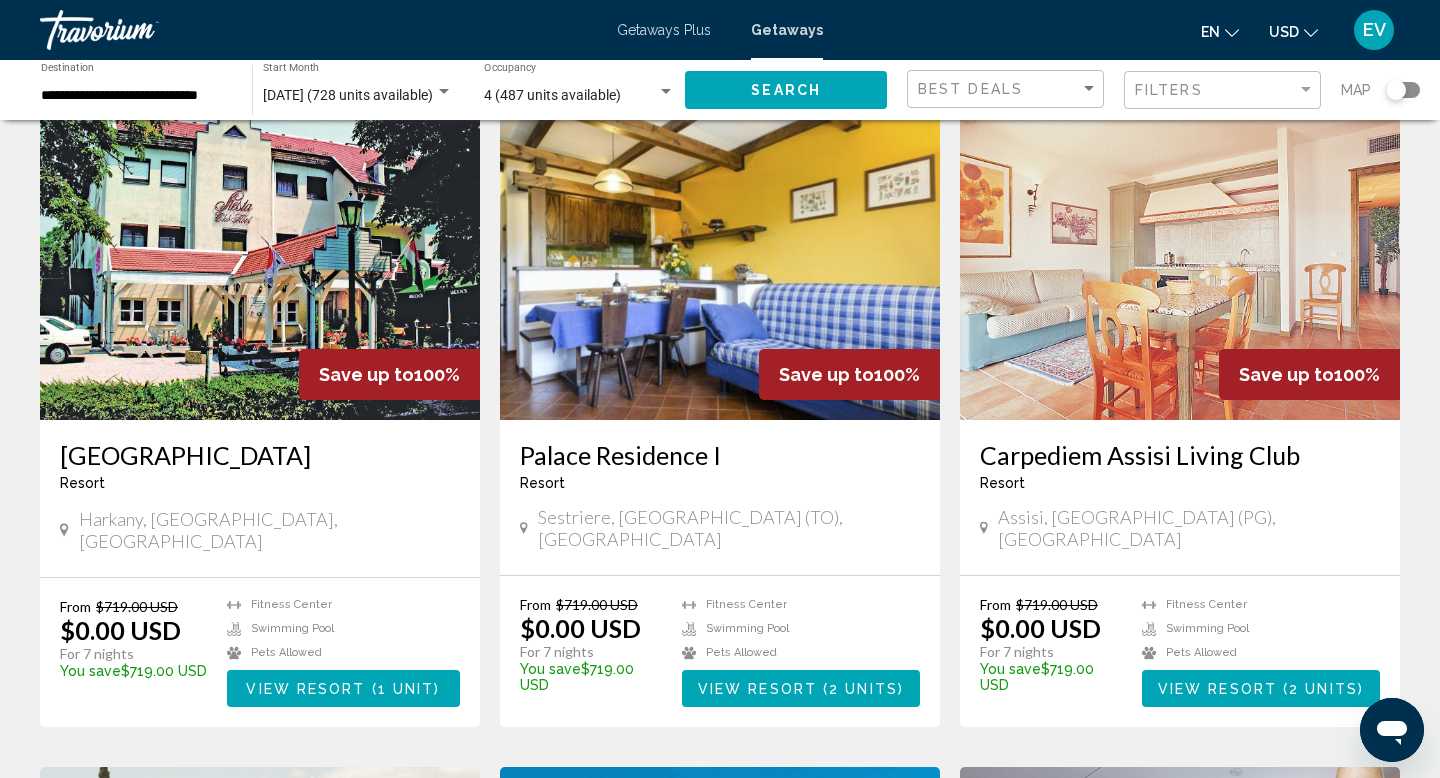 click on "View Resort" at bounding box center (1217, 689) 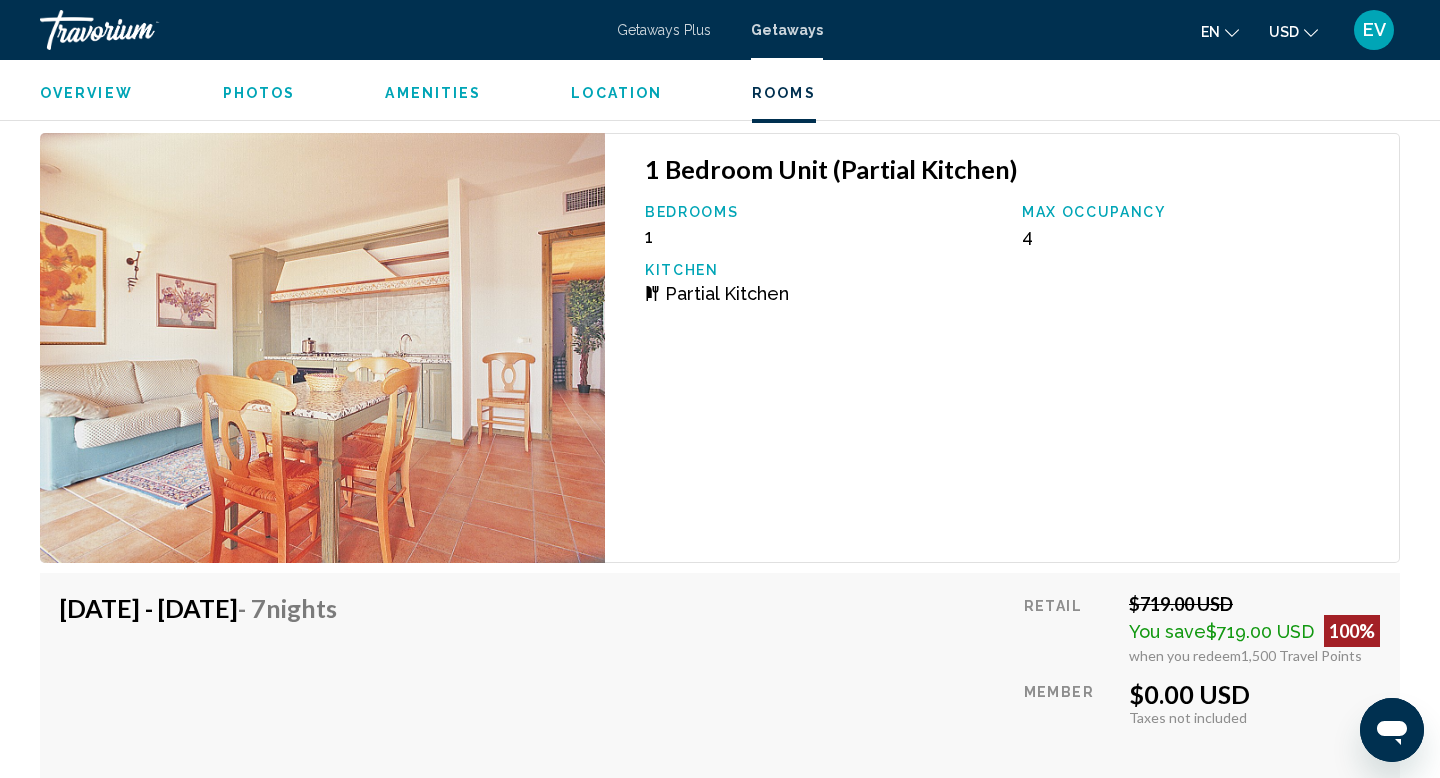 scroll, scrollTop: 4511, scrollLeft: 0, axis: vertical 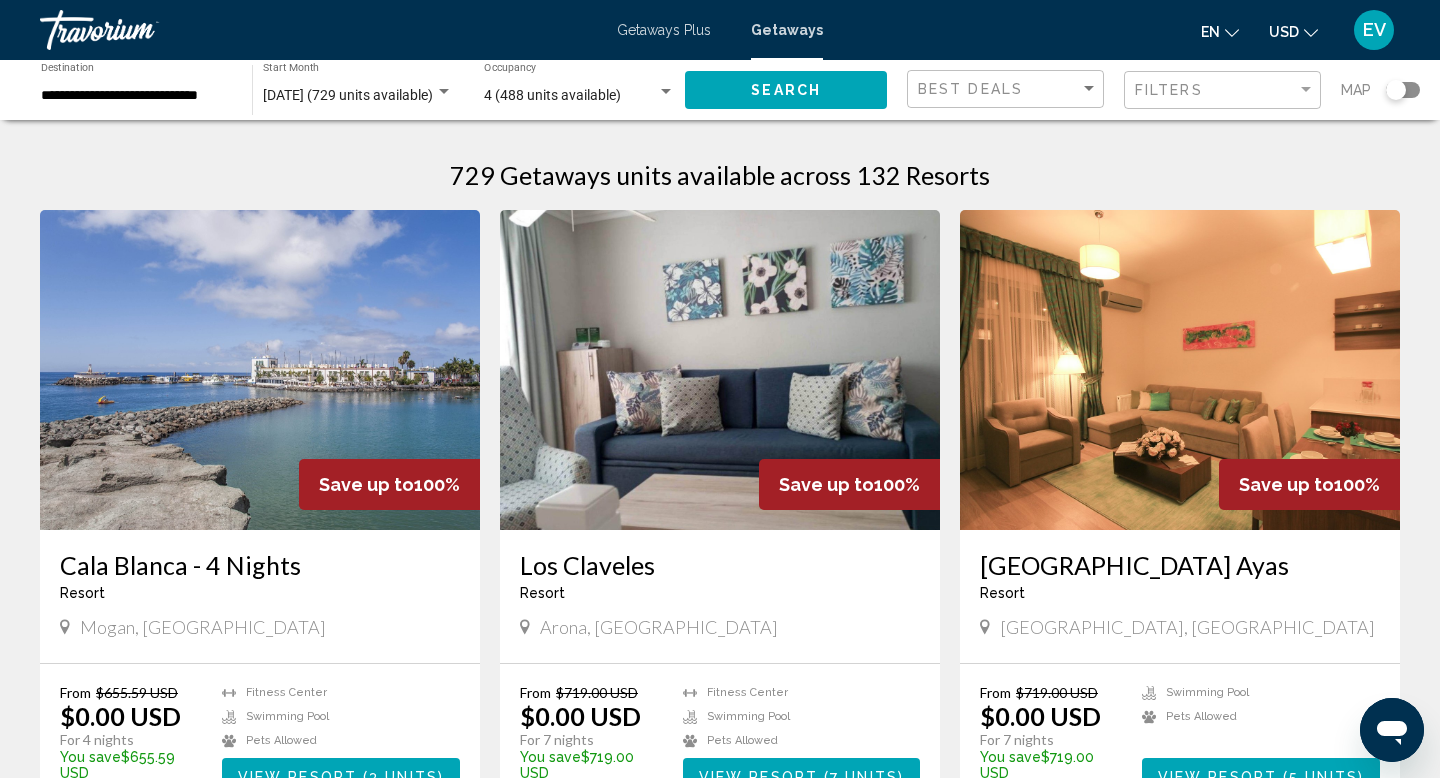 click on "4 (488 units available) Occupancy Any Occupancy" 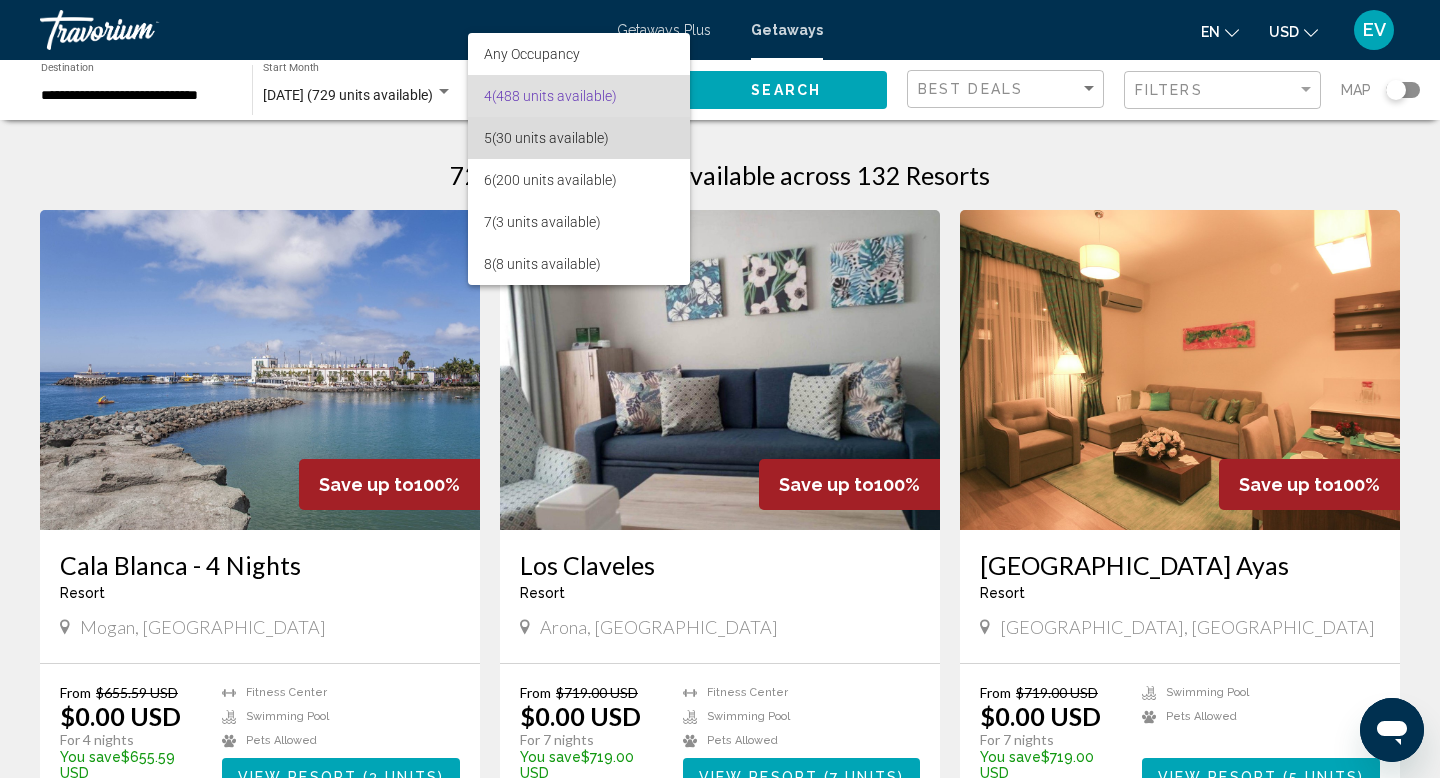 click on "5  (30 units available)" at bounding box center (579, 138) 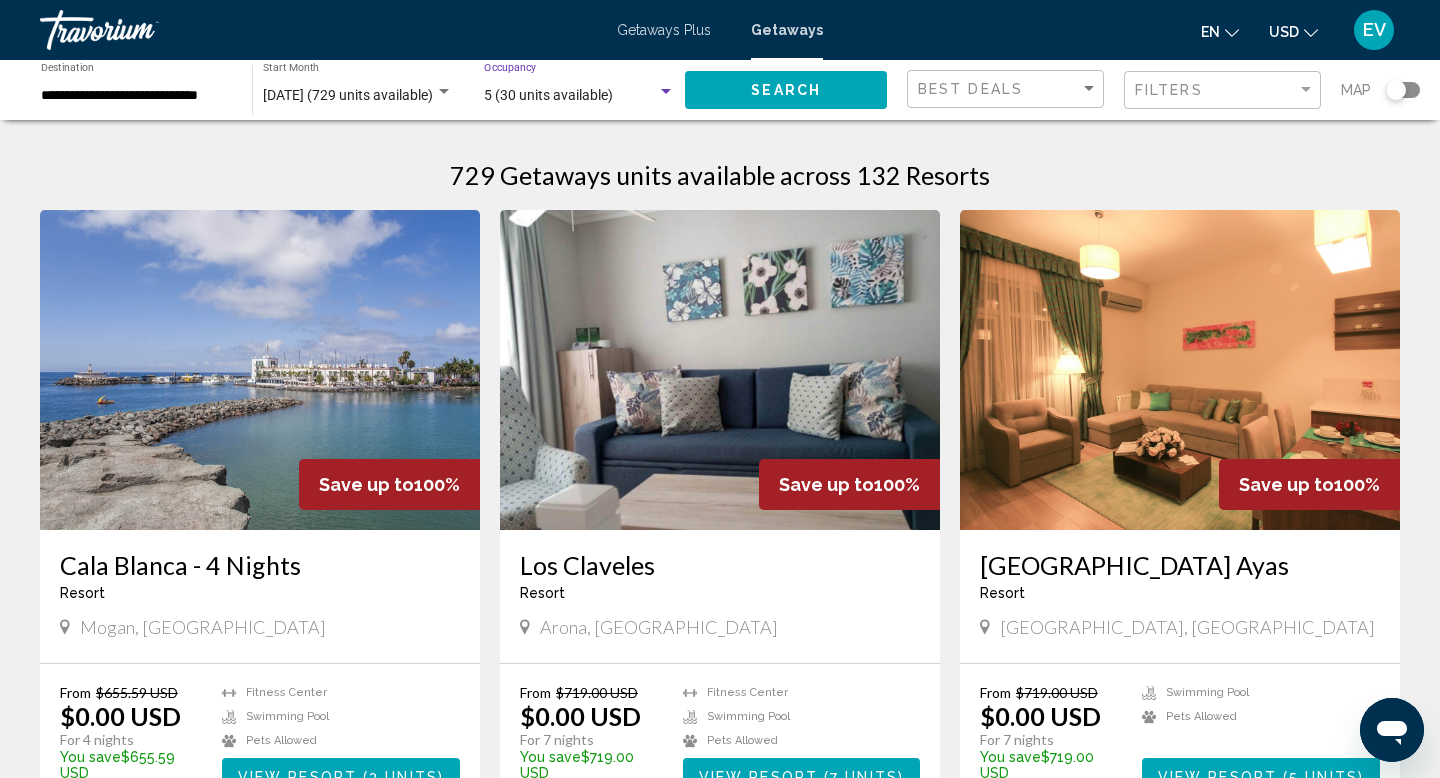 click on "Search" 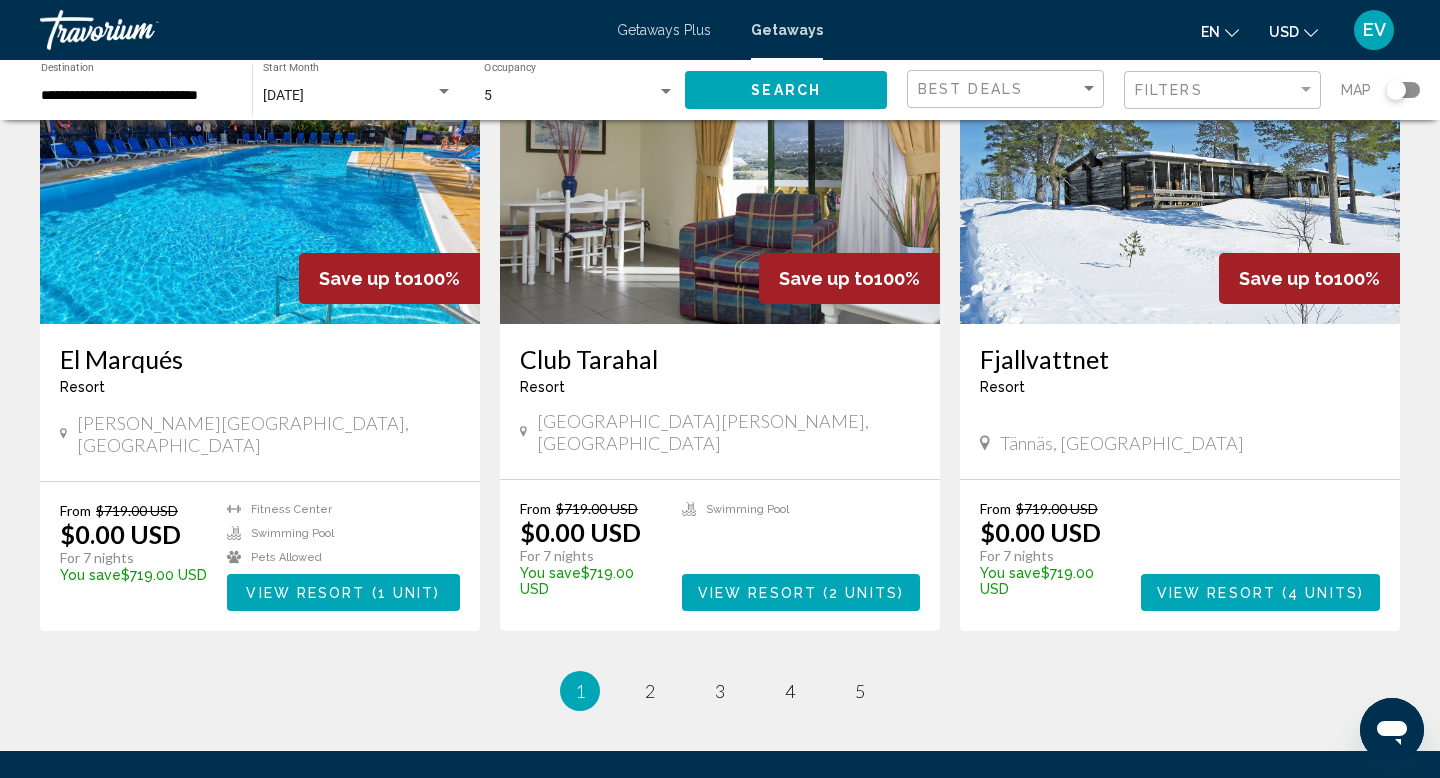 scroll, scrollTop: 2187, scrollLeft: 0, axis: vertical 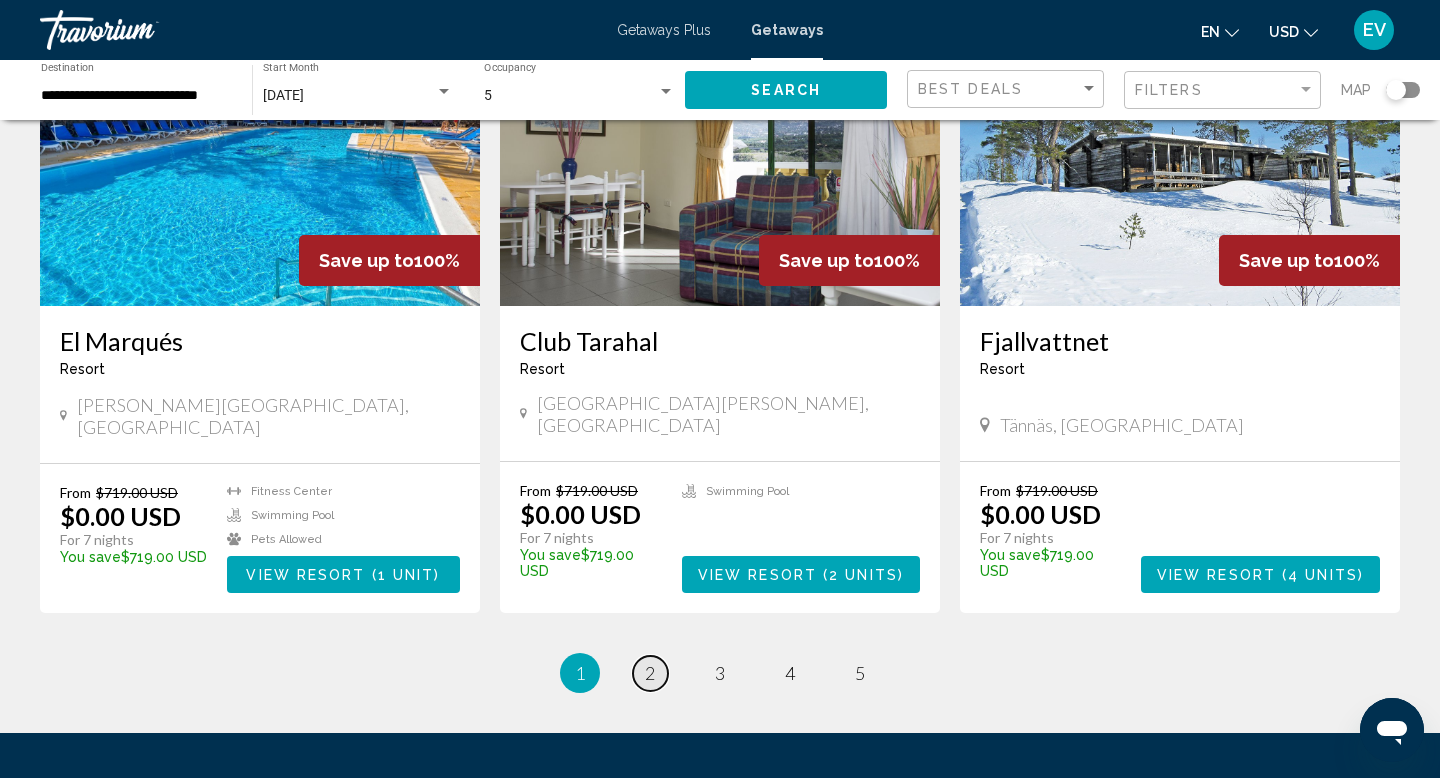 click on "page  2" at bounding box center (650, 673) 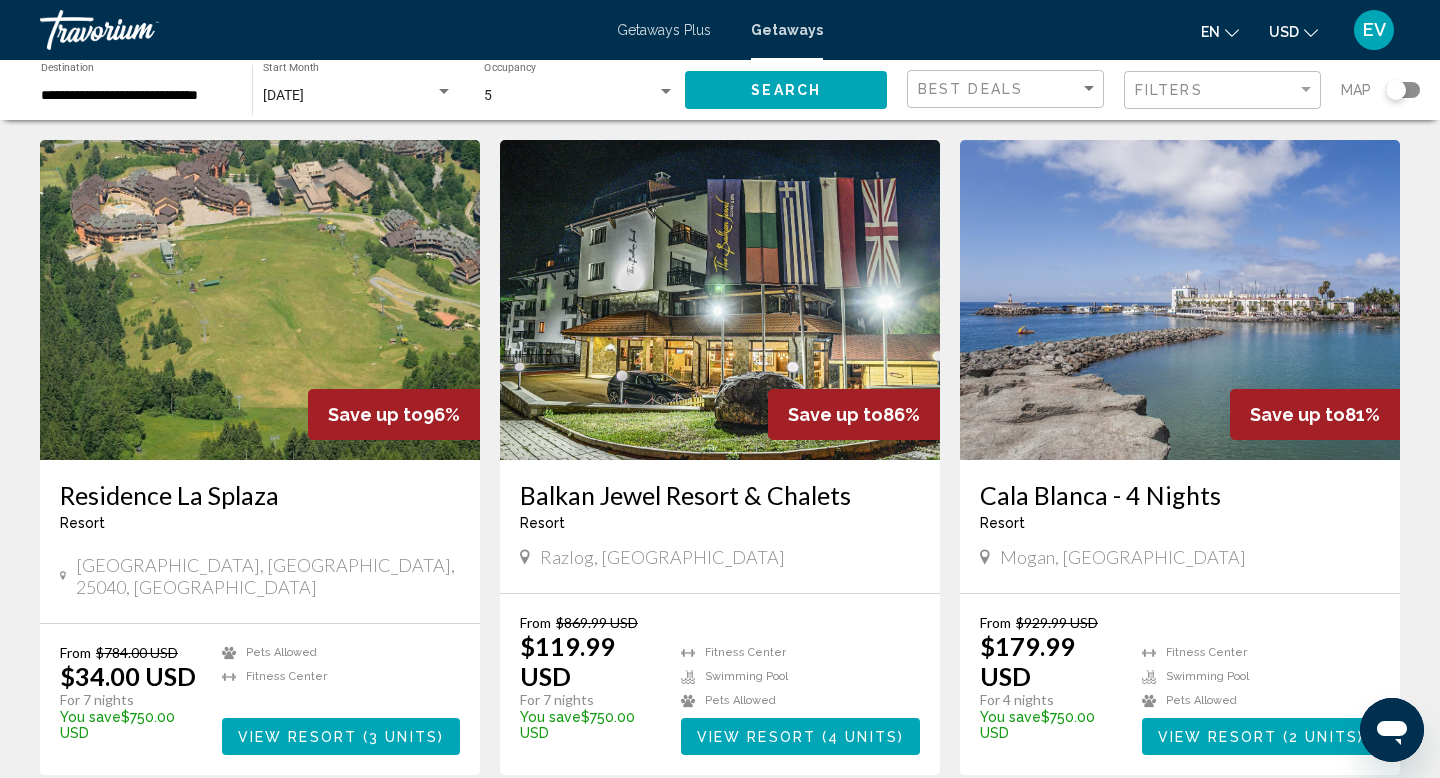 scroll, scrollTop: 87, scrollLeft: 0, axis: vertical 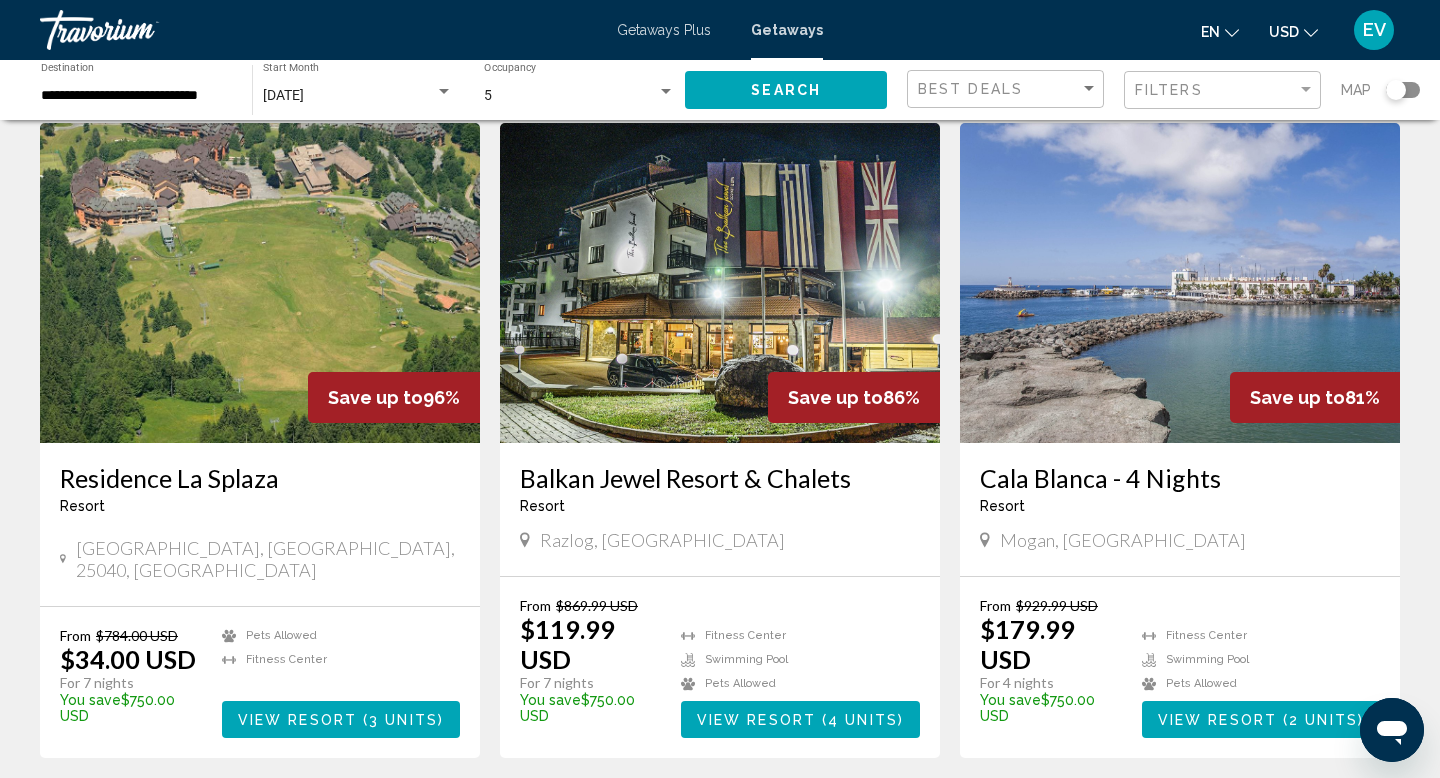 click on "3 units" at bounding box center [403, 720] 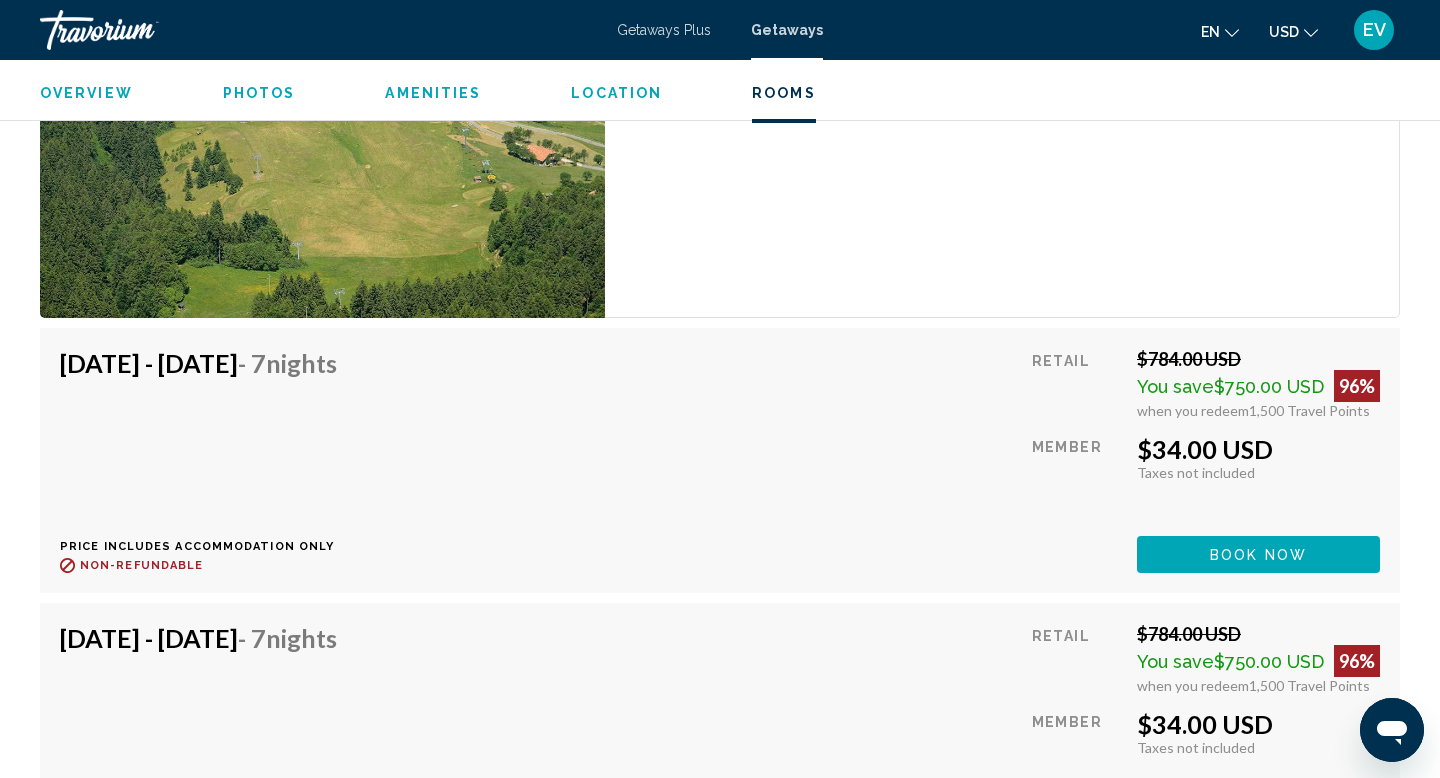 scroll, scrollTop: 3217, scrollLeft: 0, axis: vertical 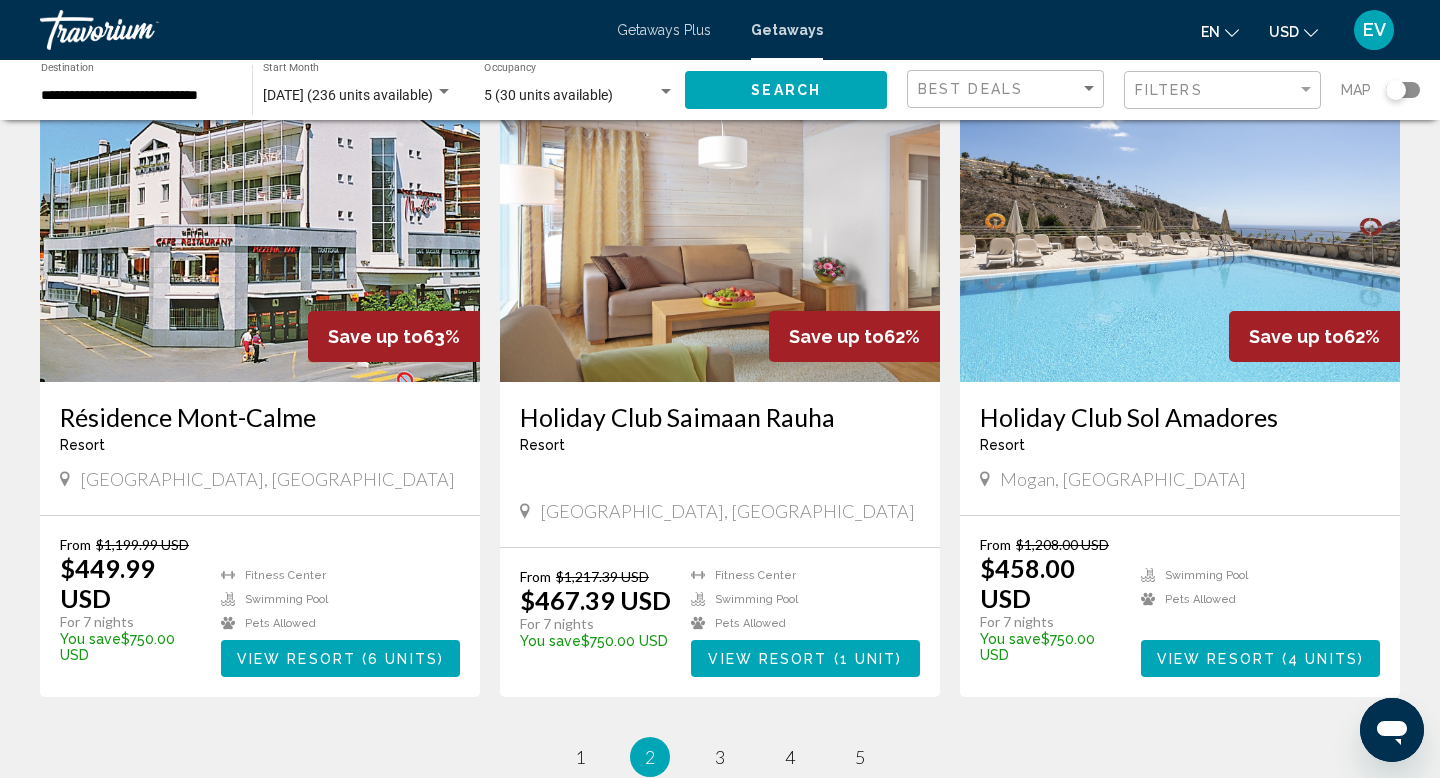 click on "5 (30 units available)" at bounding box center (548, 95) 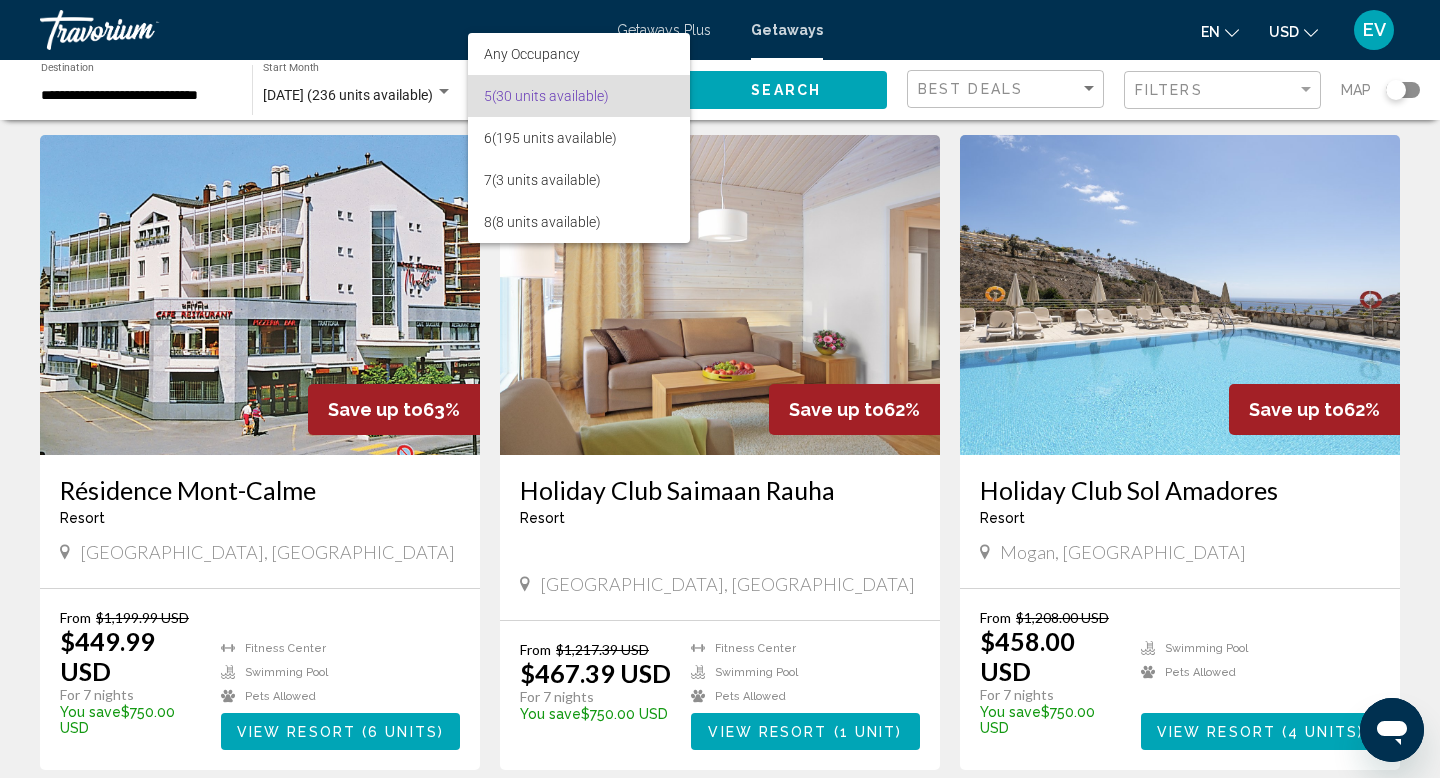 scroll, scrollTop: 2121, scrollLeft: 0, axis: vertical 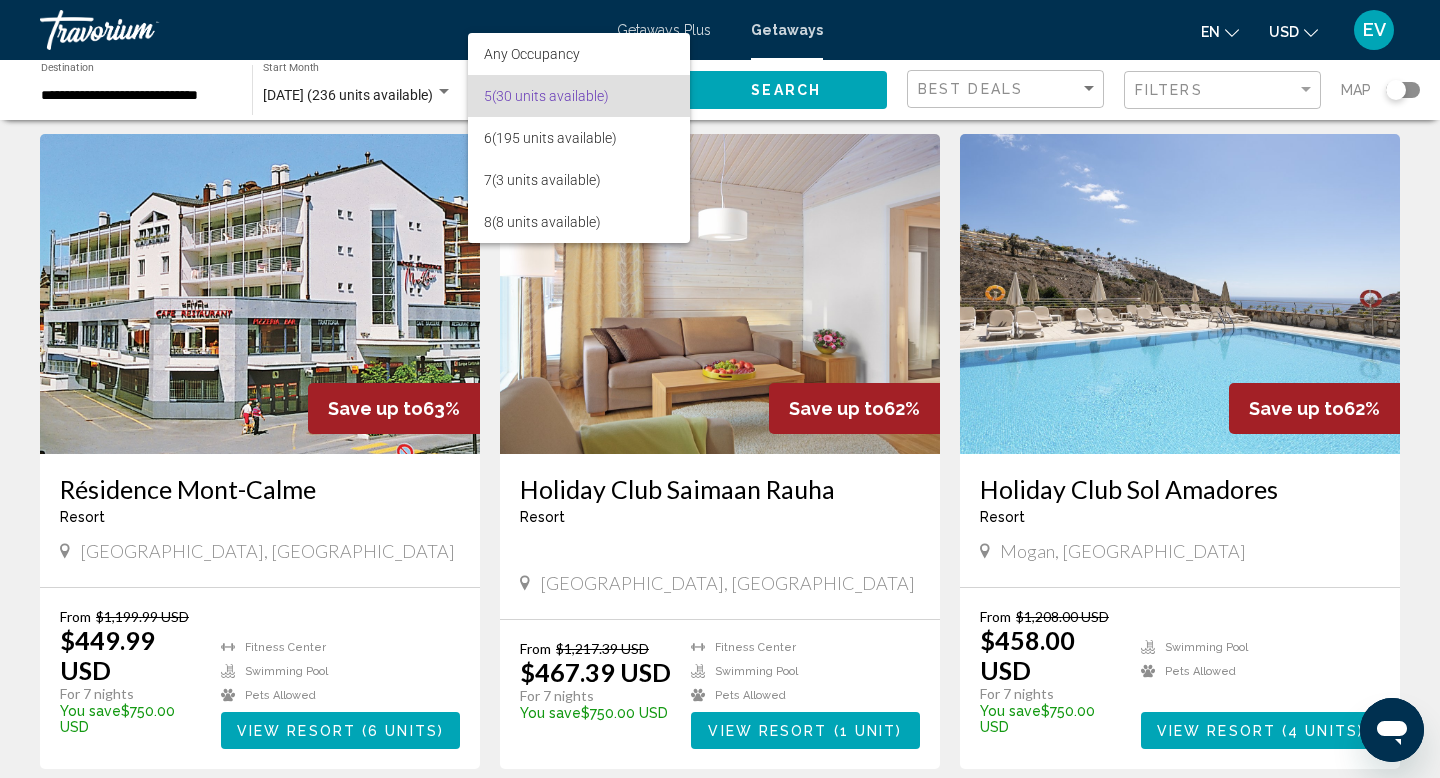 click at bounding box center (720, 389) 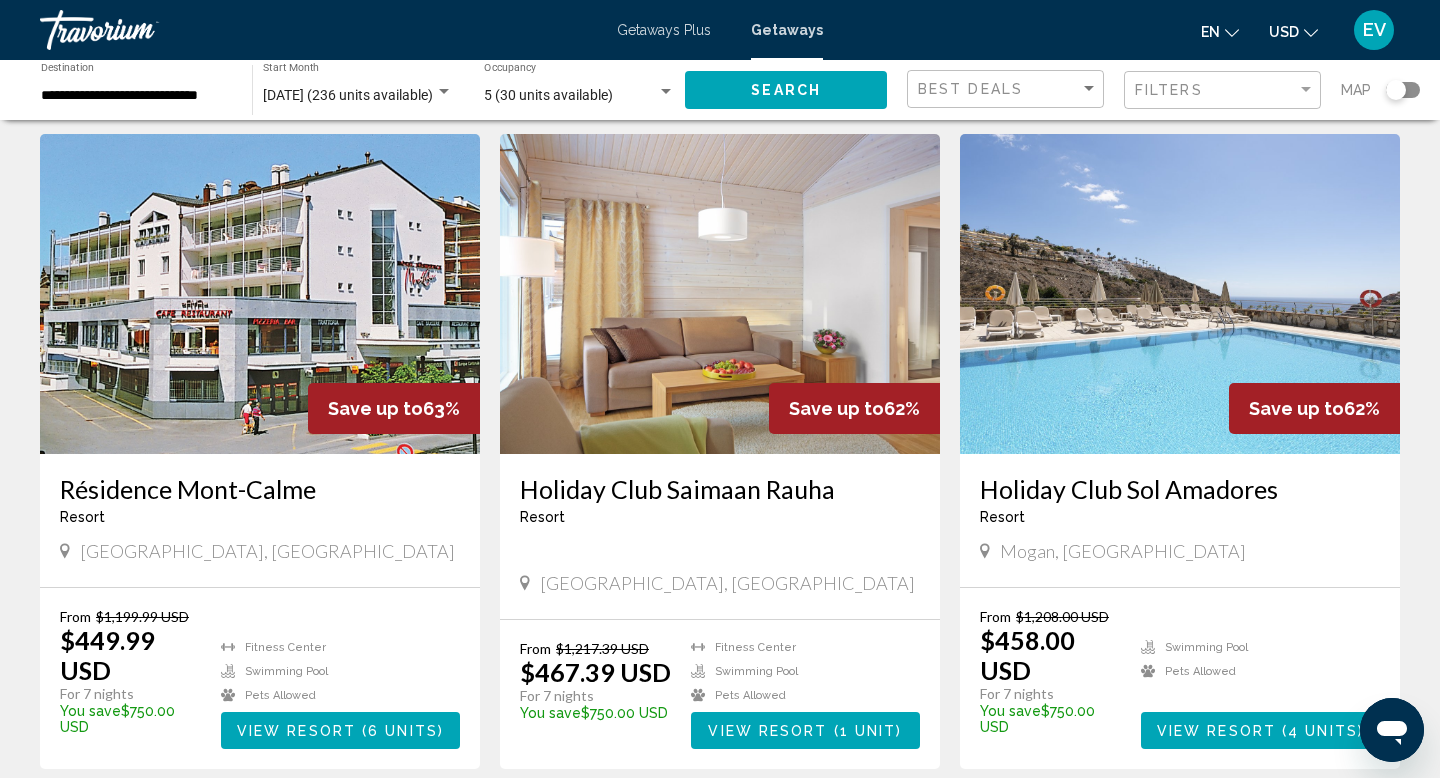 click at bounding box center [140, 30] 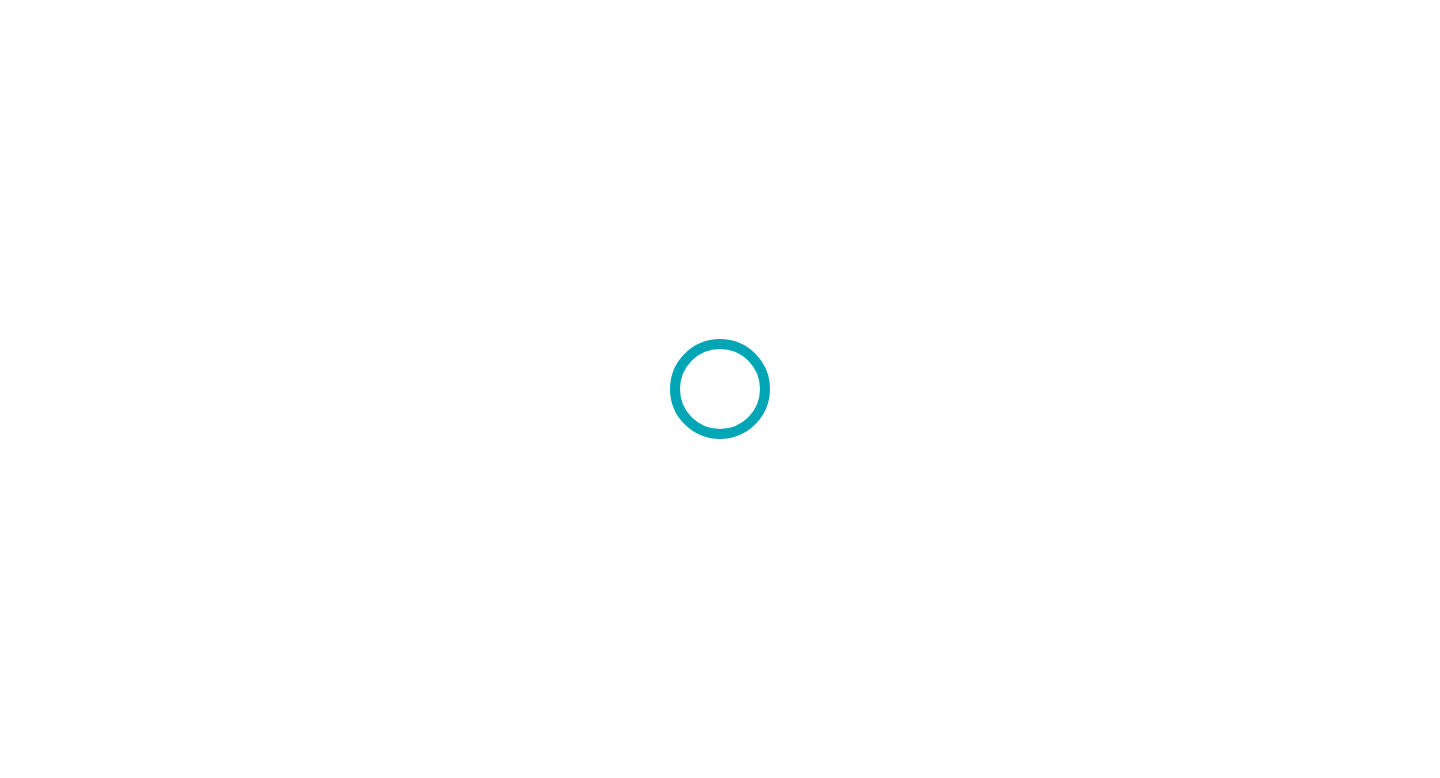 scroll, scrollTop: 0, scrollLeft: 0, axis: both 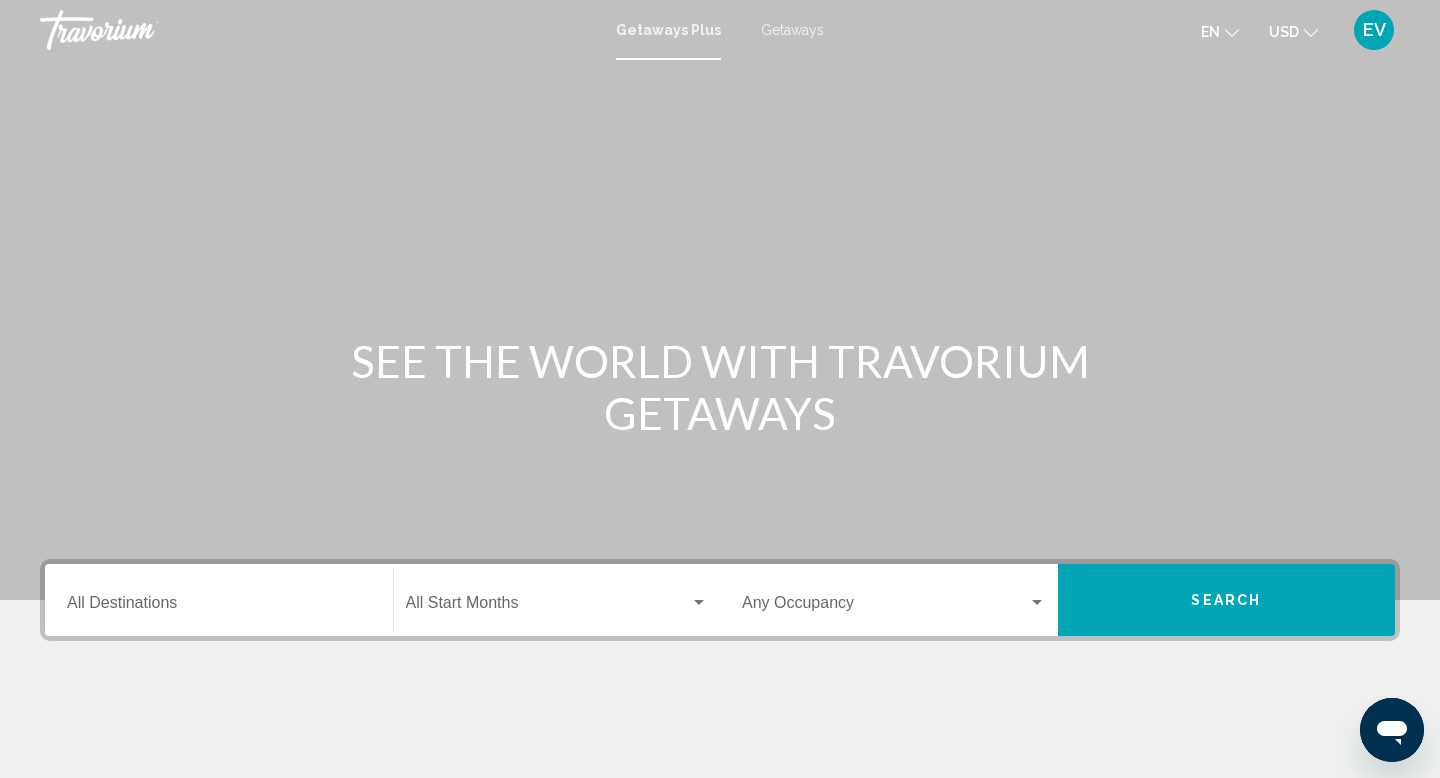 click on "Destination All Destinations" at bounding box center [219, 607] 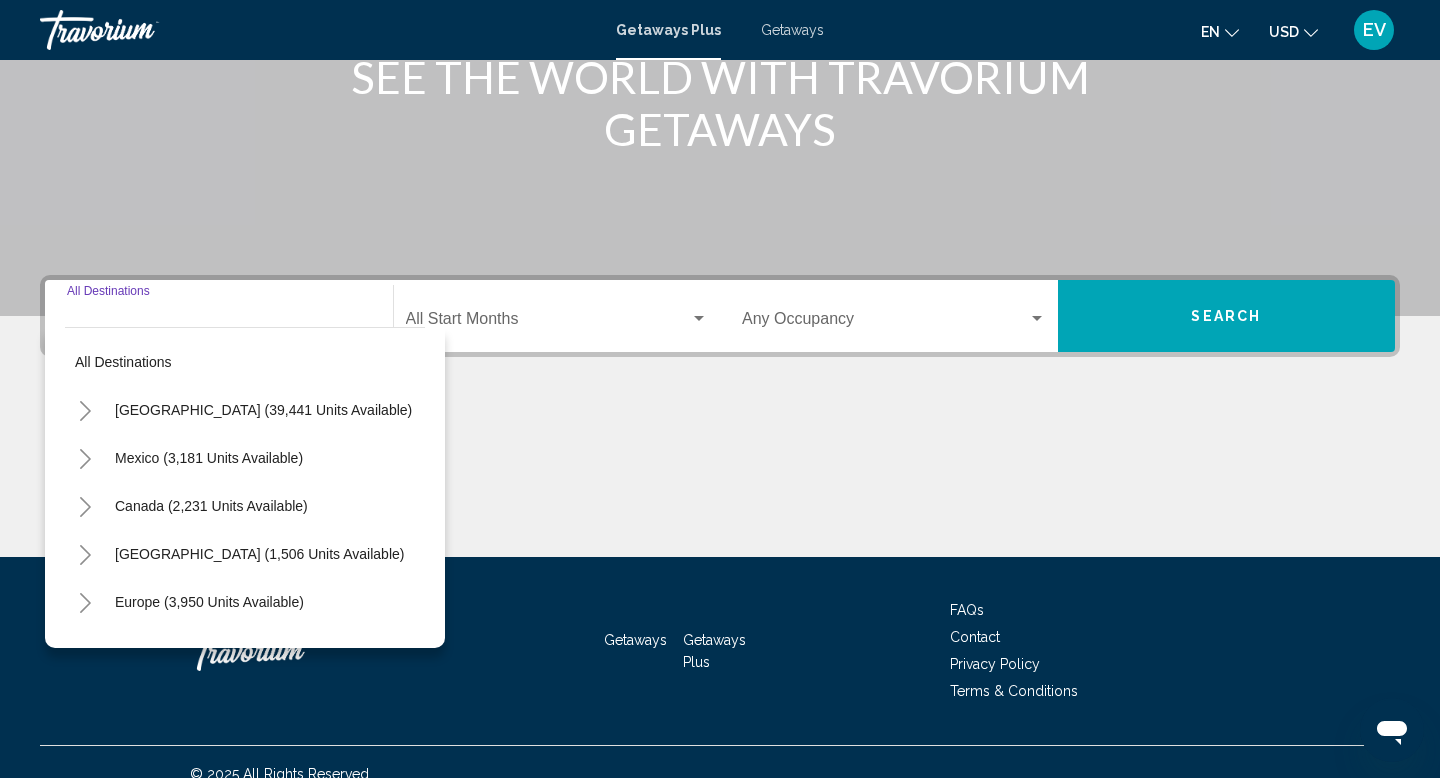 scroll, scrollTop: 308, scrollLeft: 0, axis: vertical 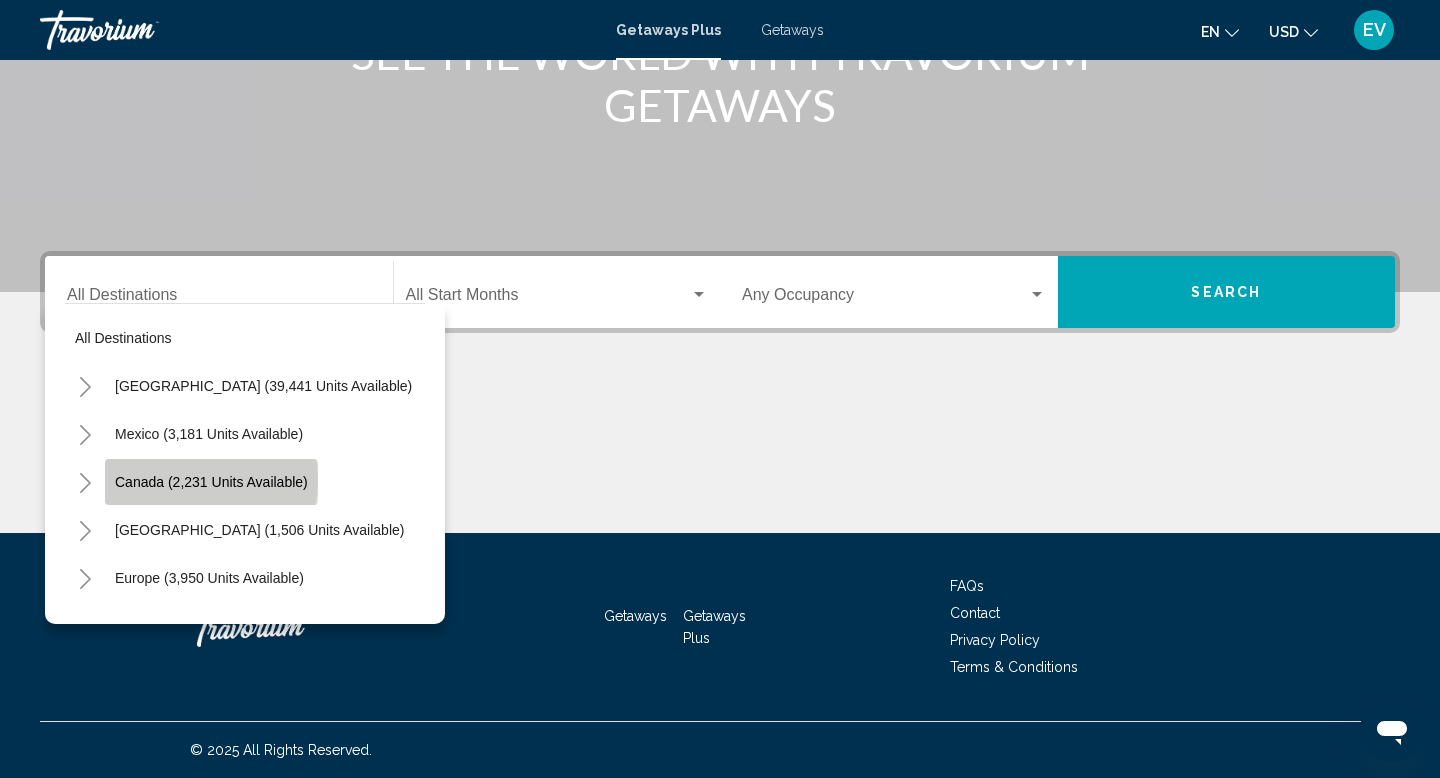 click on "Canada (2,231 units available)" 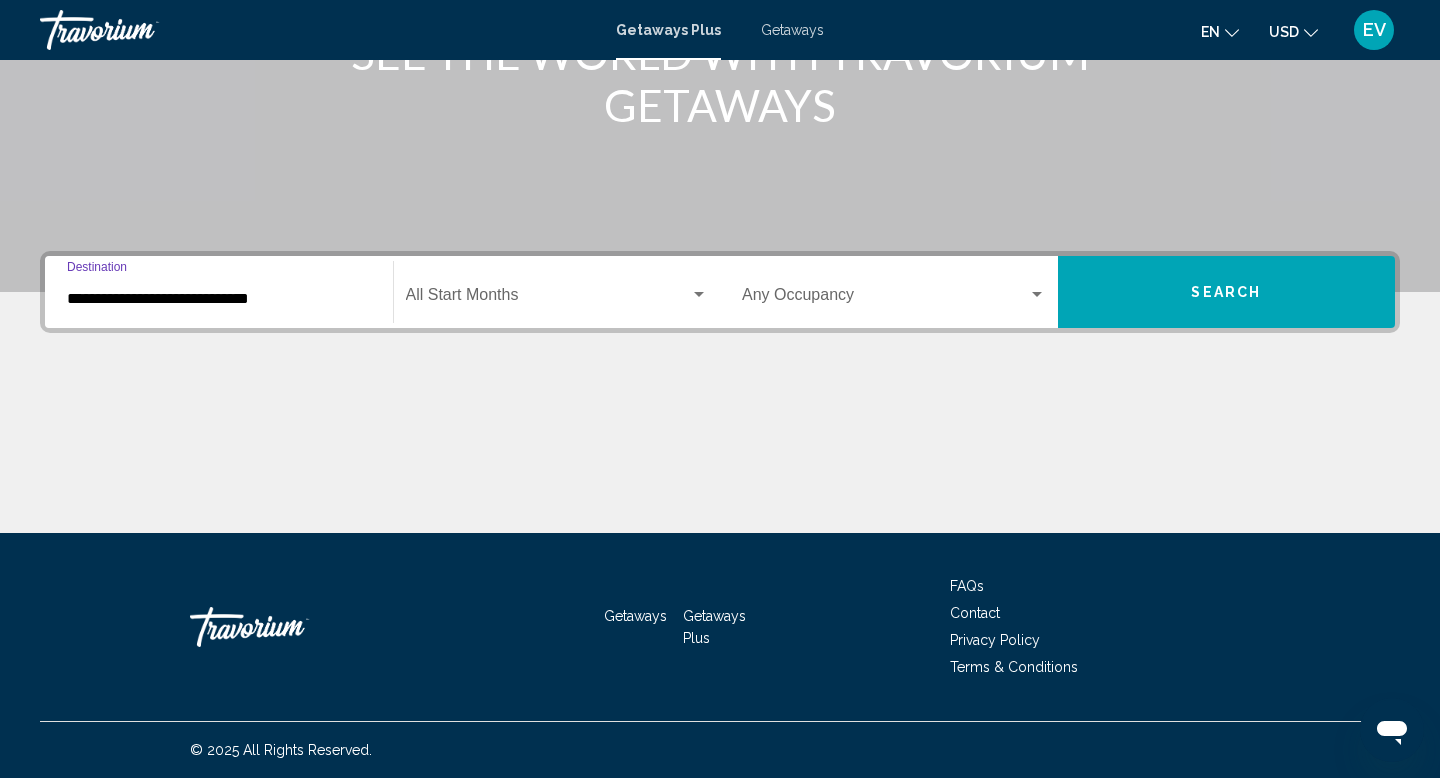 click on "Start Month All Start Months" 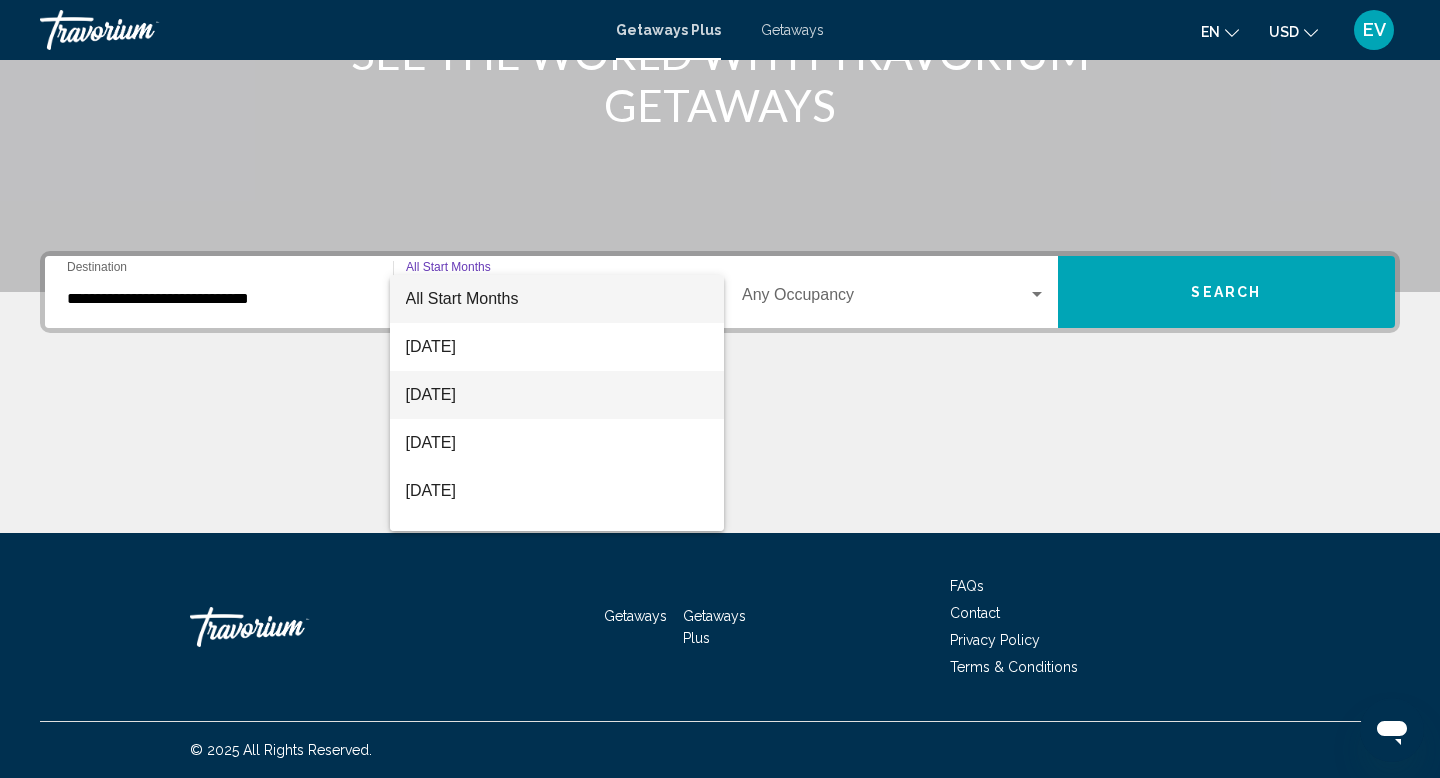 click on "[DATE]" at bounding box center (557, 395) 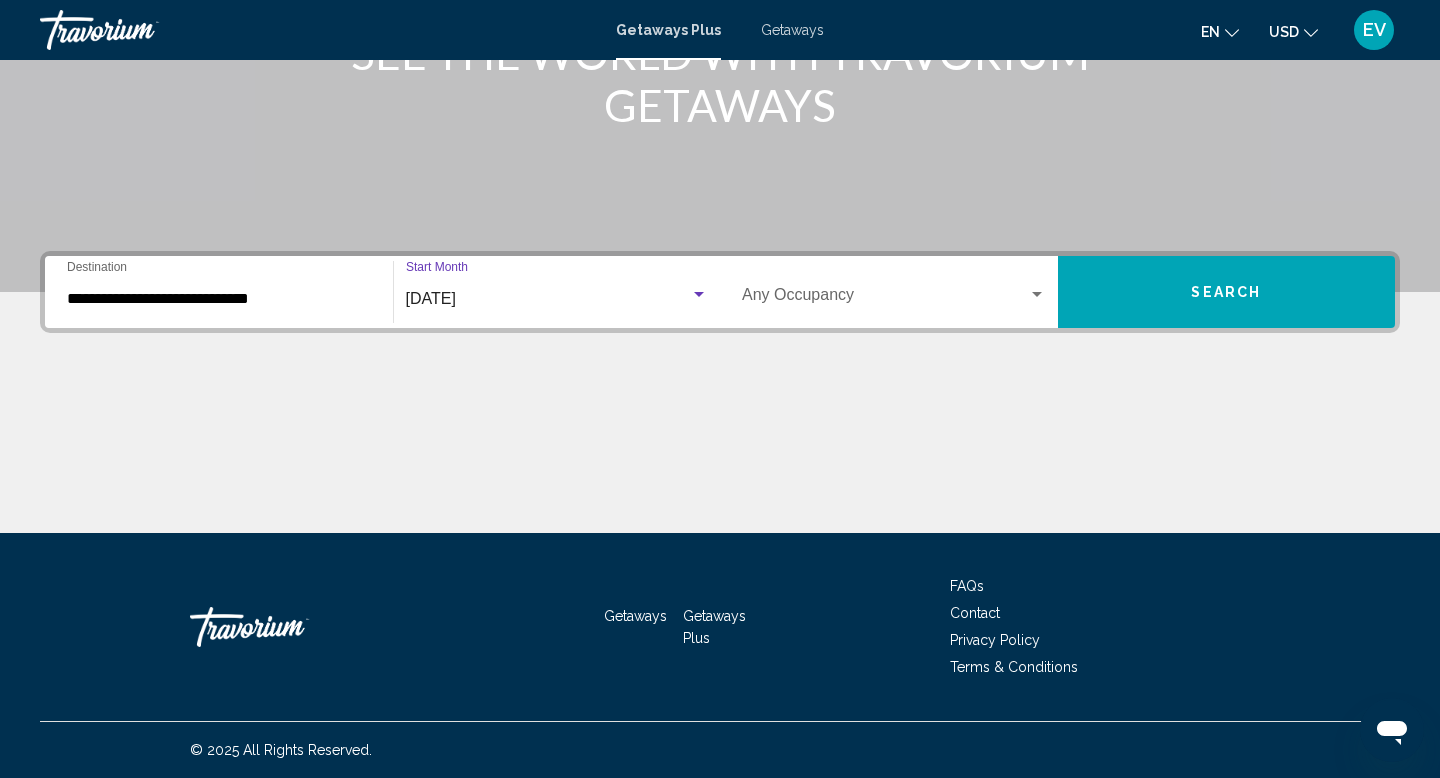 click on "Search" at bounding box center (1227, 292) 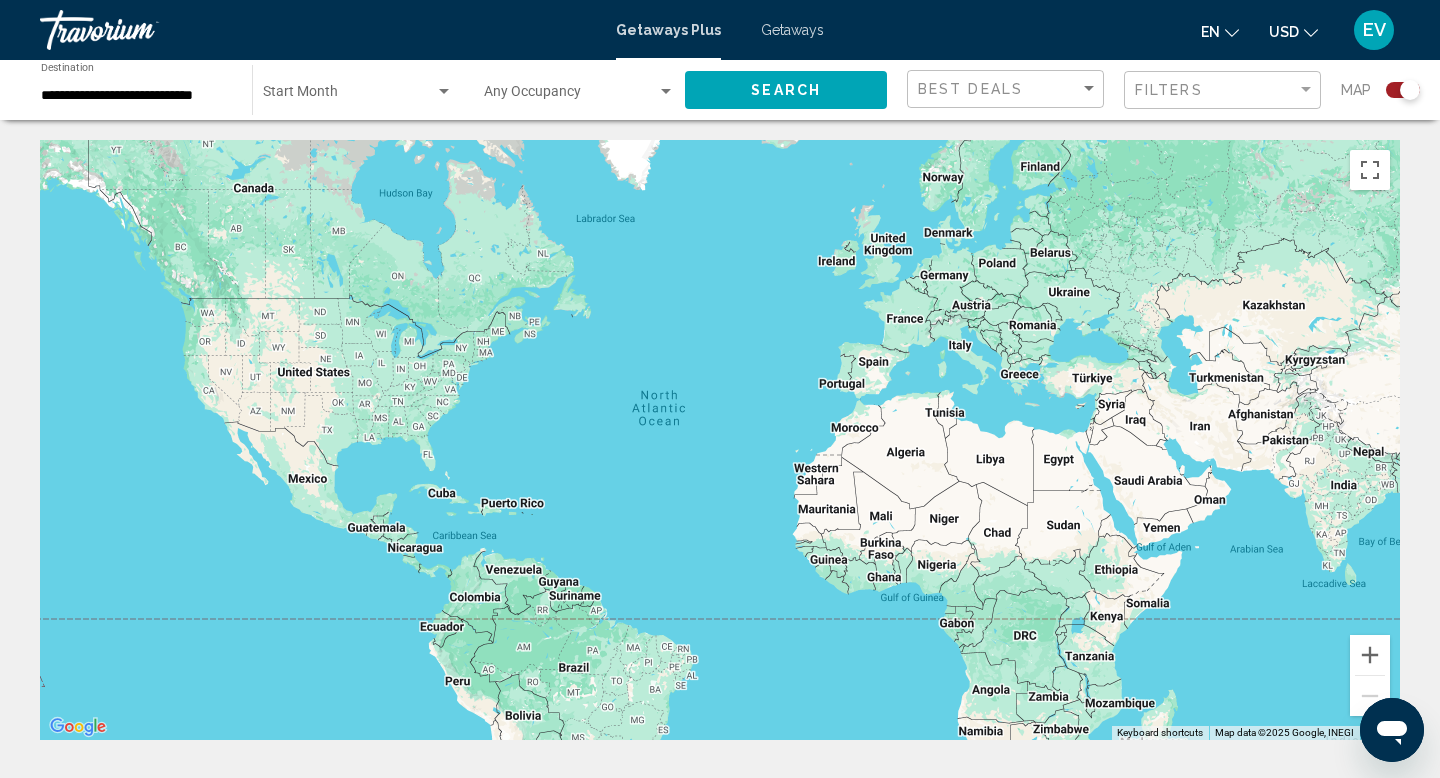 click on "Getaways" at bounding box center (792, 30) 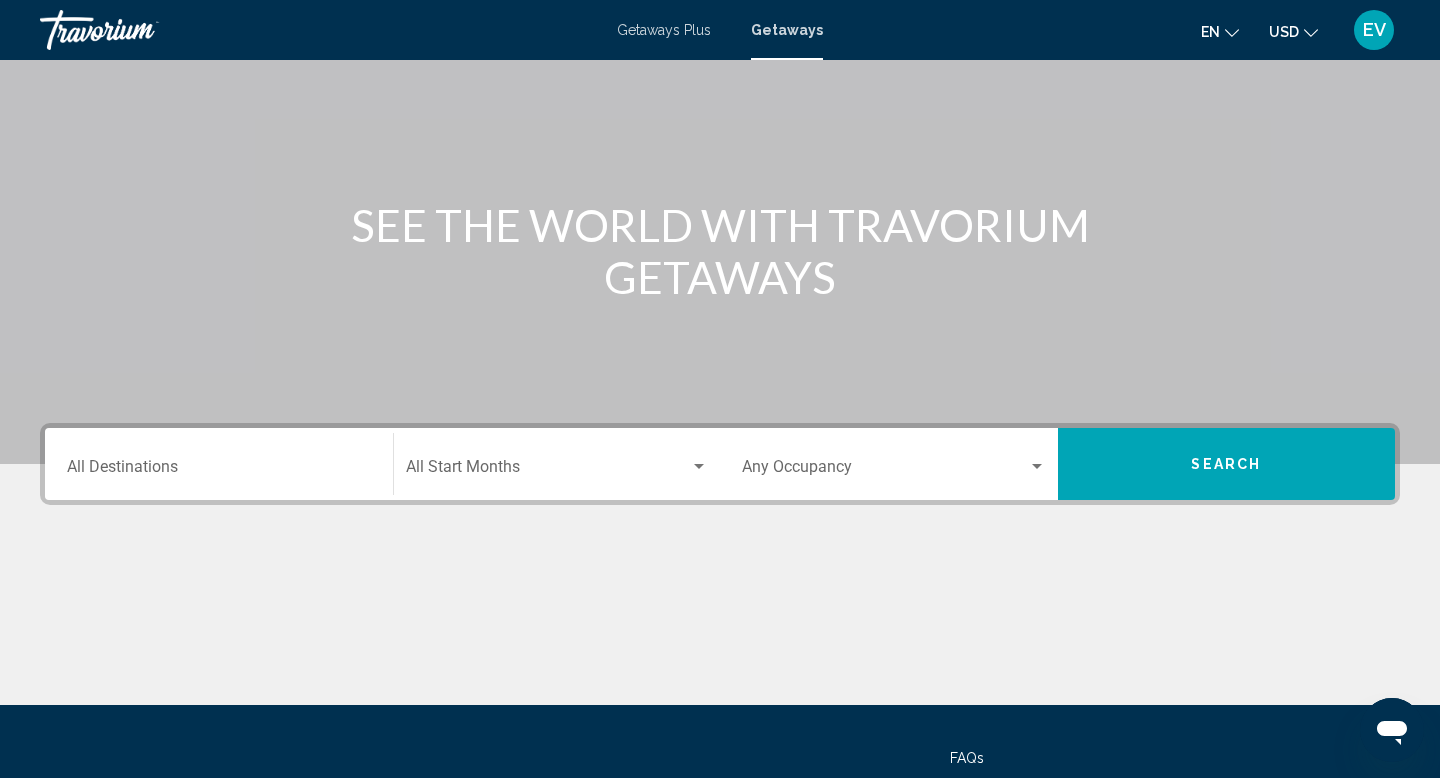 scroll, scrollTop: 150, scrollLeft: 0, axis: vertical 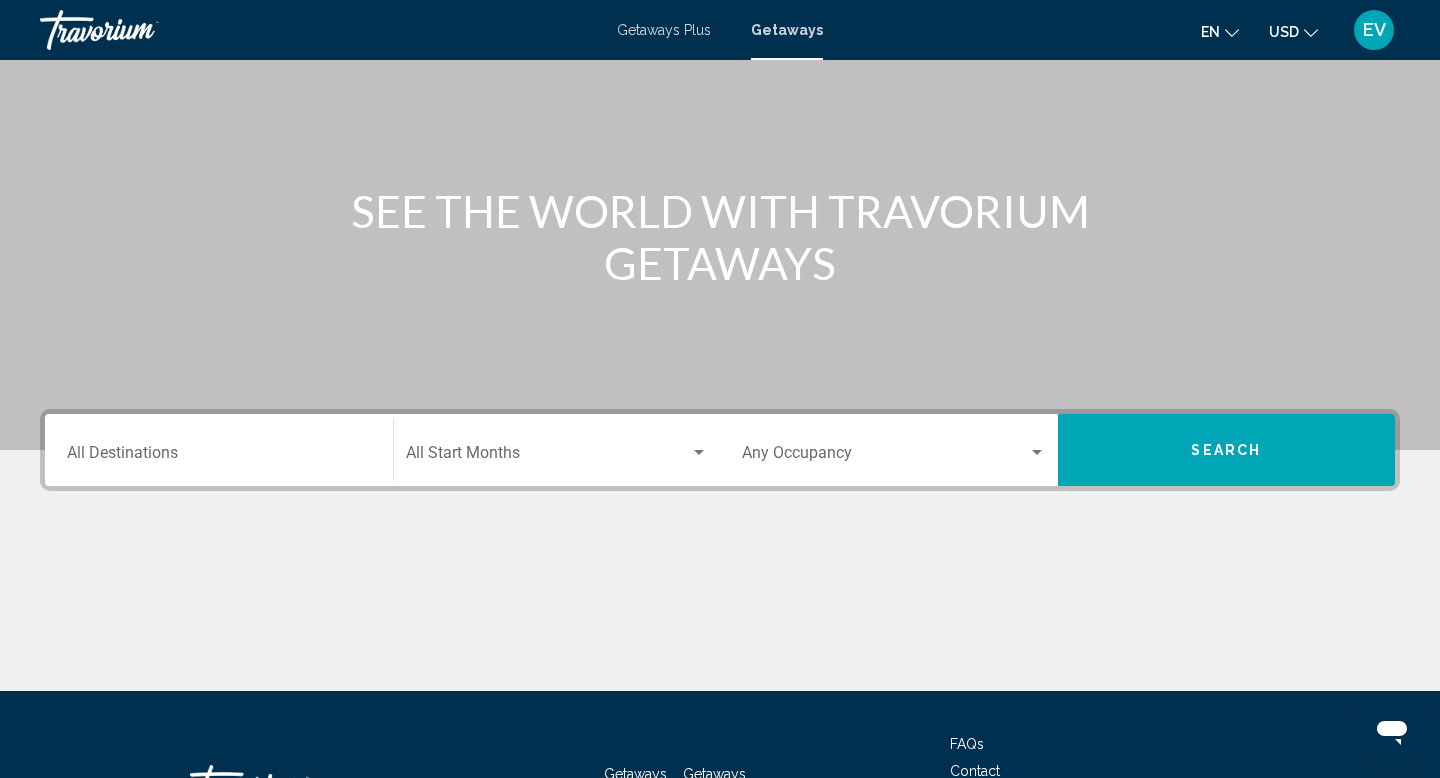 click on "Destination All Destinations" at bounding box center [219, 457] 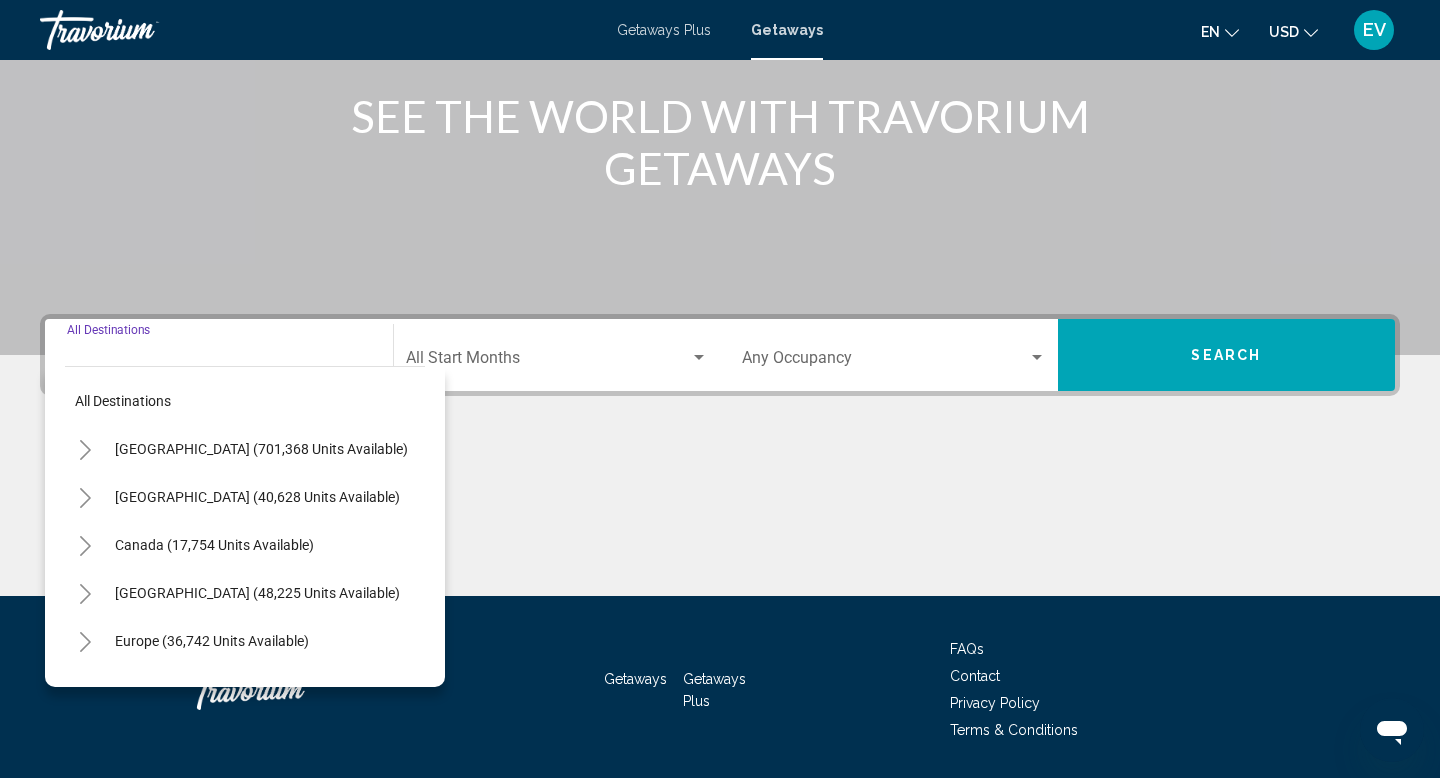 scroll, scrollTop: 308, scrollLeft: 0, axis: vertical 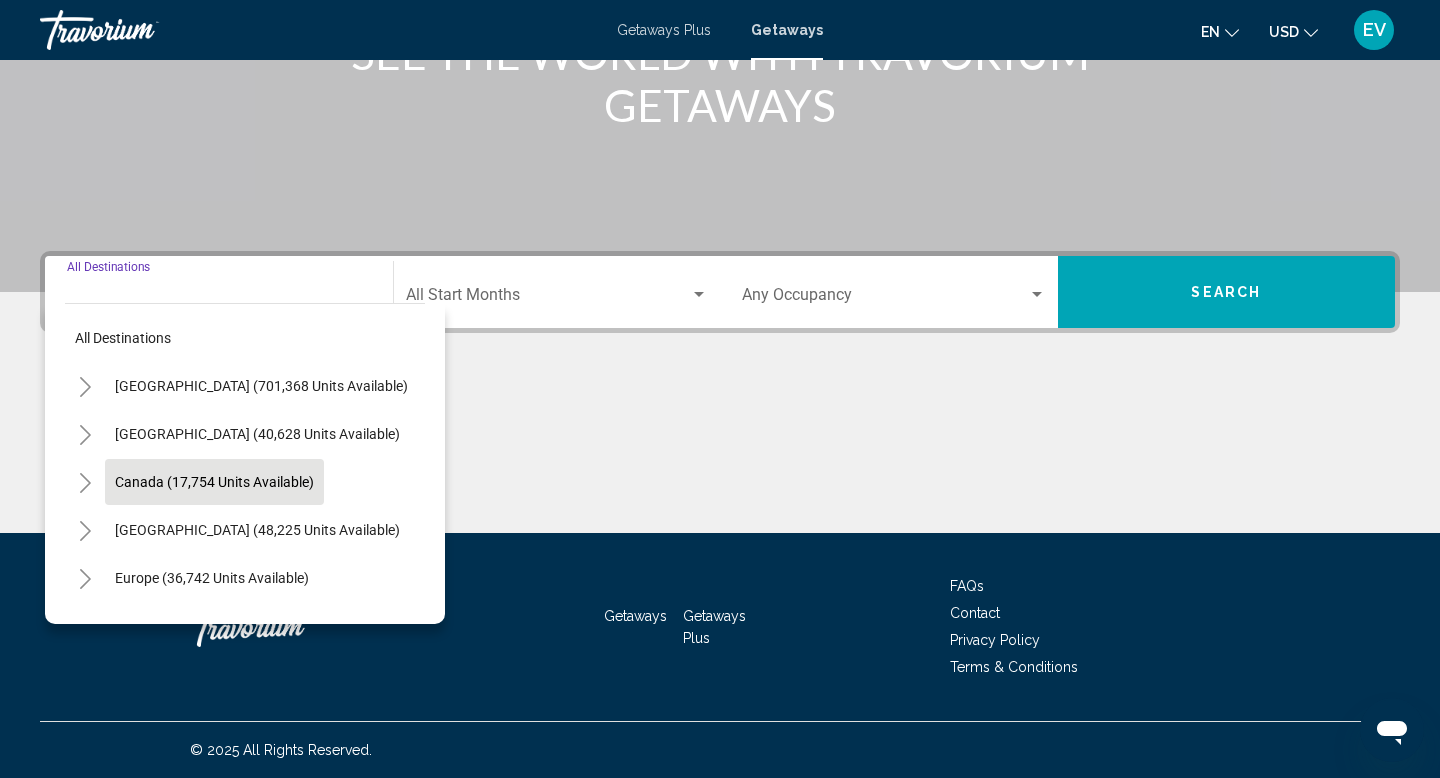 click on "Canada (17,754 units available)" at bounding box center [257, 530] 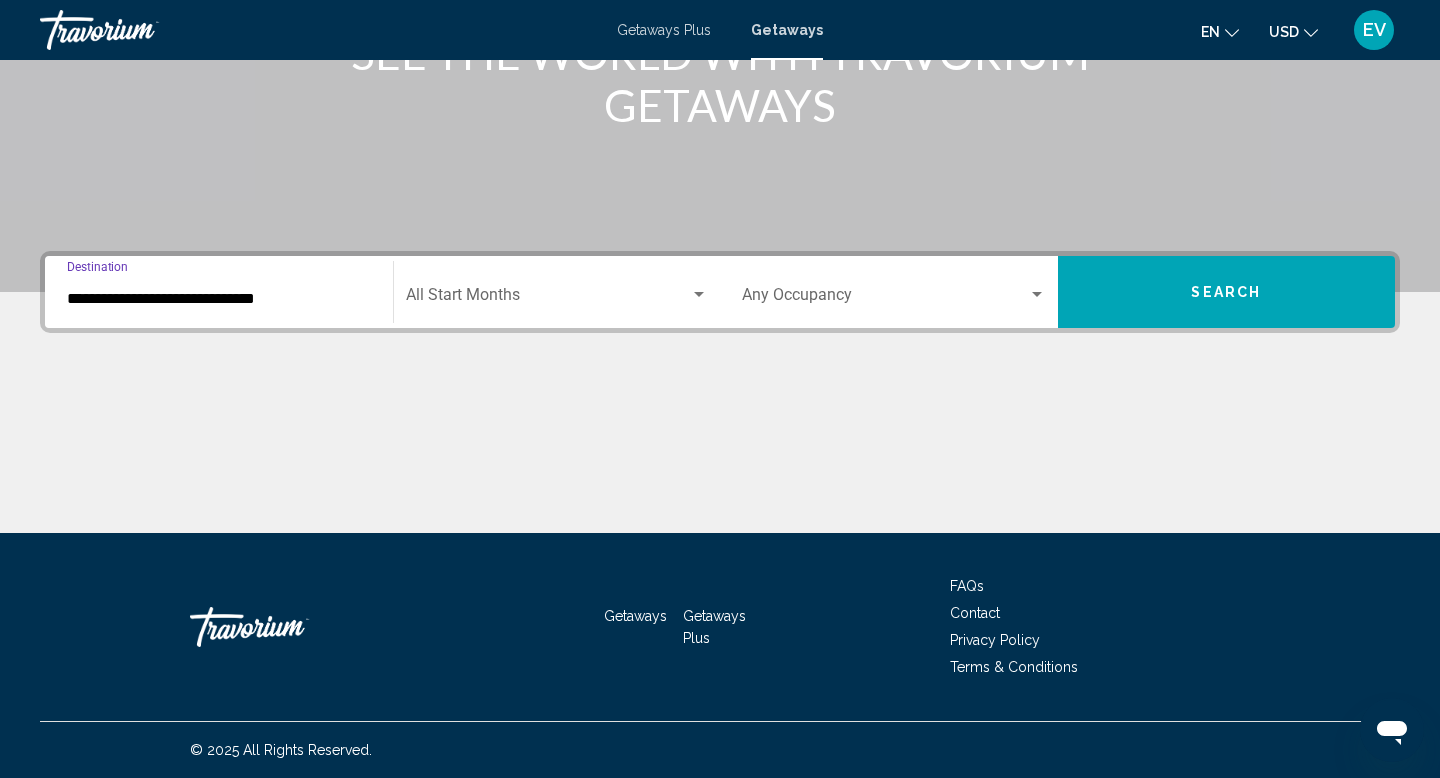 click at bounding box center [548, 299] 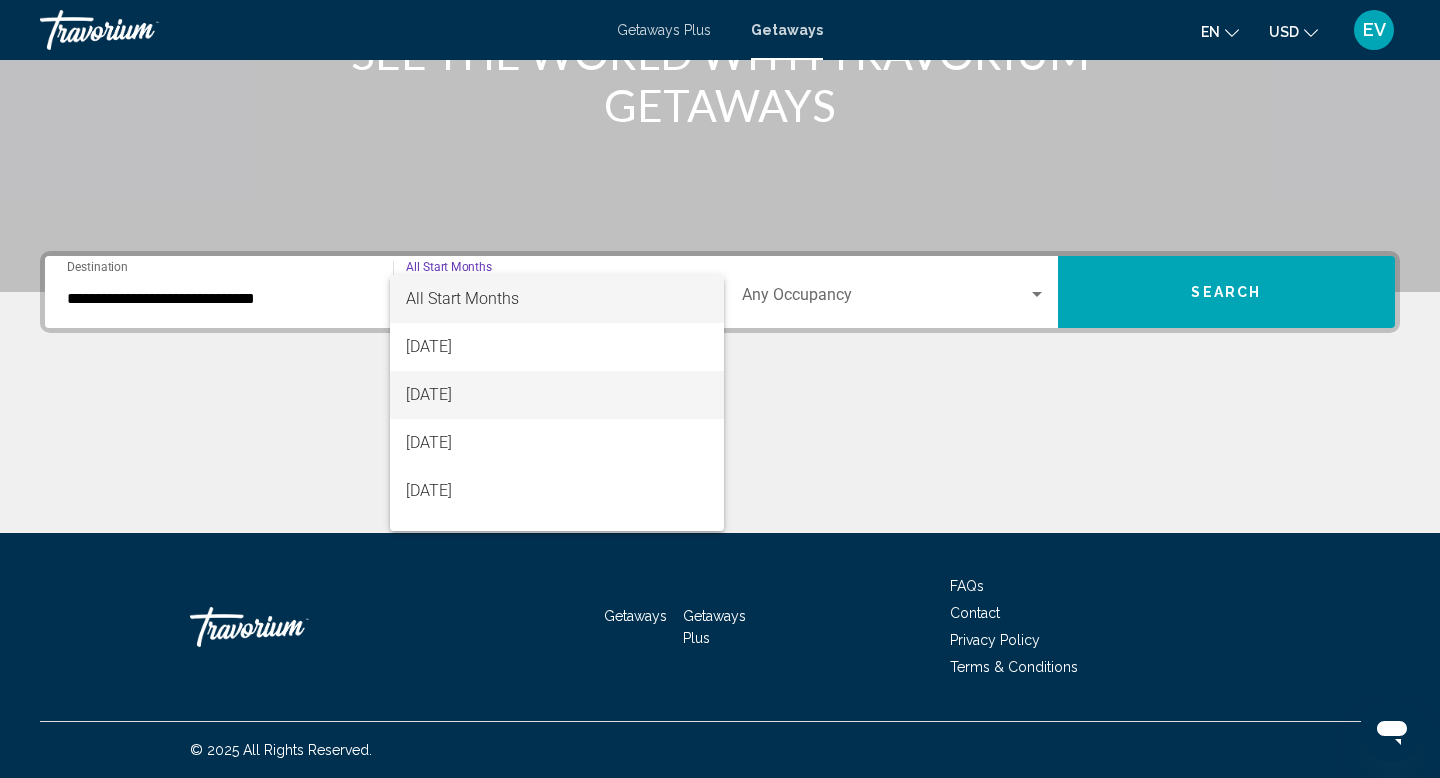 click on "[DATE]" at bounding box center [557, 395] 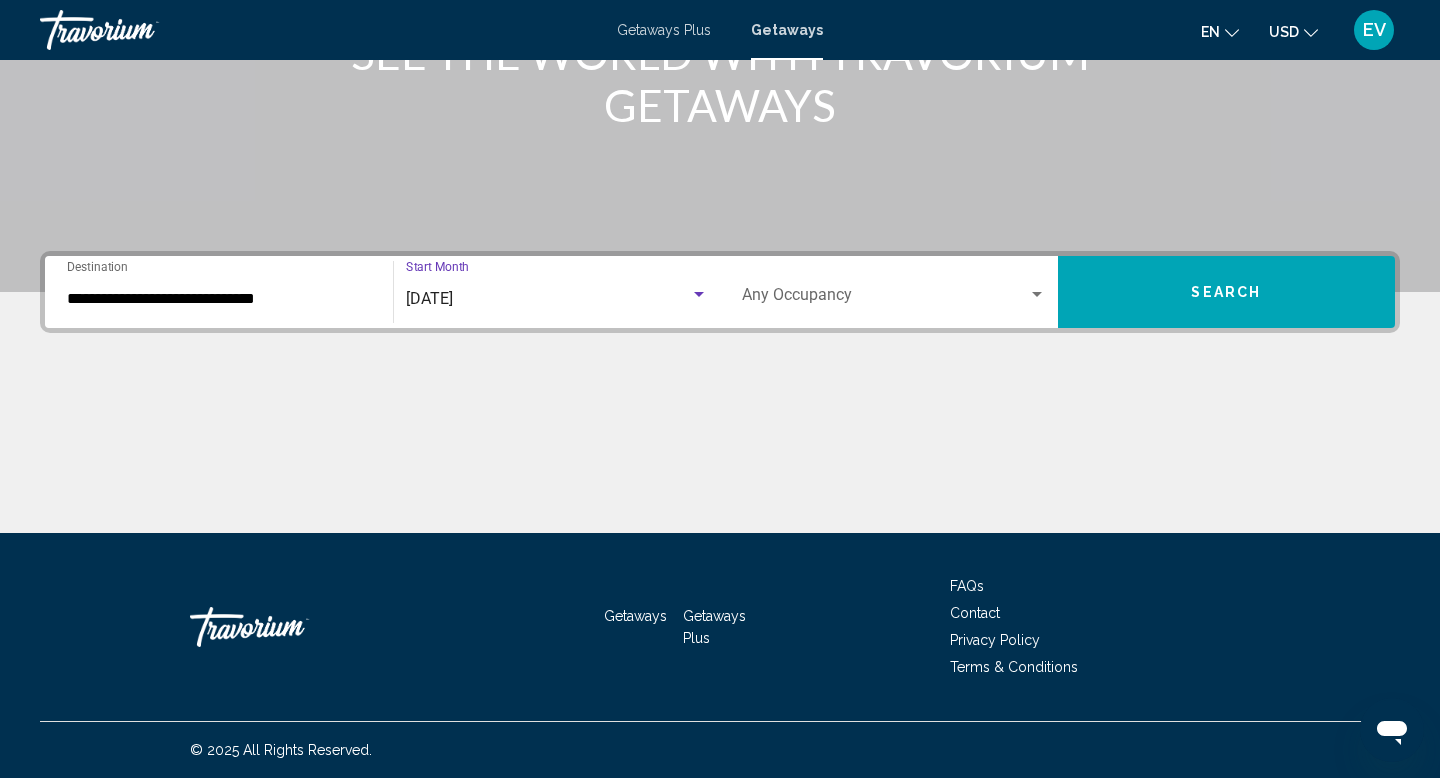 click on "Search" at bounding box center (1227, 292) 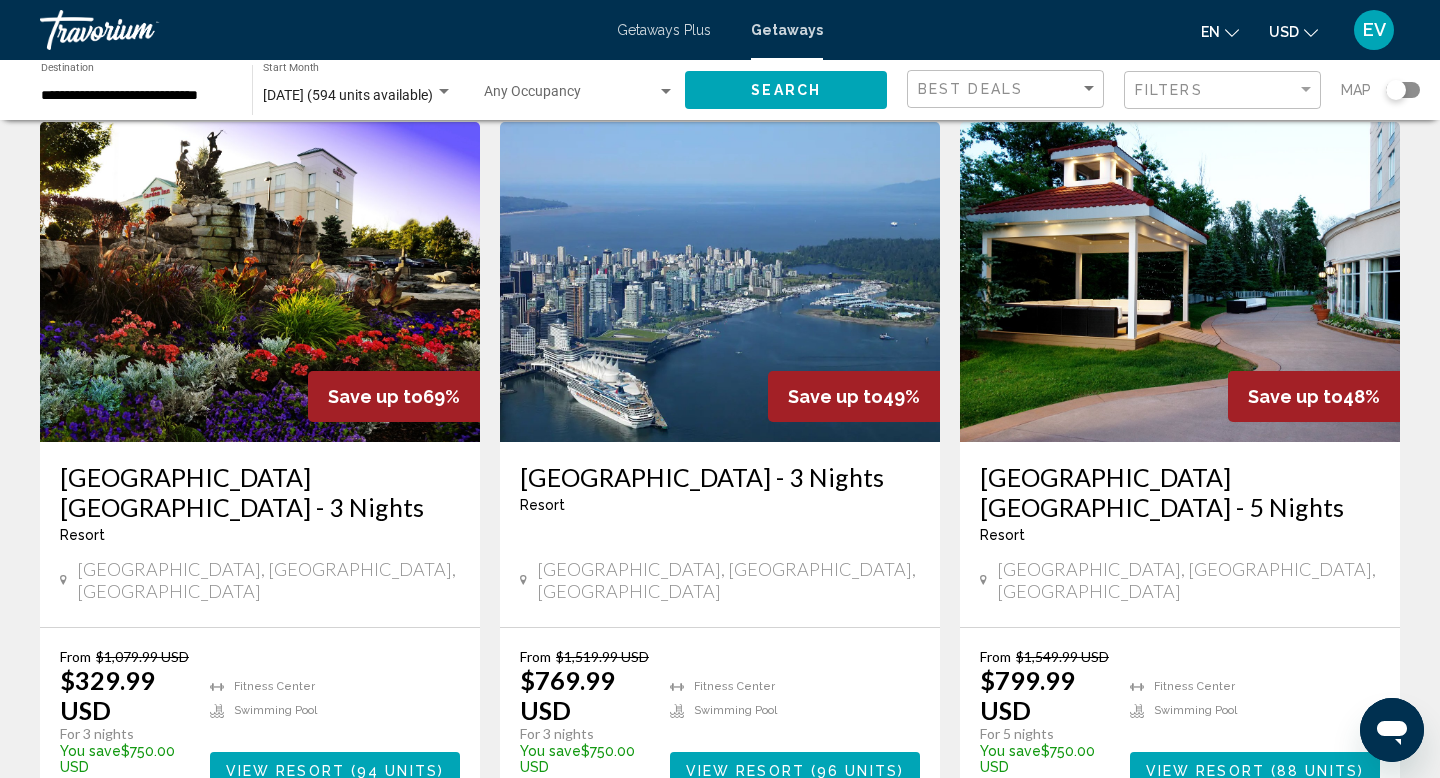 scroll, scrollTop: 60, scrollLeft: 0, axis: vertical 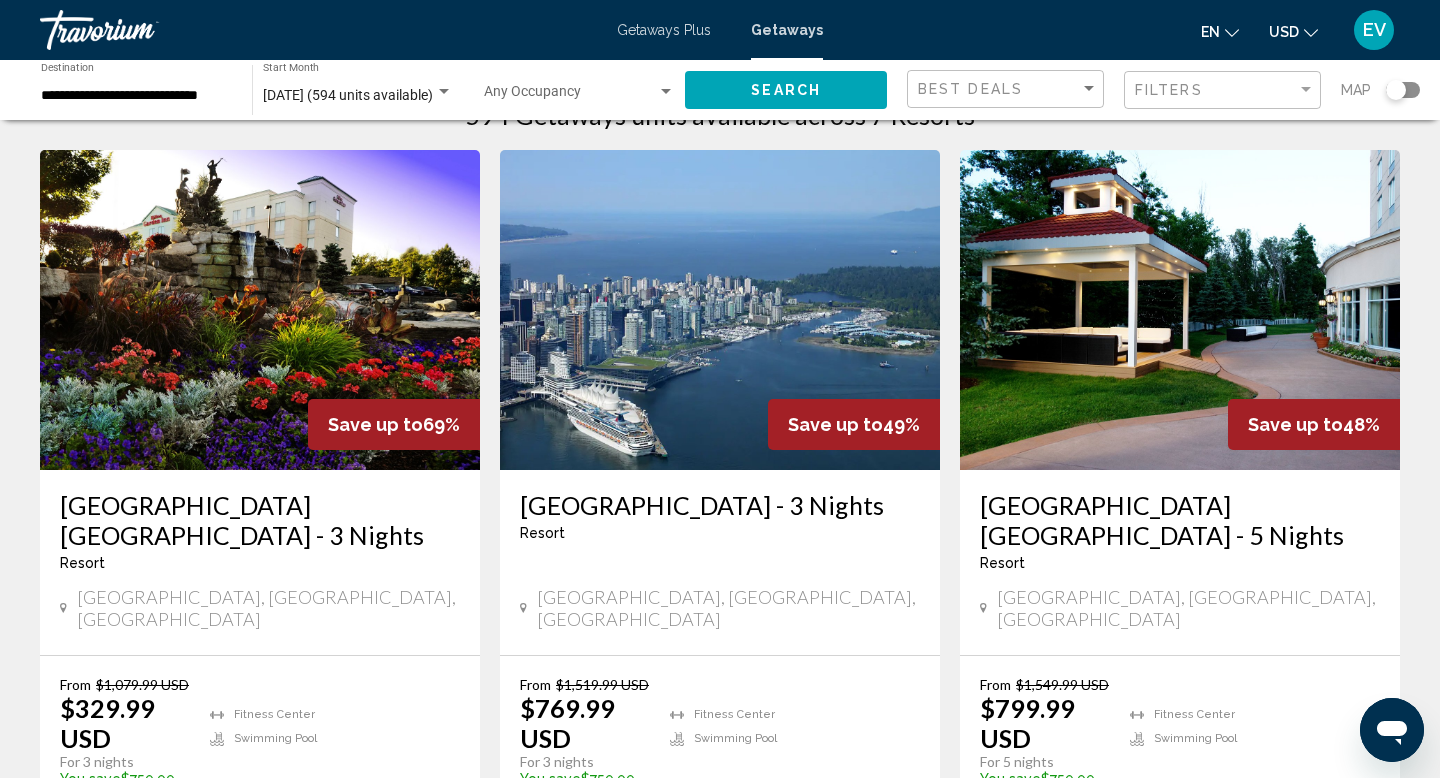 click on "July 2025 (594 units available) Start Month All Start Months" 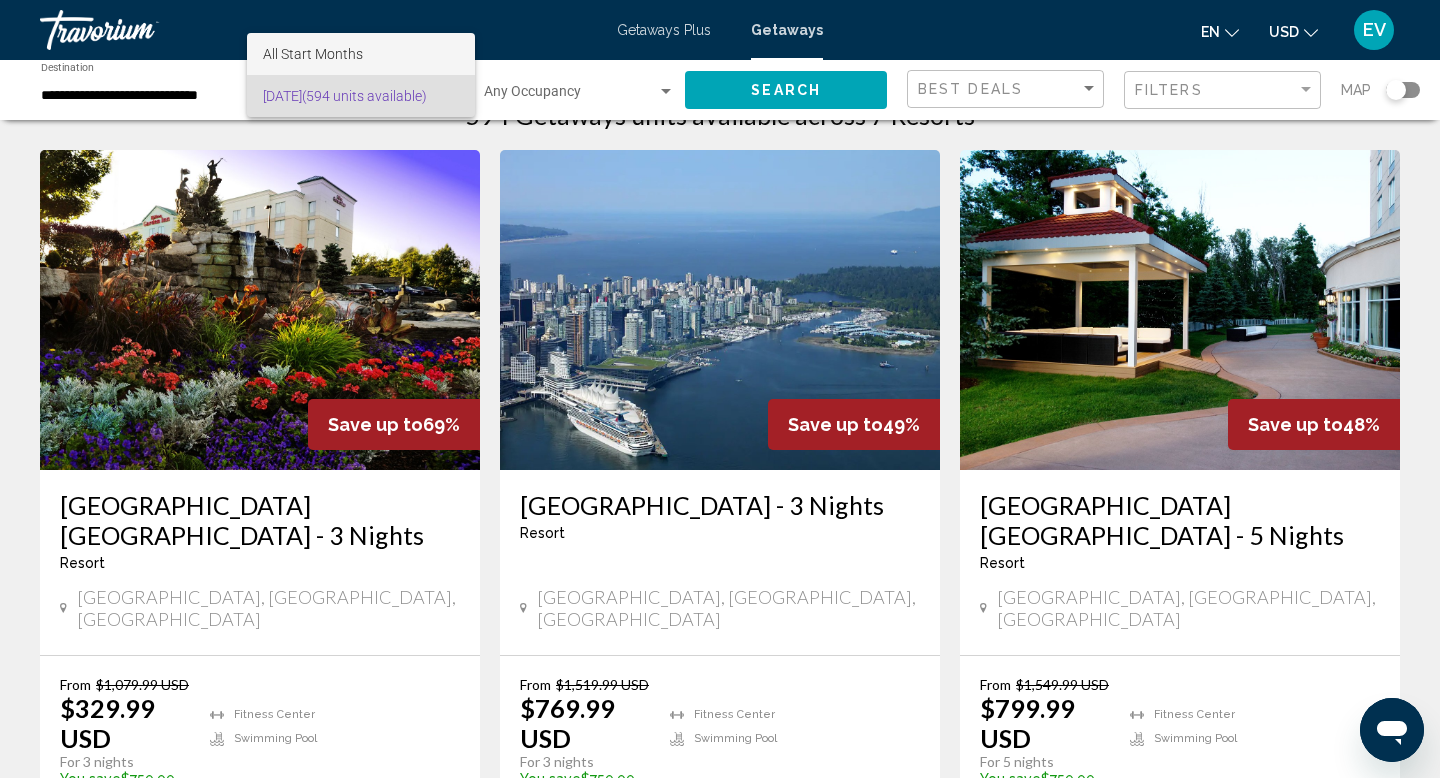 click on "All Start Months" at bounding box center [361, 54] 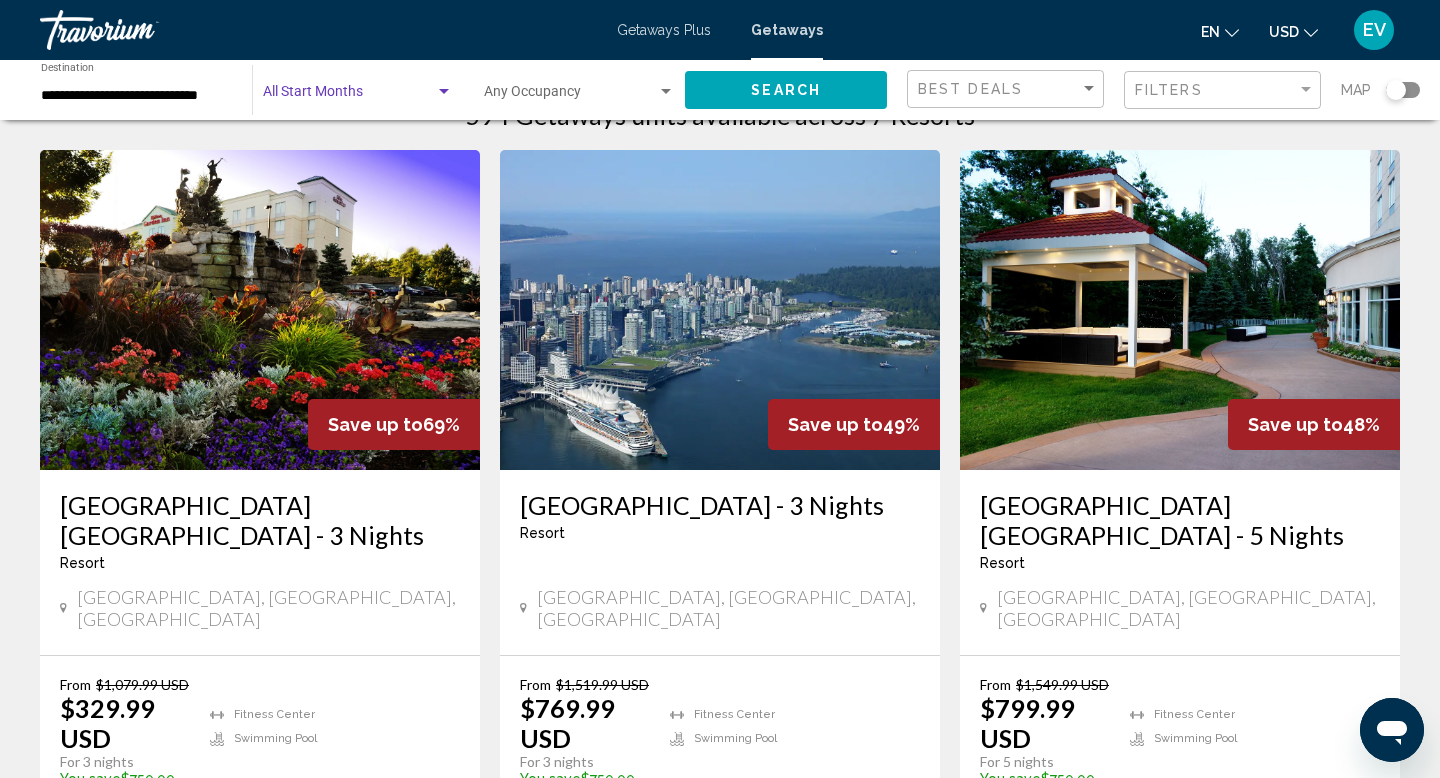 click on "Search" 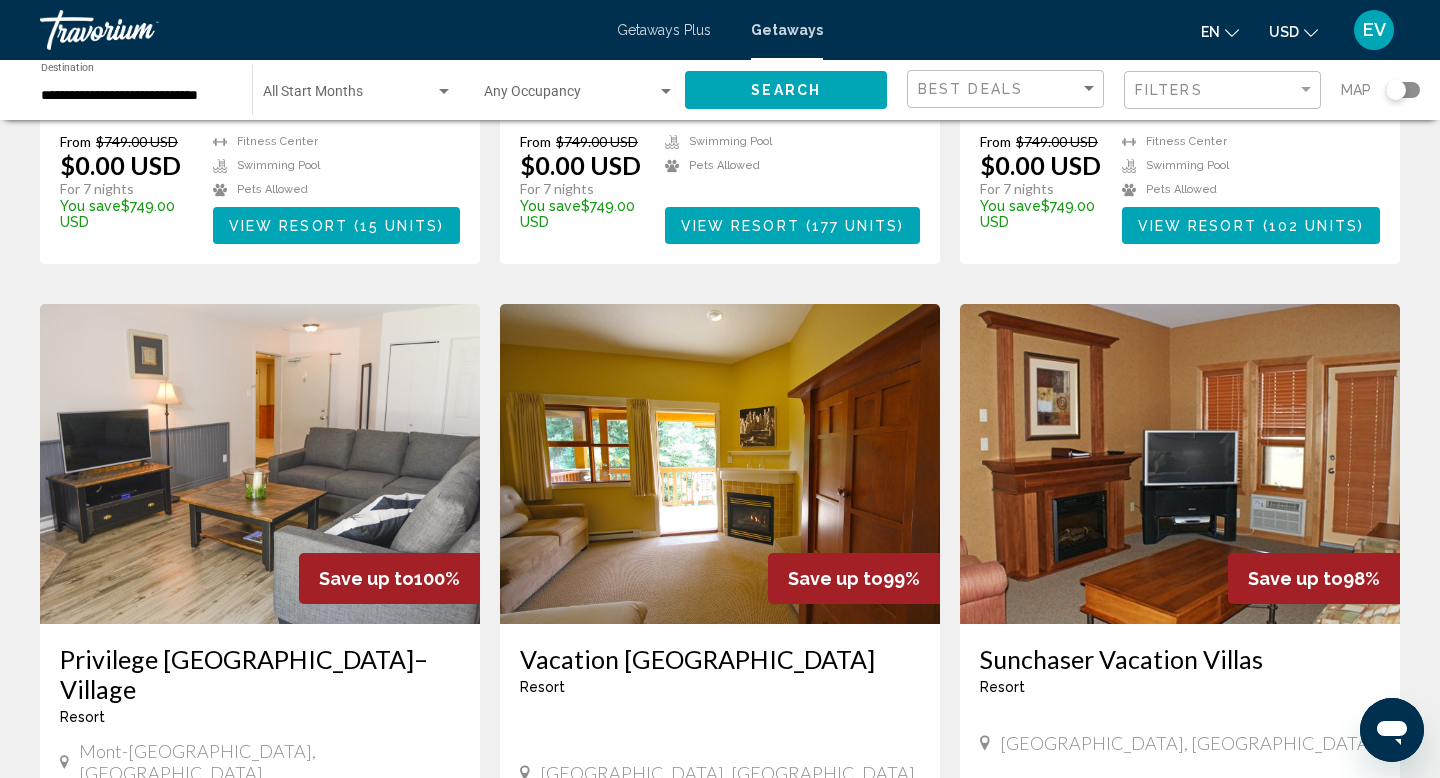 scroll, scrollTop: 1979, scrollLeft: 0, axis: vertical 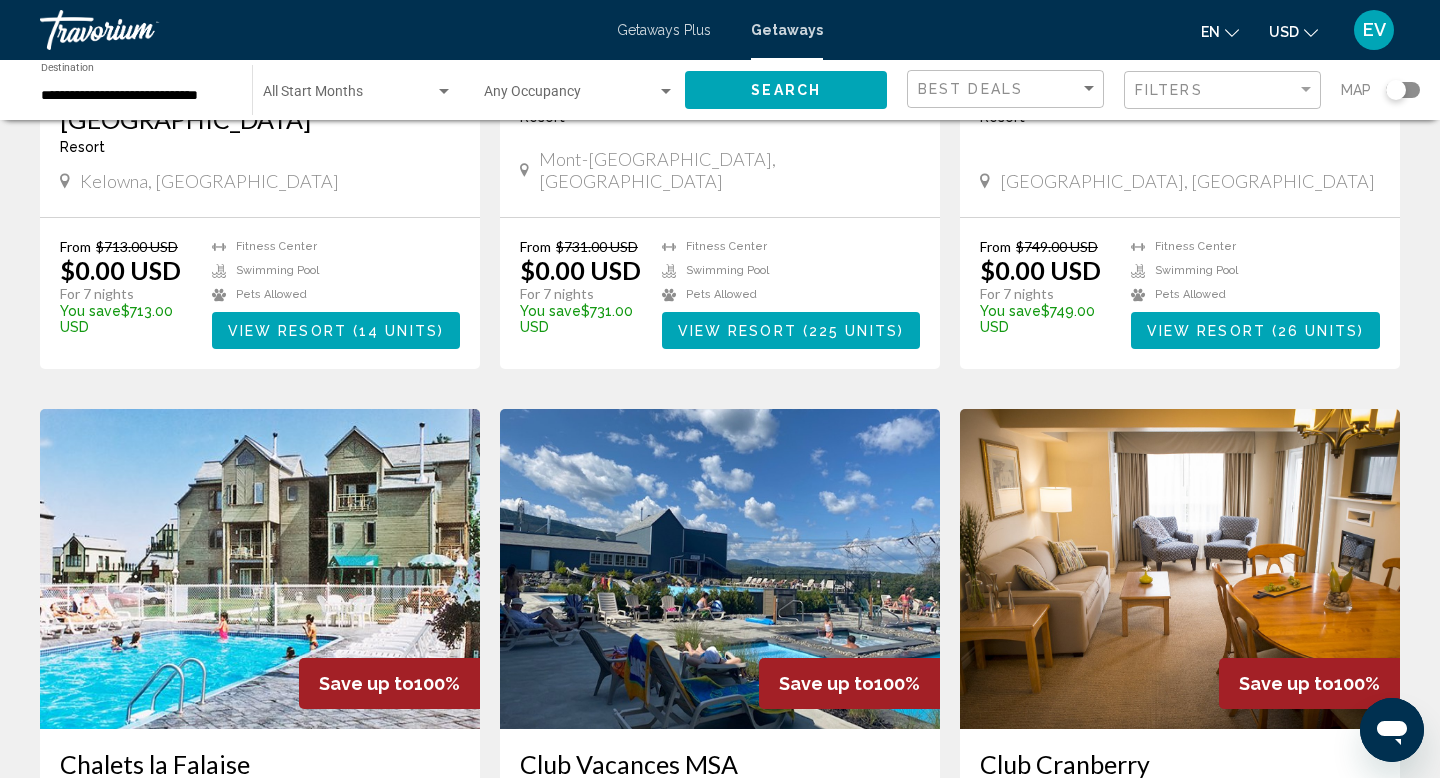 click on "**********" 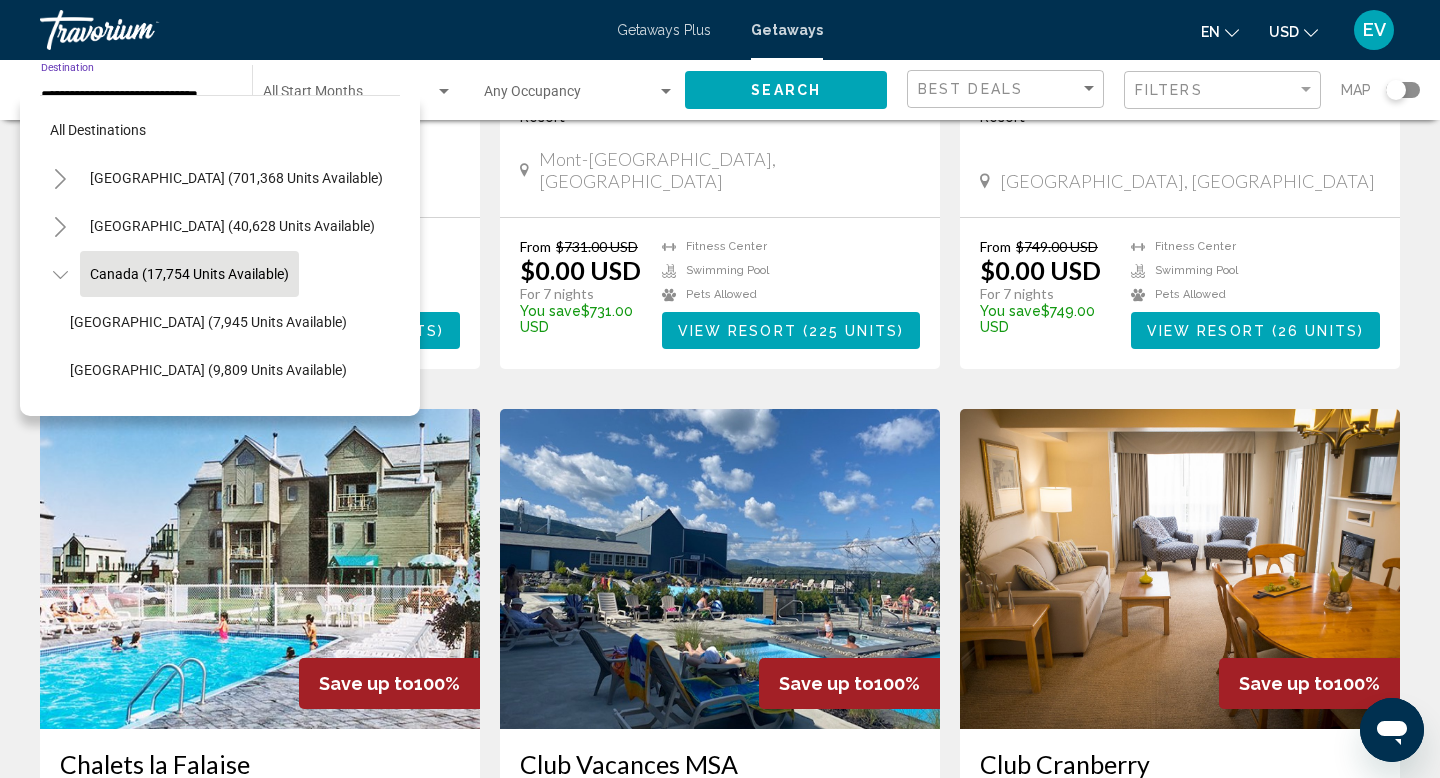 scroll, scrollTop: 0, scrollLeft: 5, axis: horizontal 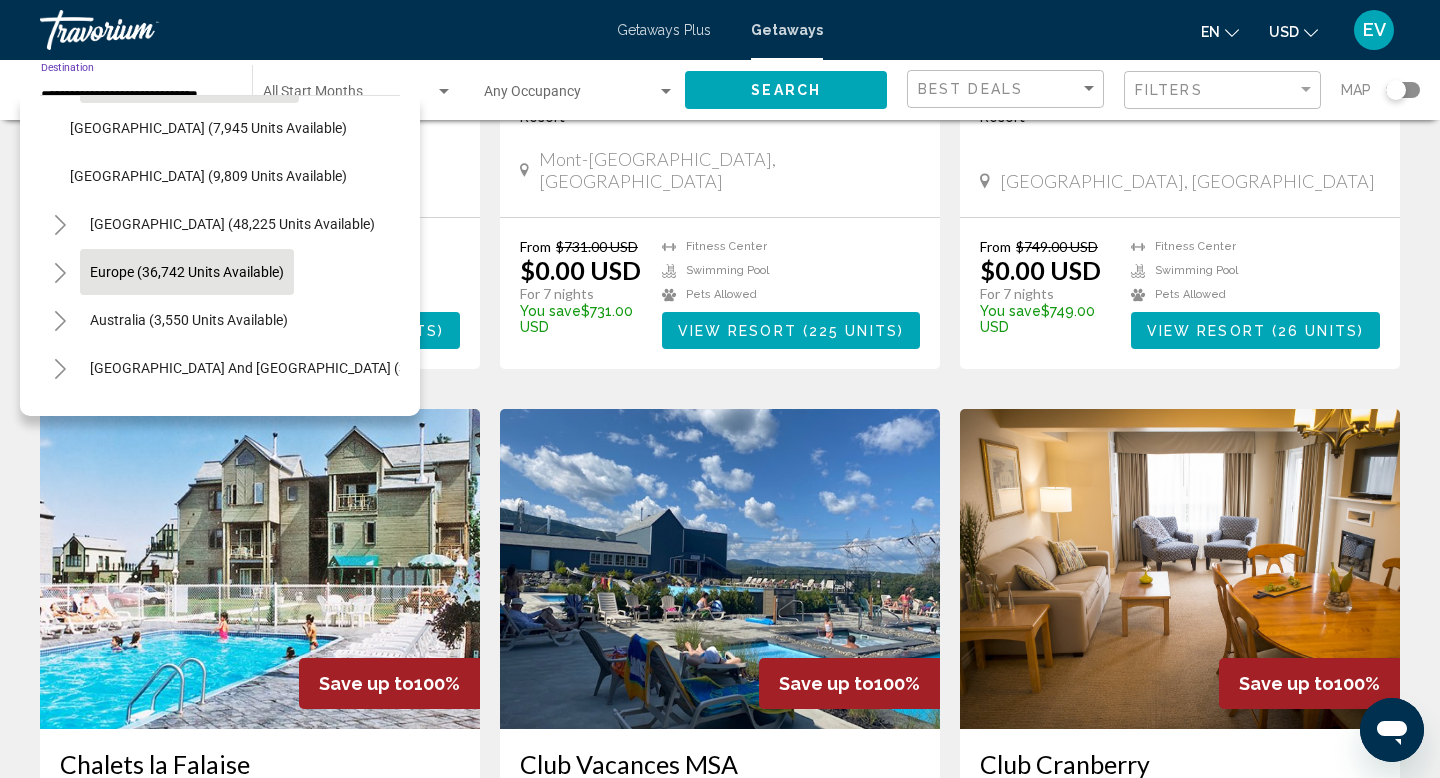 click on "Europe (36,742 units available)" at bounding box center (189, 320) 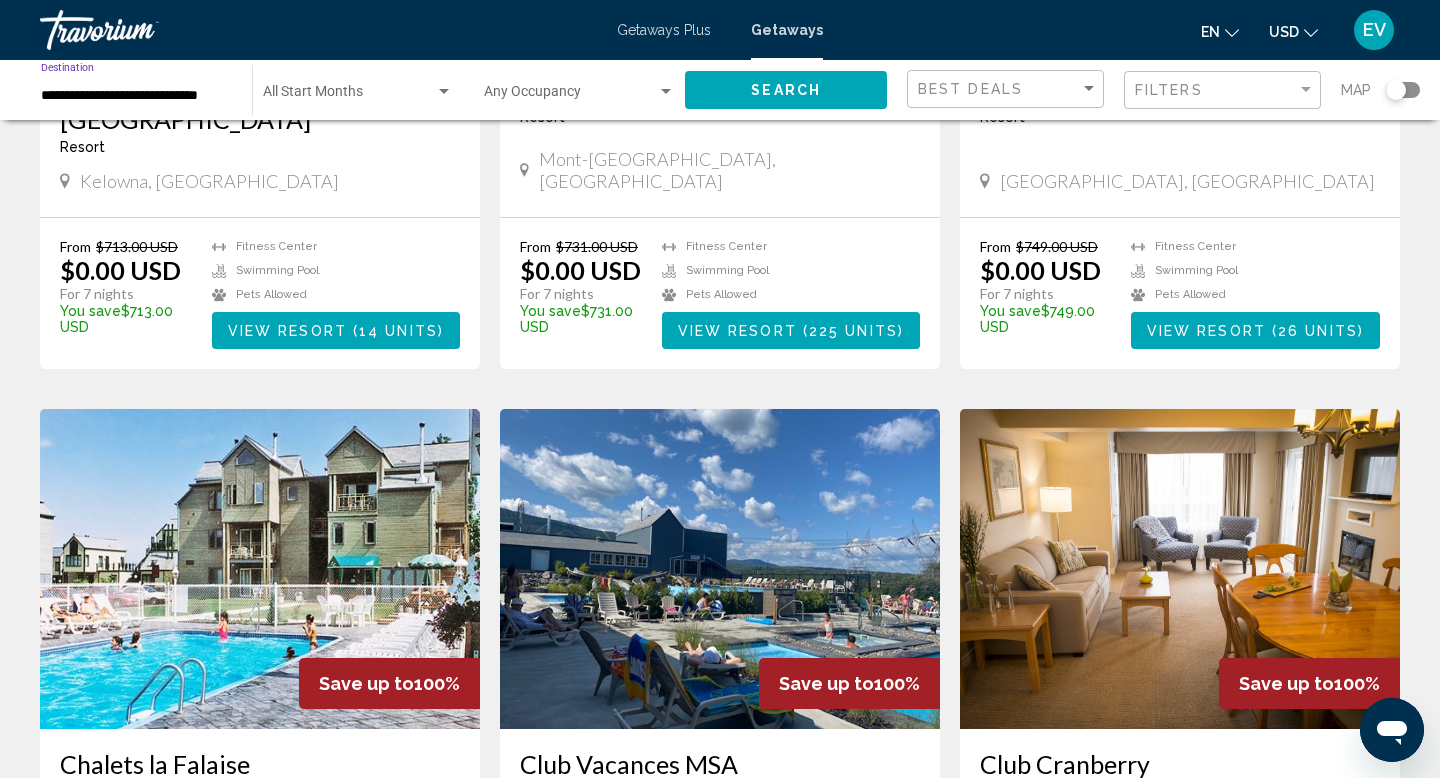 click at bounding box center (349, 96) 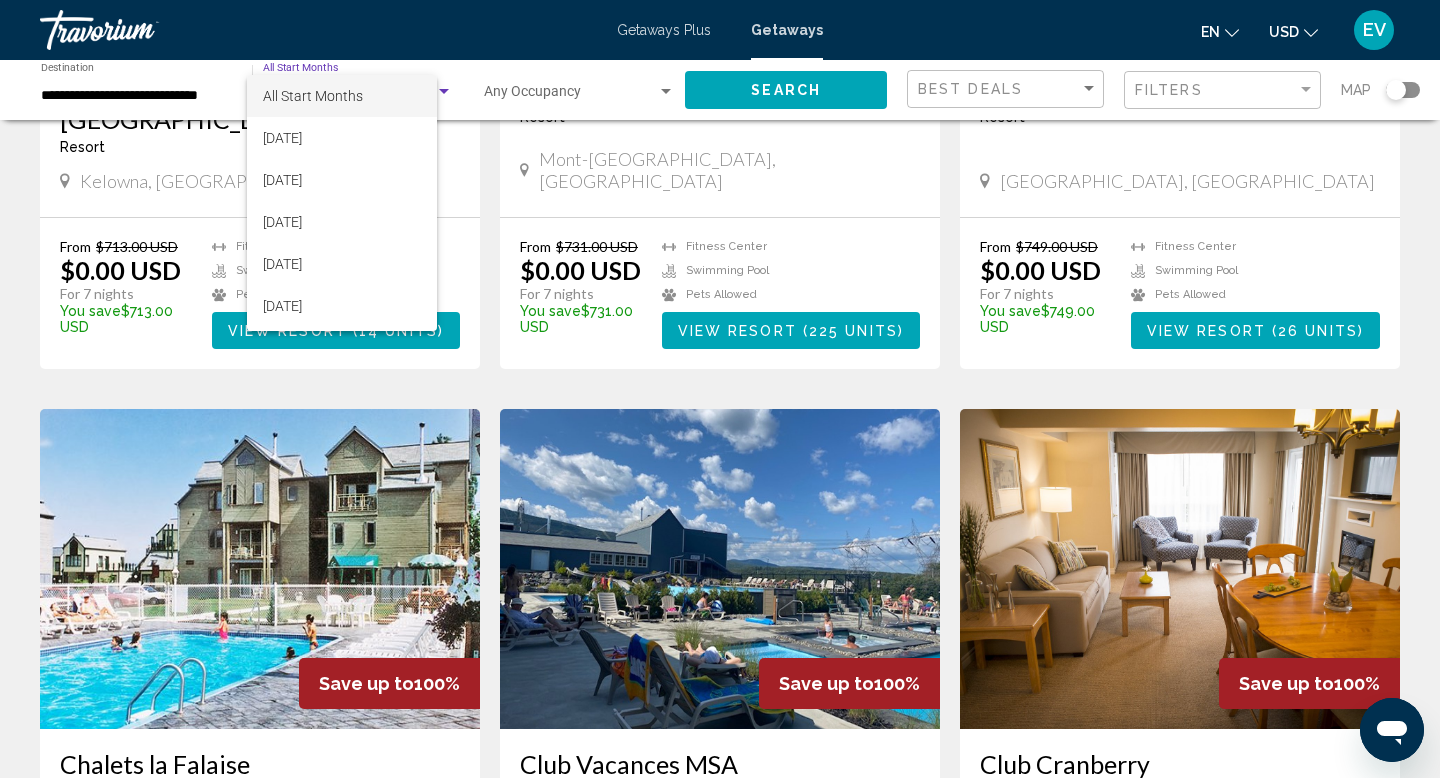scroll, scrollTop: 0, scrollLeft: 0, axis: both 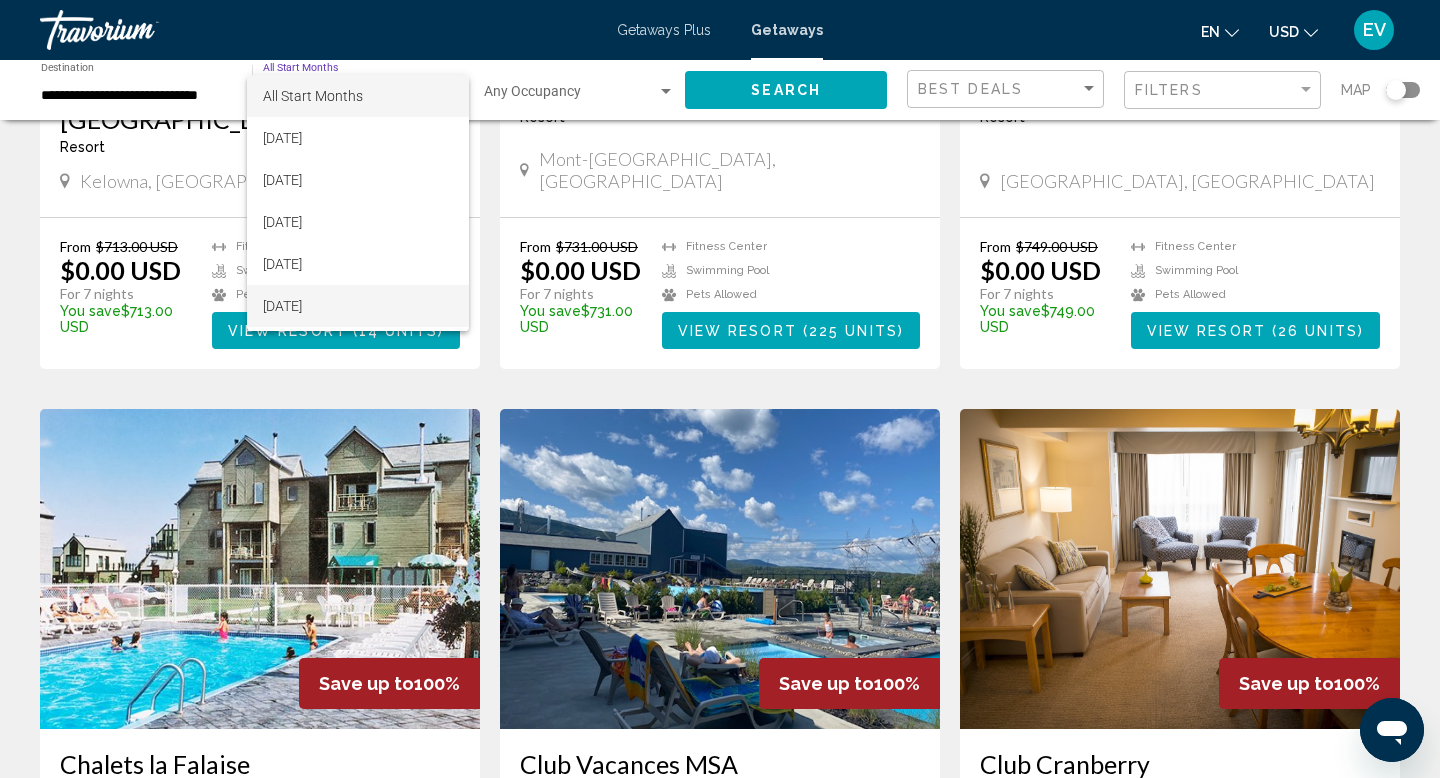 click on "[DATE]" at bounding box center [358, 306] 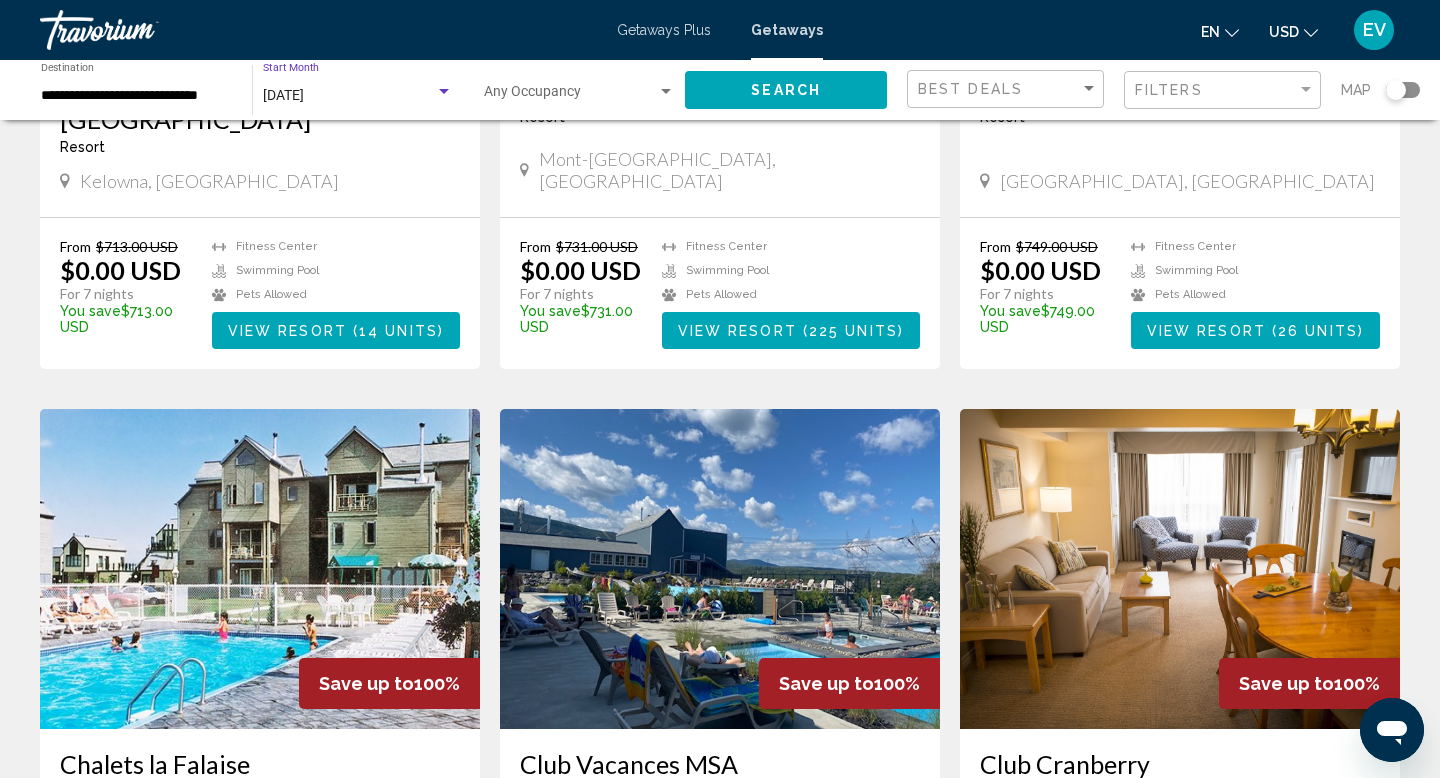 click on "Search" 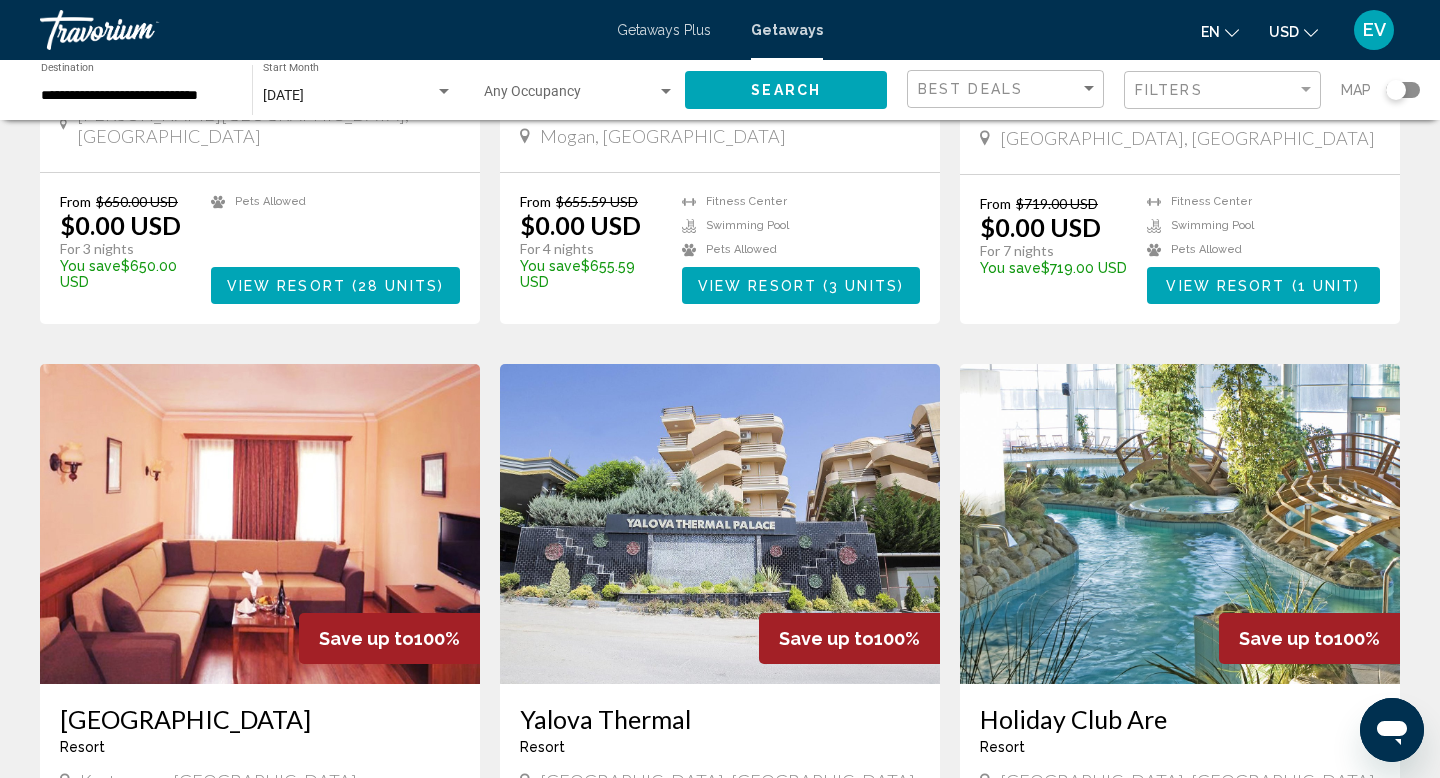 scroll, scrollTop: 166, scrollLeft: 0, axis: vertical 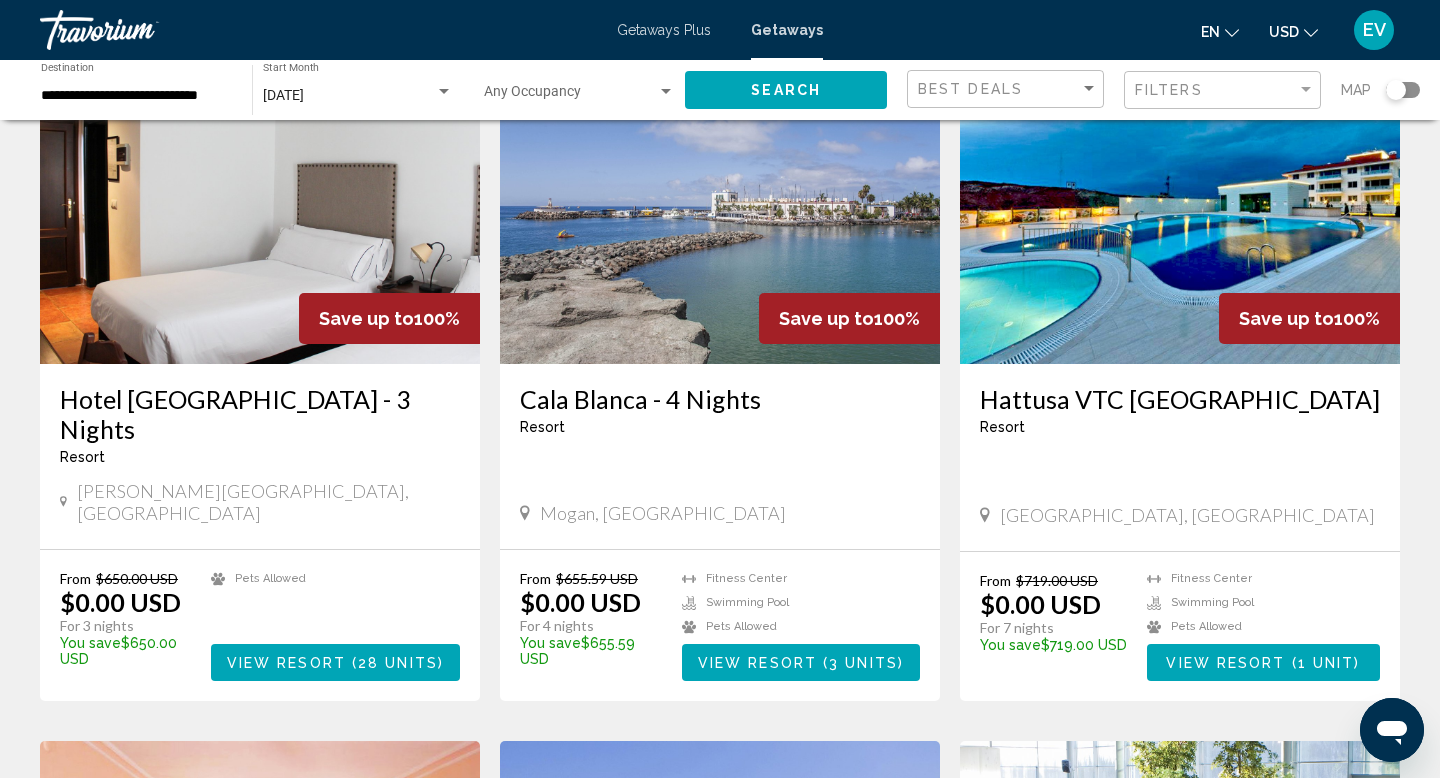 click on "July 2025 Start Month All Start Months" 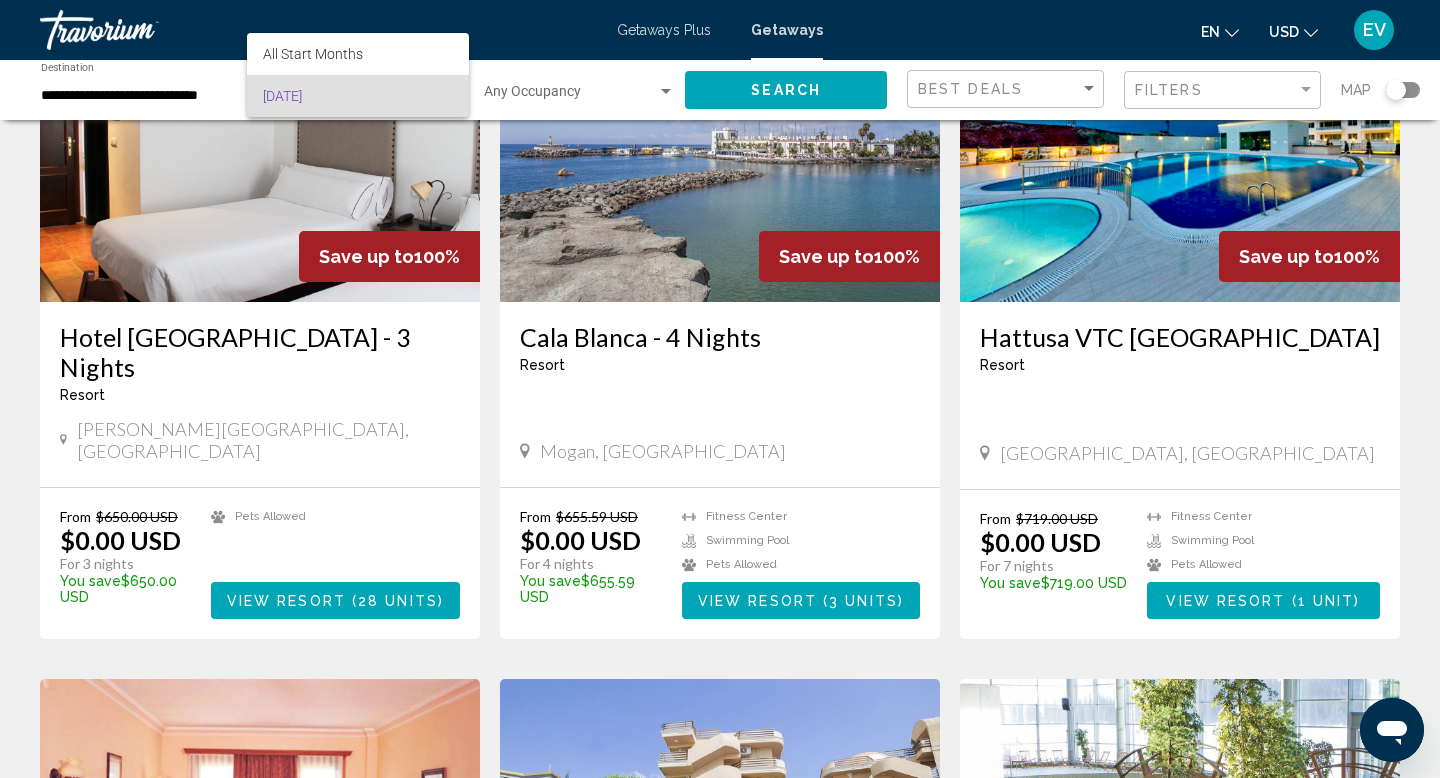 scroll, scrollTop: 239, scrollLeft: 0, axis: vertical 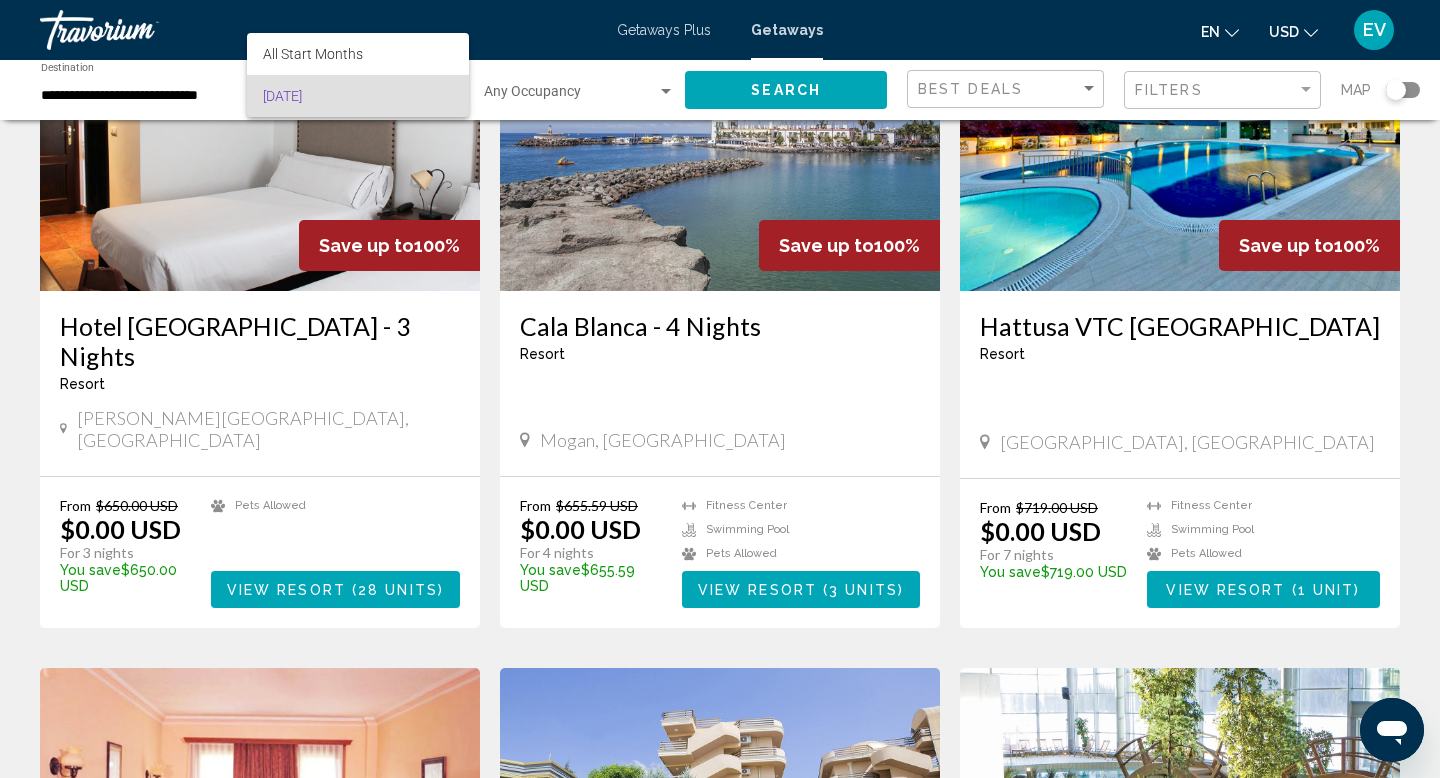 click at bounding box center (720, 389) 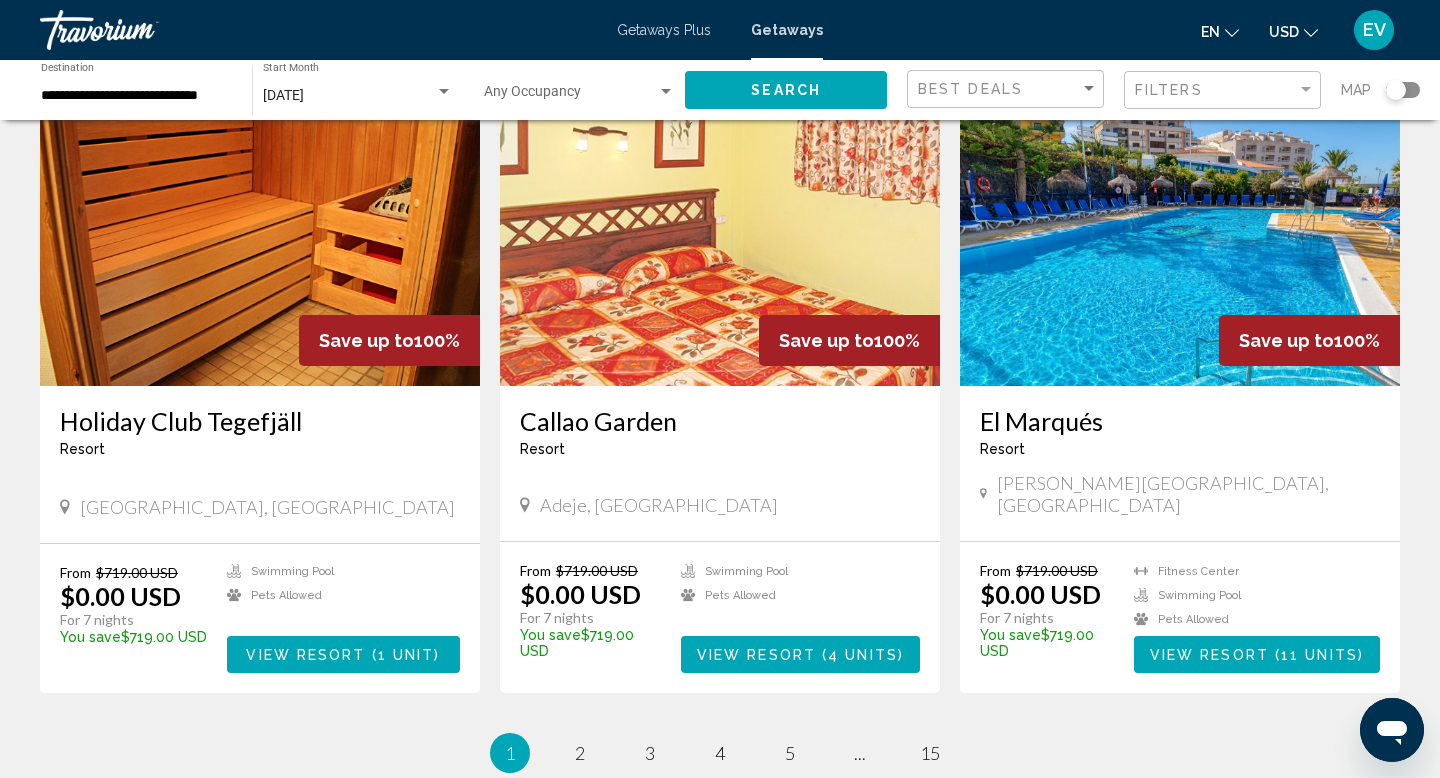 scroll, scrollTop: 2206, scrollLeft: 0, axis: vertical 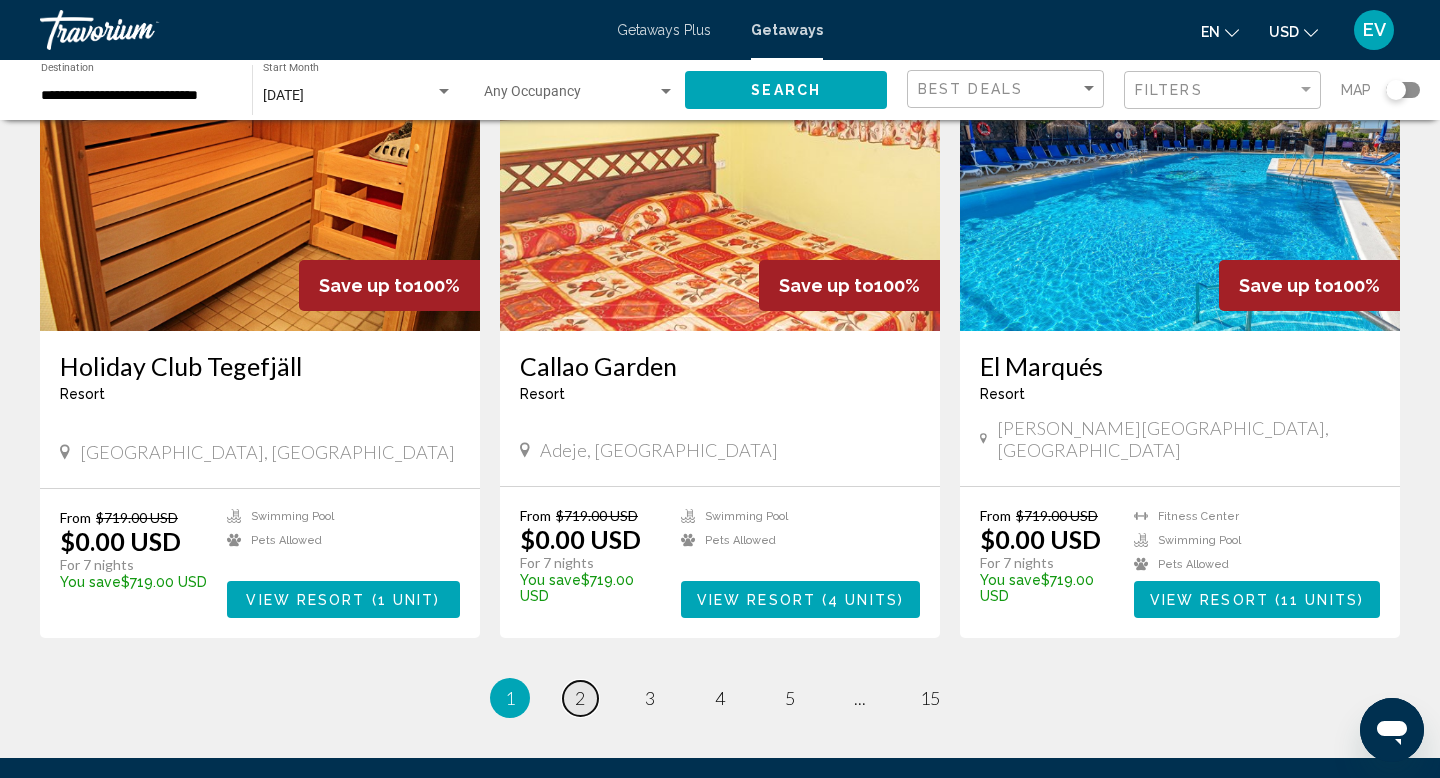 click on "page  2" at bounding box center [580, 698] 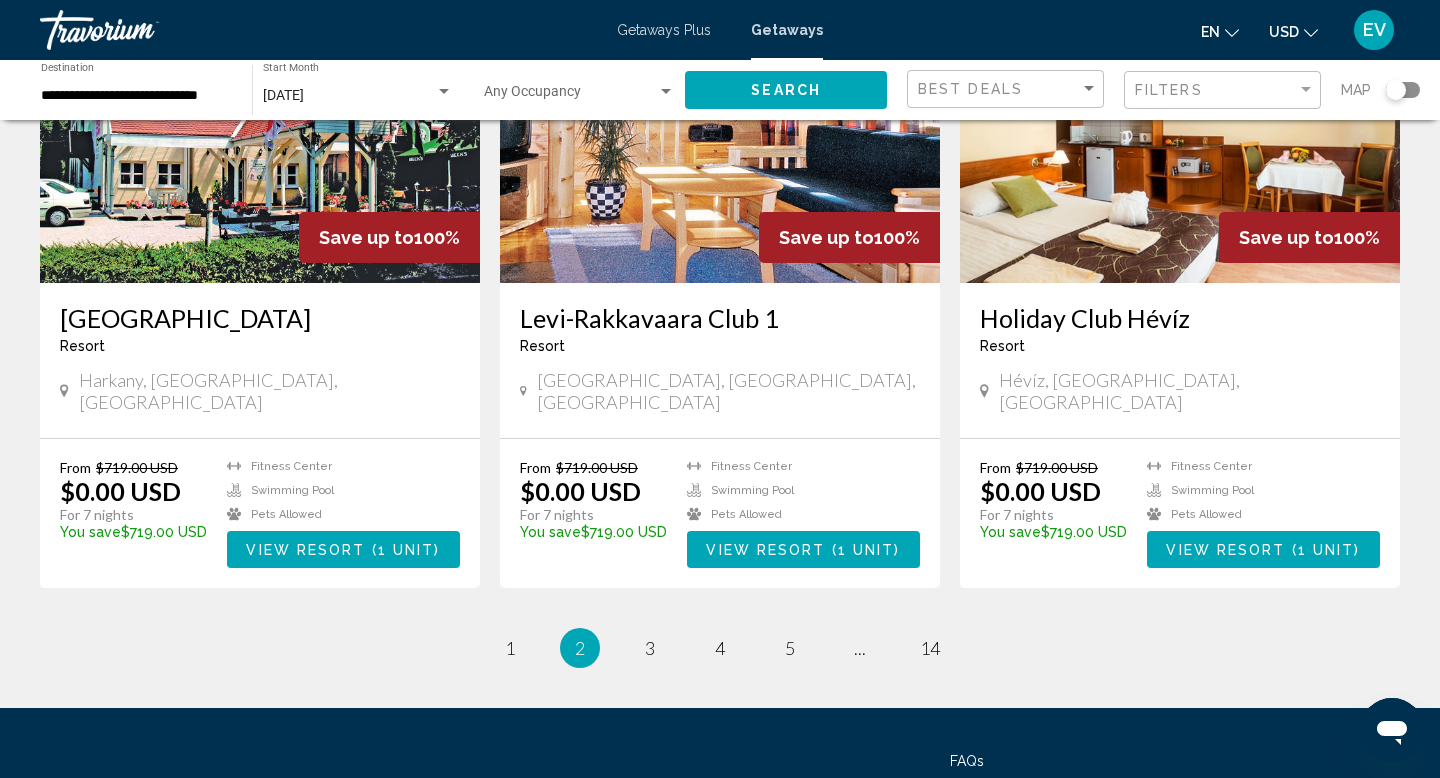scroll, scrollTop: 2137, scrollLeft: 0, axis: vertical 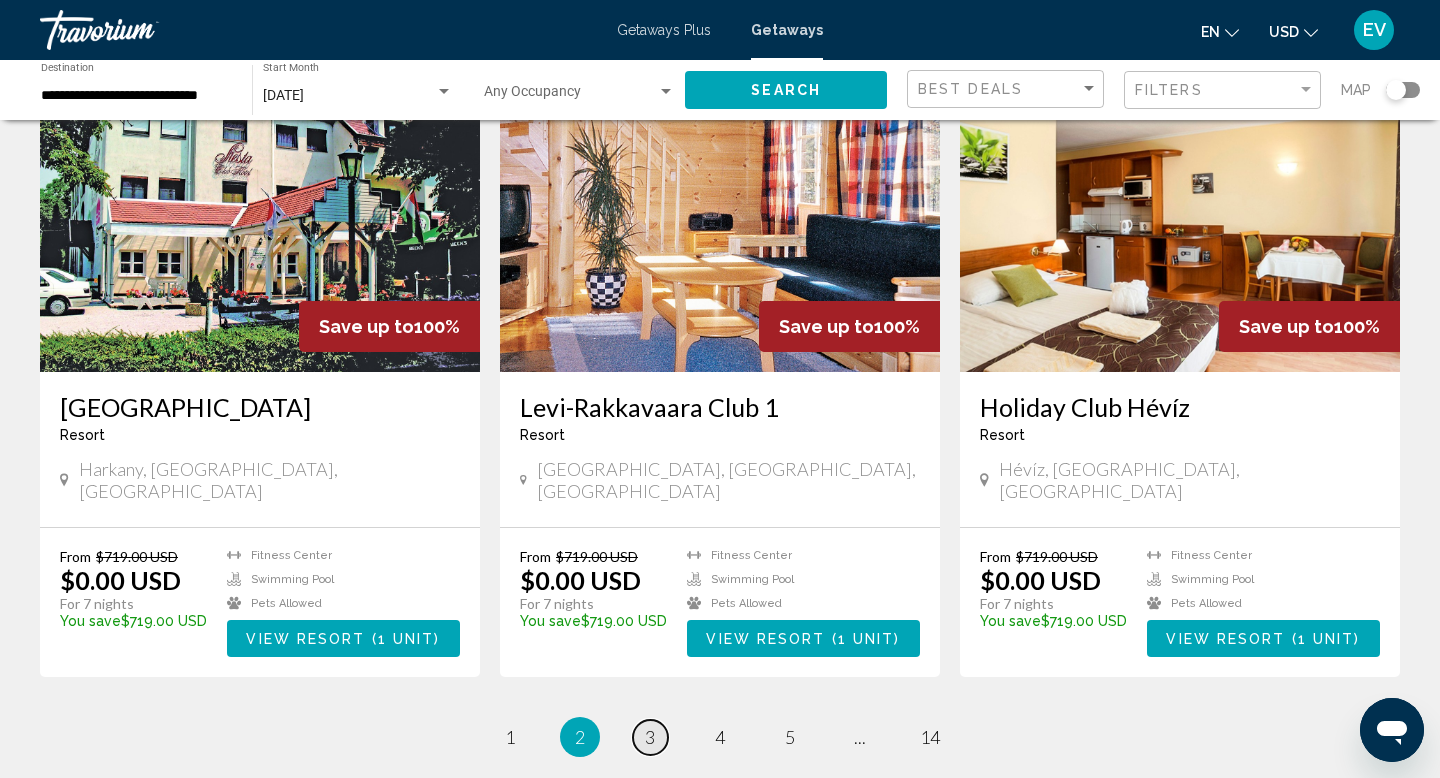 click on "page  3" at bounding box center (650, 737) 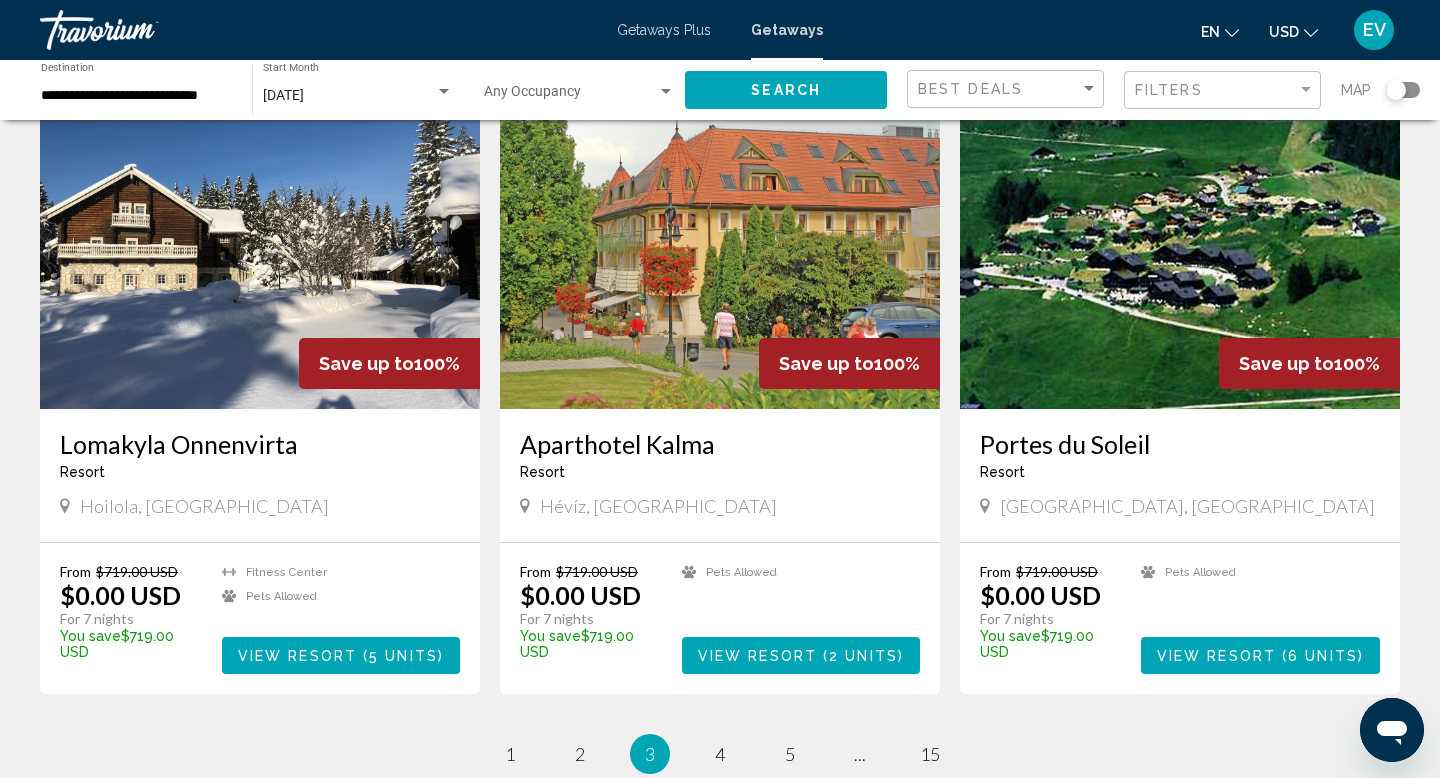 scroll, scrollTop: 2207, scrollLeft: 0, axis: vertical 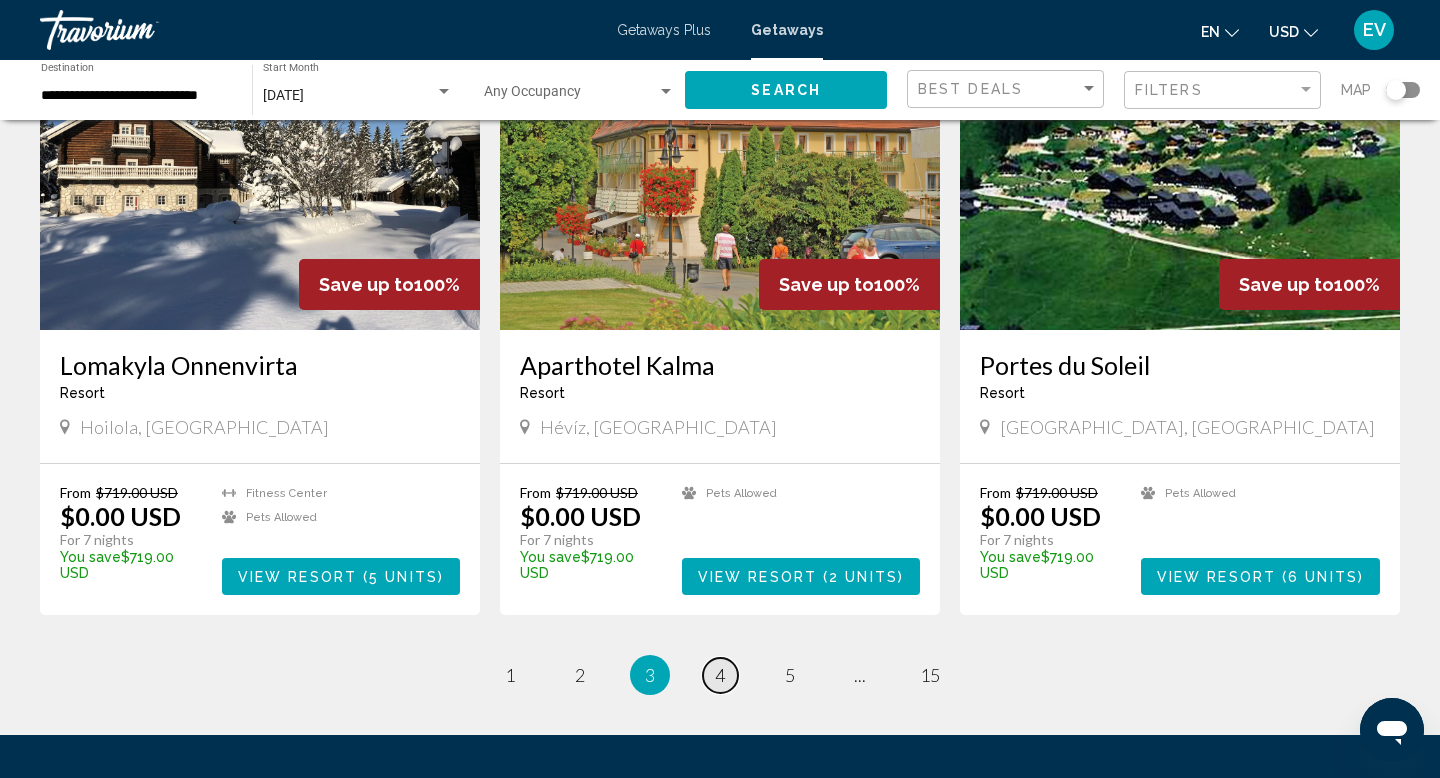click on "page  4" at bounding box center [720, 675] 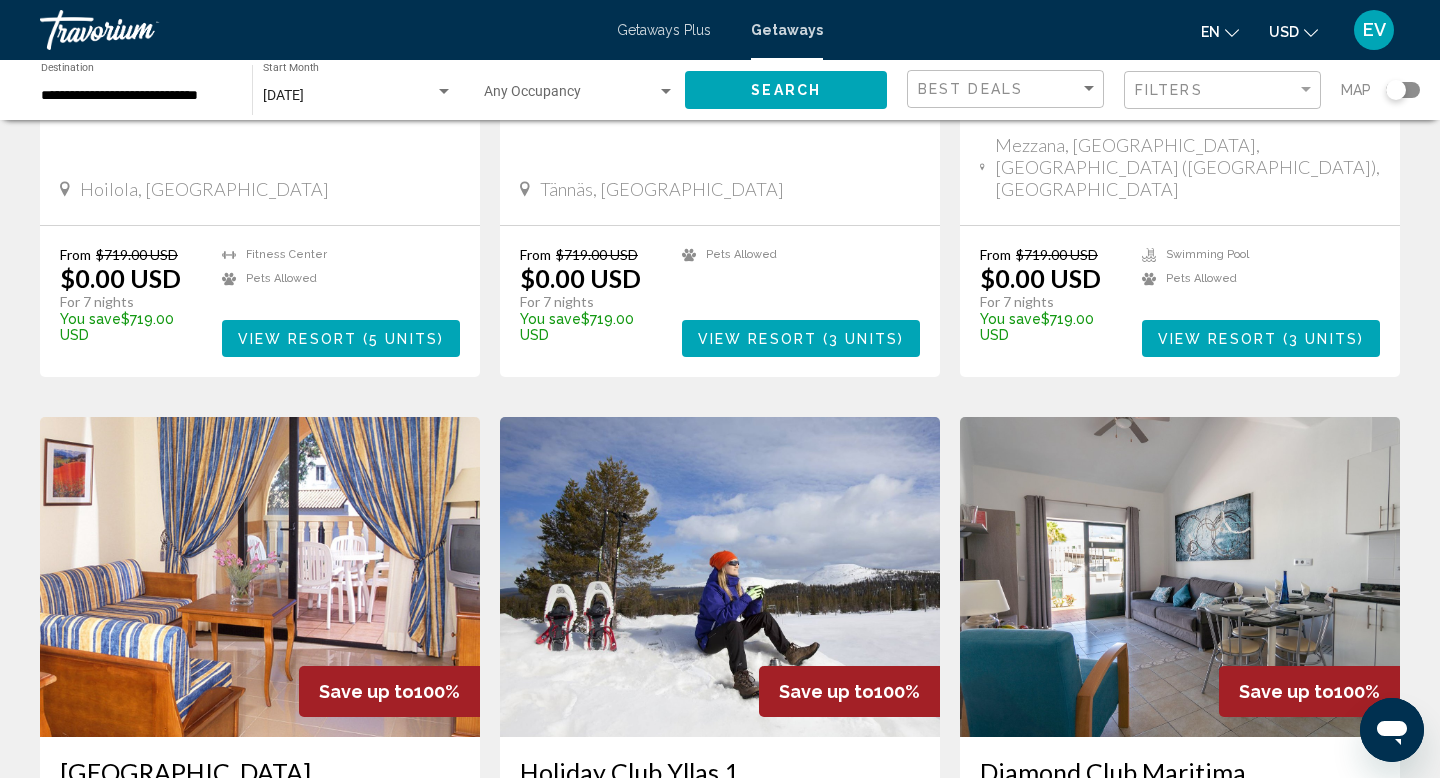 scroll, scrollTop: 1645, scrollLeft: 0, axis: vertical 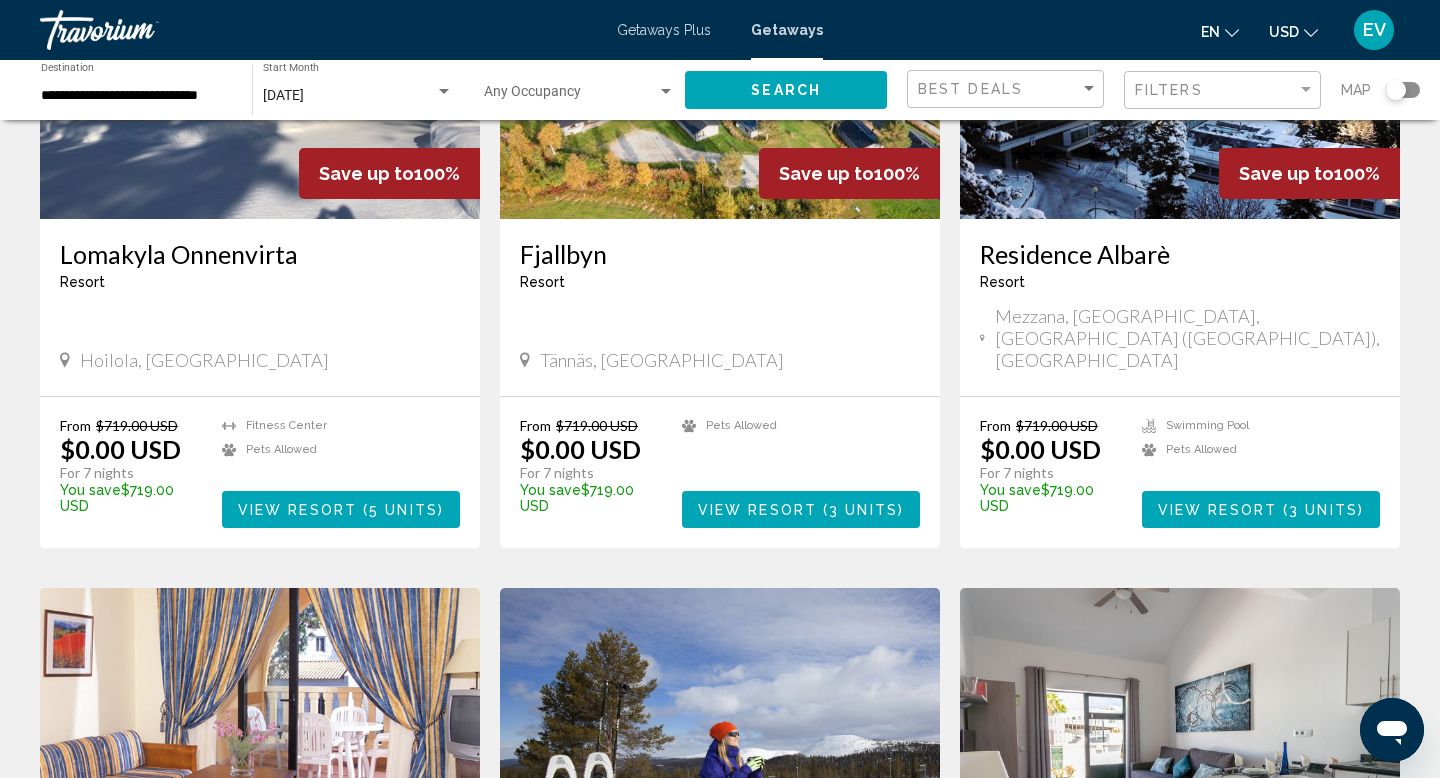 click on "View Resort    ( 3 units )" at bounding box center (1261, 509) 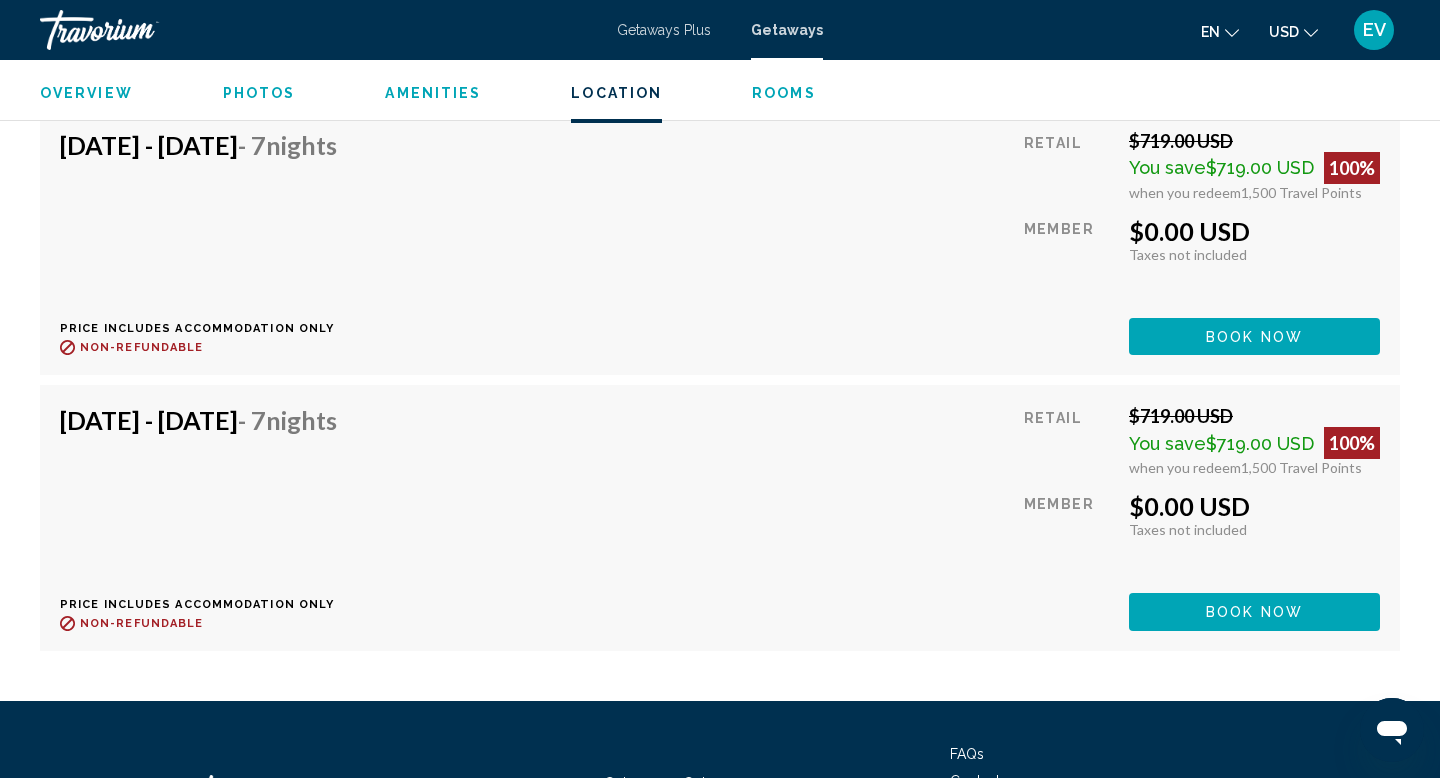 scroll, scrollTop: 4859, scrollLeft: 0, axis: vertical 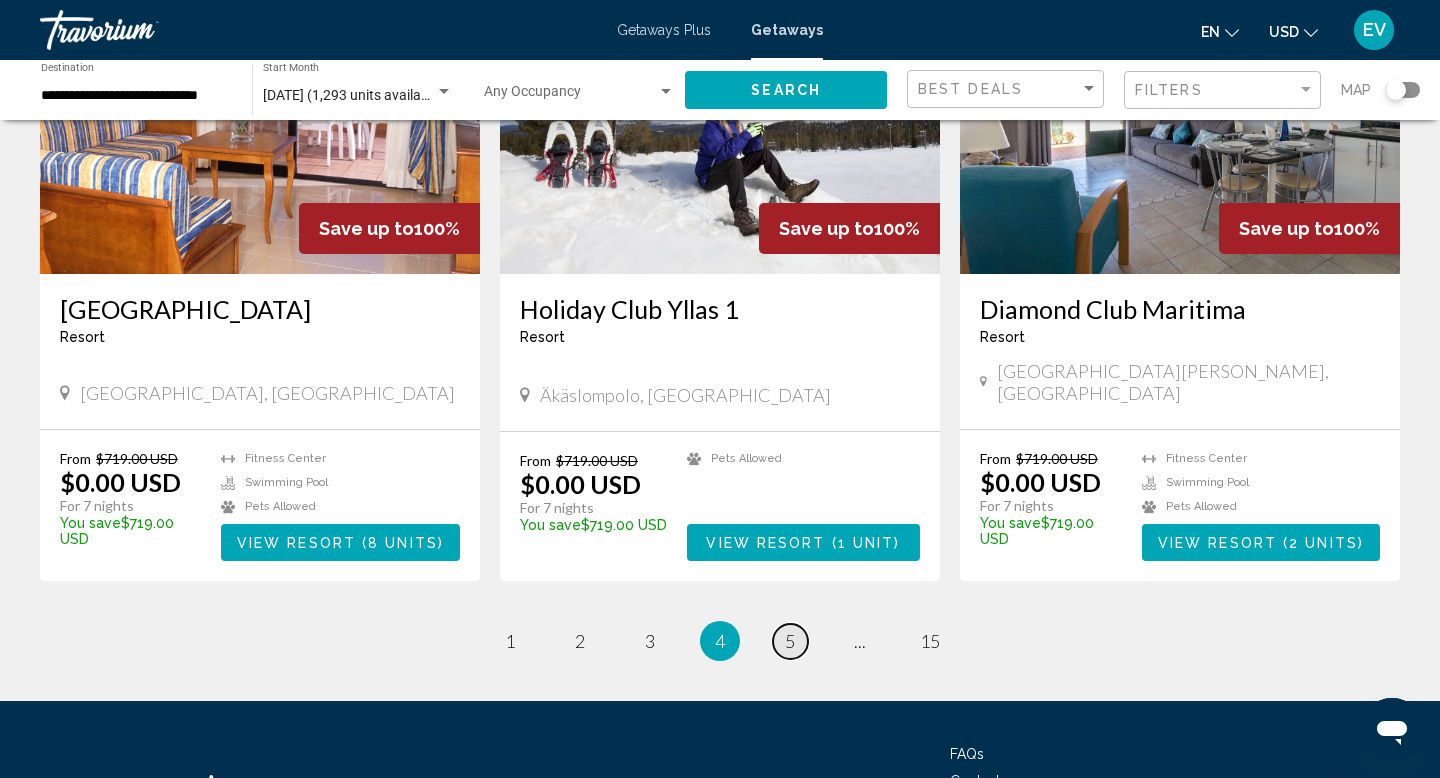click on "page  5" at bounding box center [790, 641] 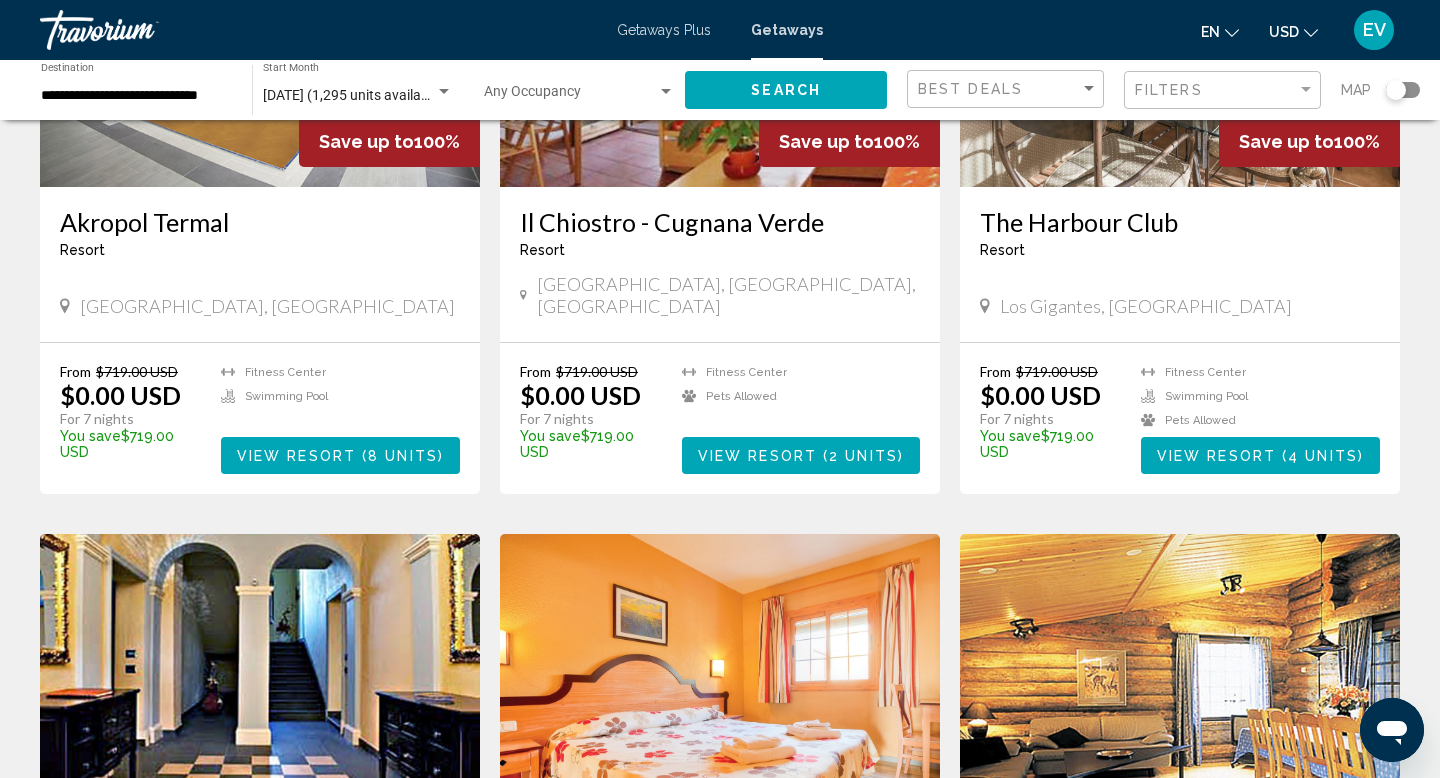 scroll, scrollTop: 1257, scrollLeft: 0, axis: vertical 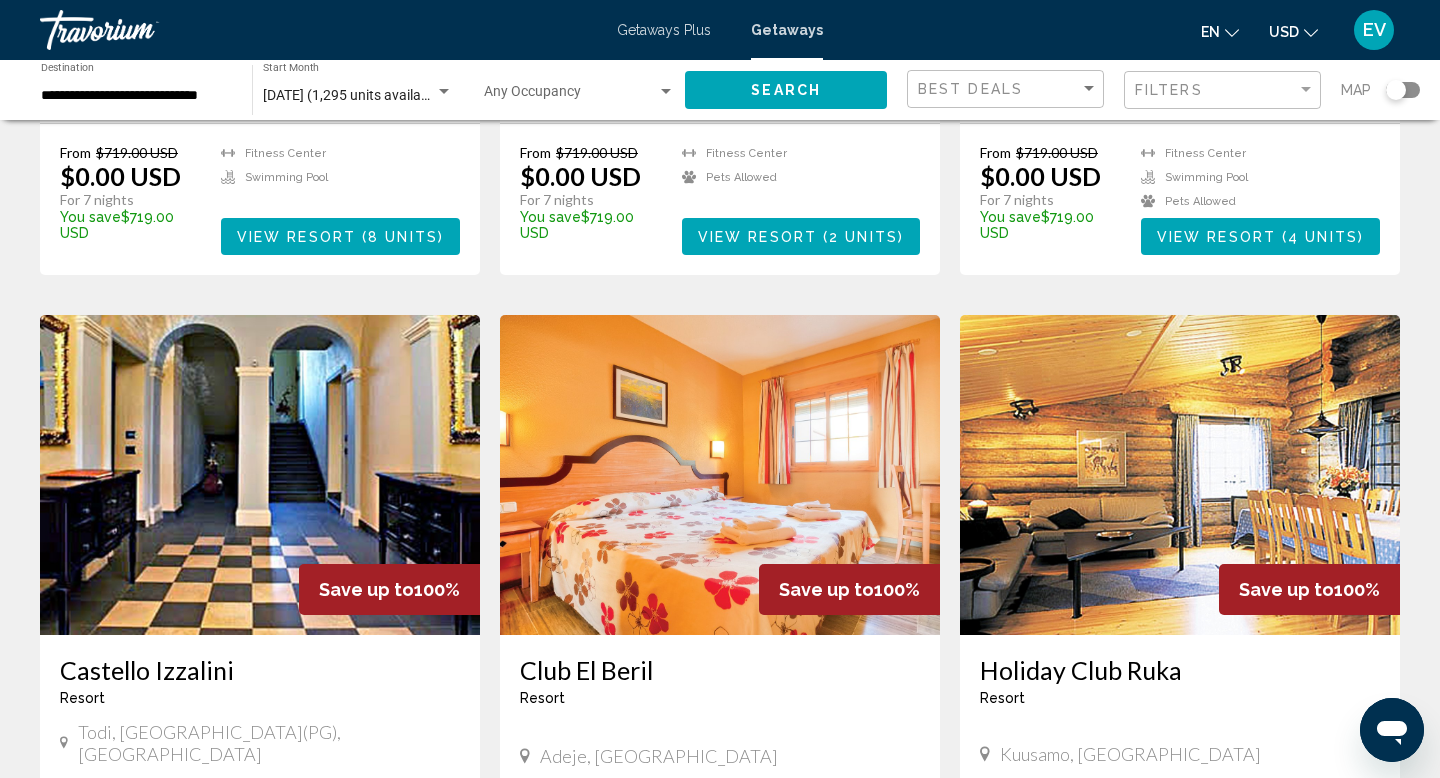 click at bounding box center [1180, 475] 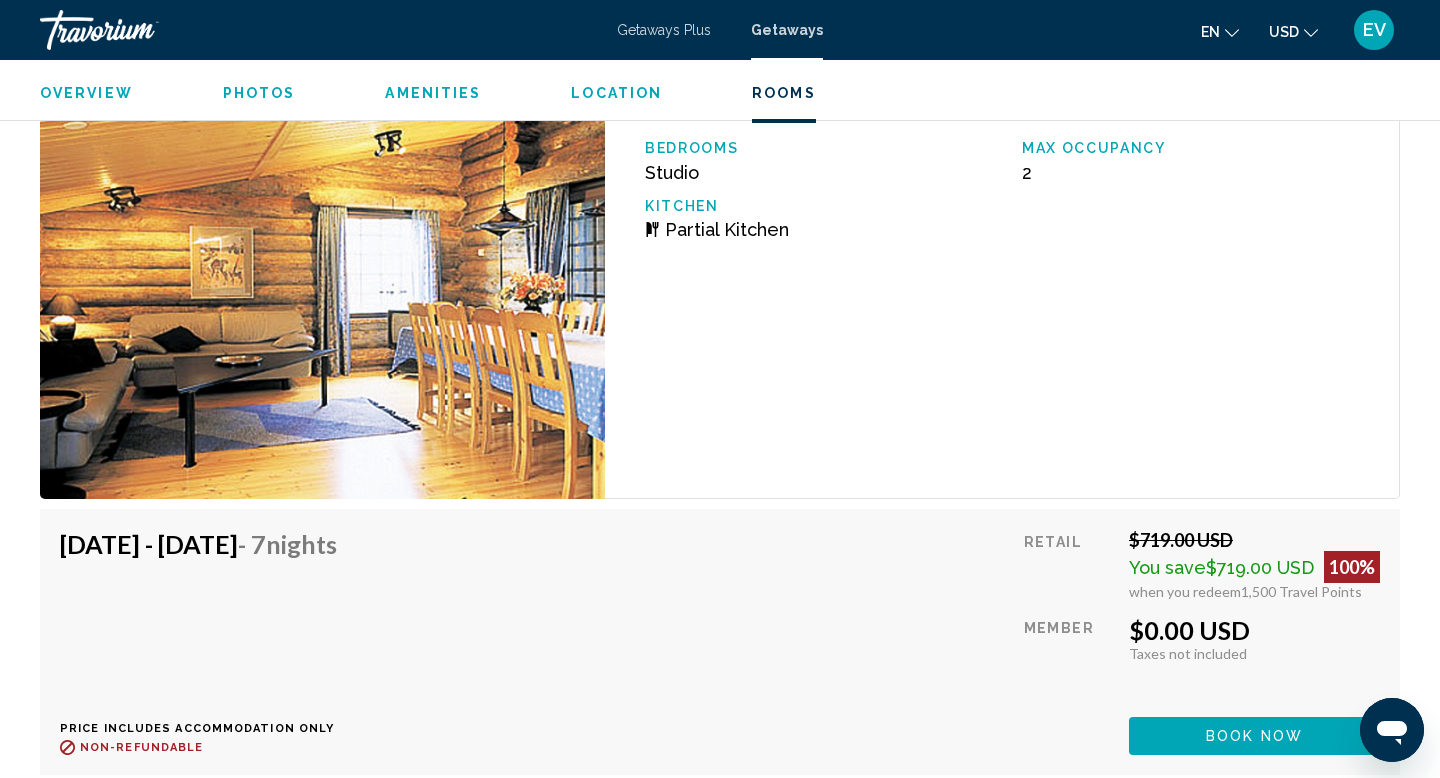 scroll, scrollTop: 3273, scrollLeft: 0, axis: vertical 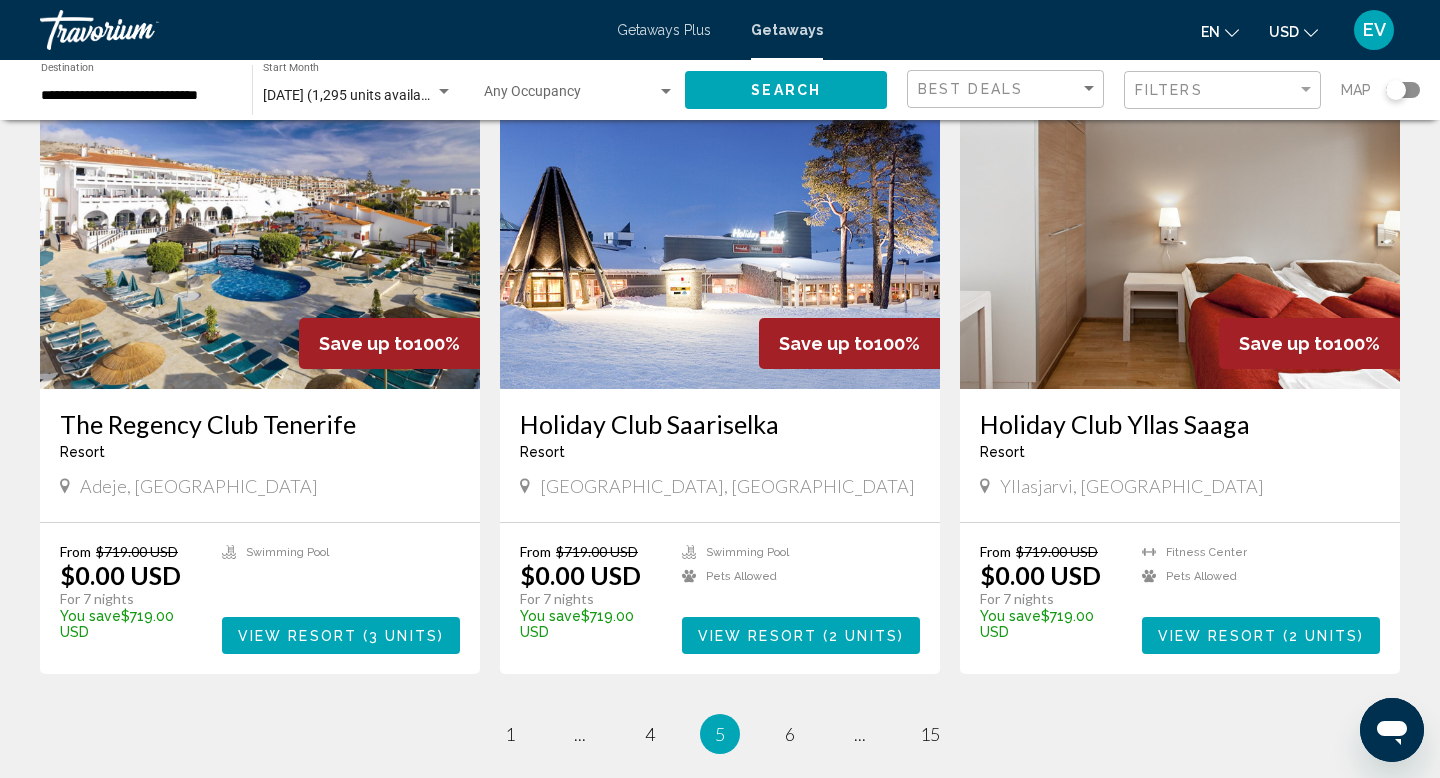 click on "View Resort" at bounding box center (297, 636) 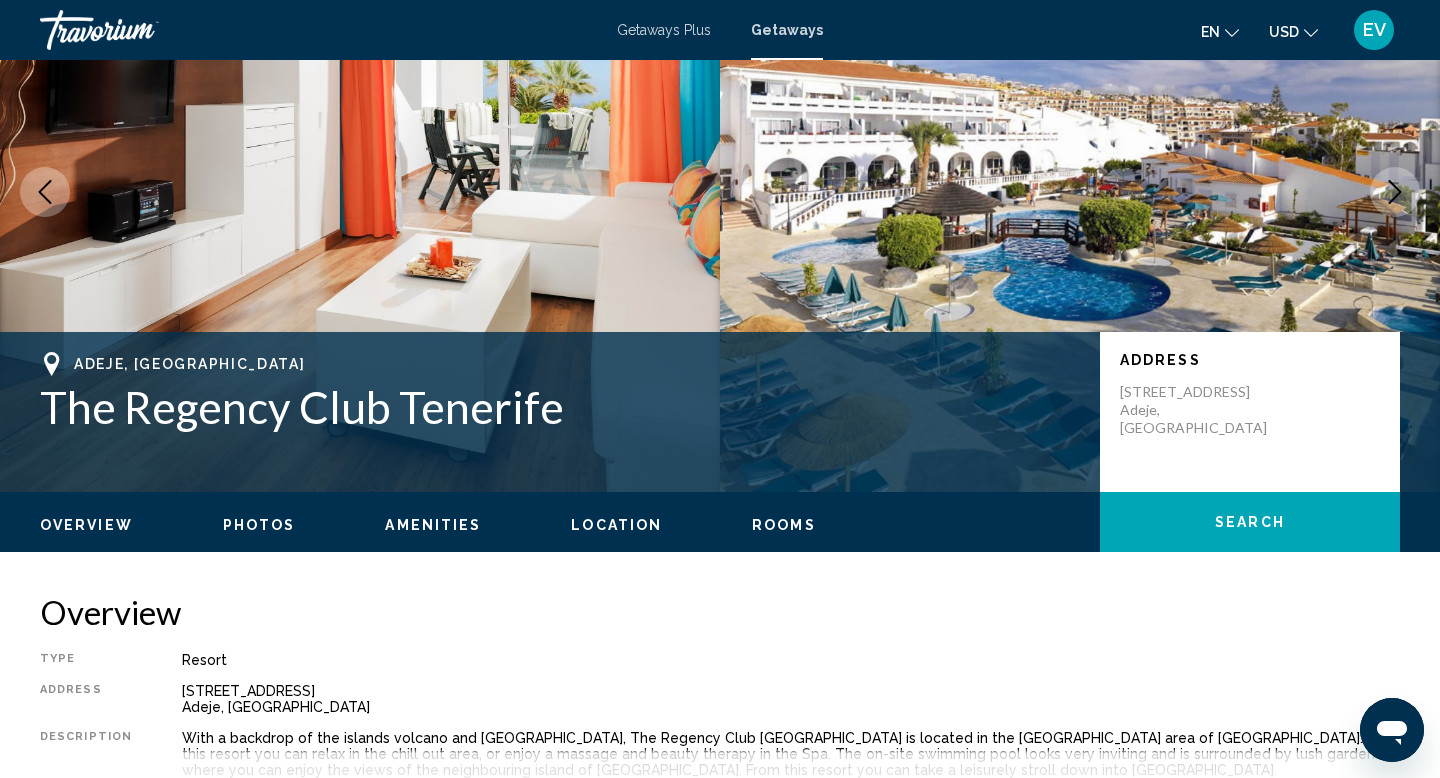scroll, scrollTop: 0, scrollLeft: 0, axis: both 